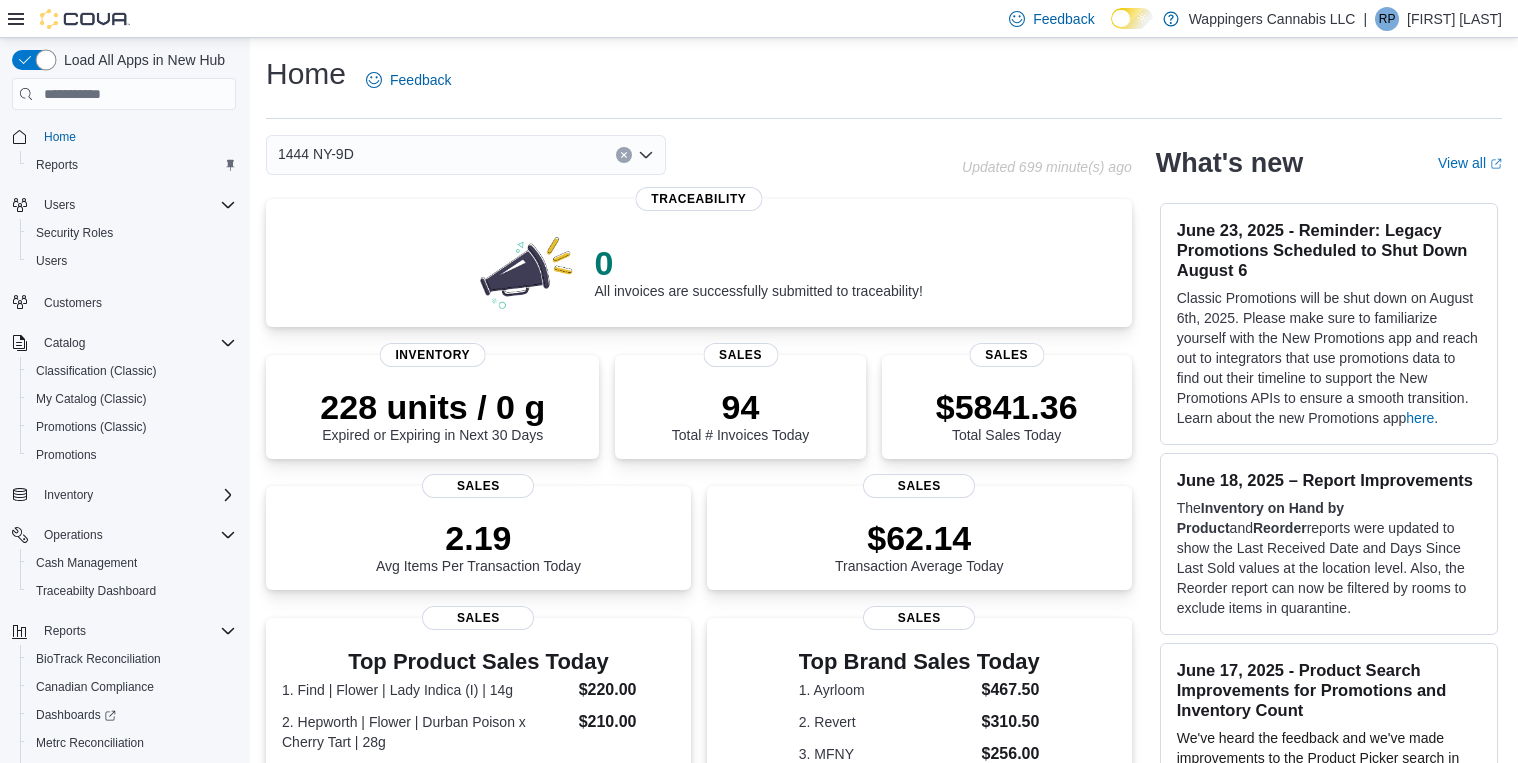 scroll, scrollTop: 0, scrollLeft: 0, axis: both 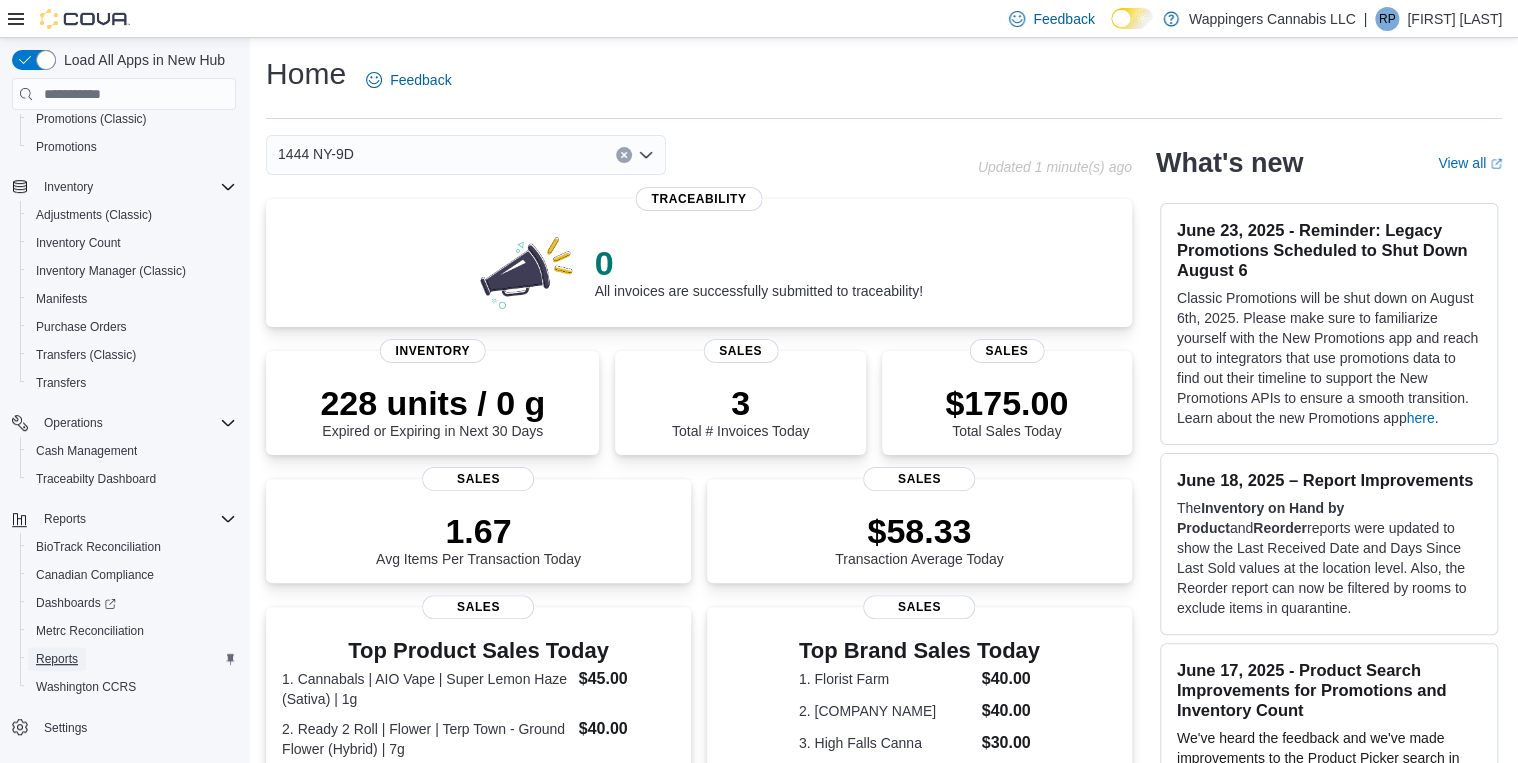 click on "Reports" at bounding box center (57, 659) 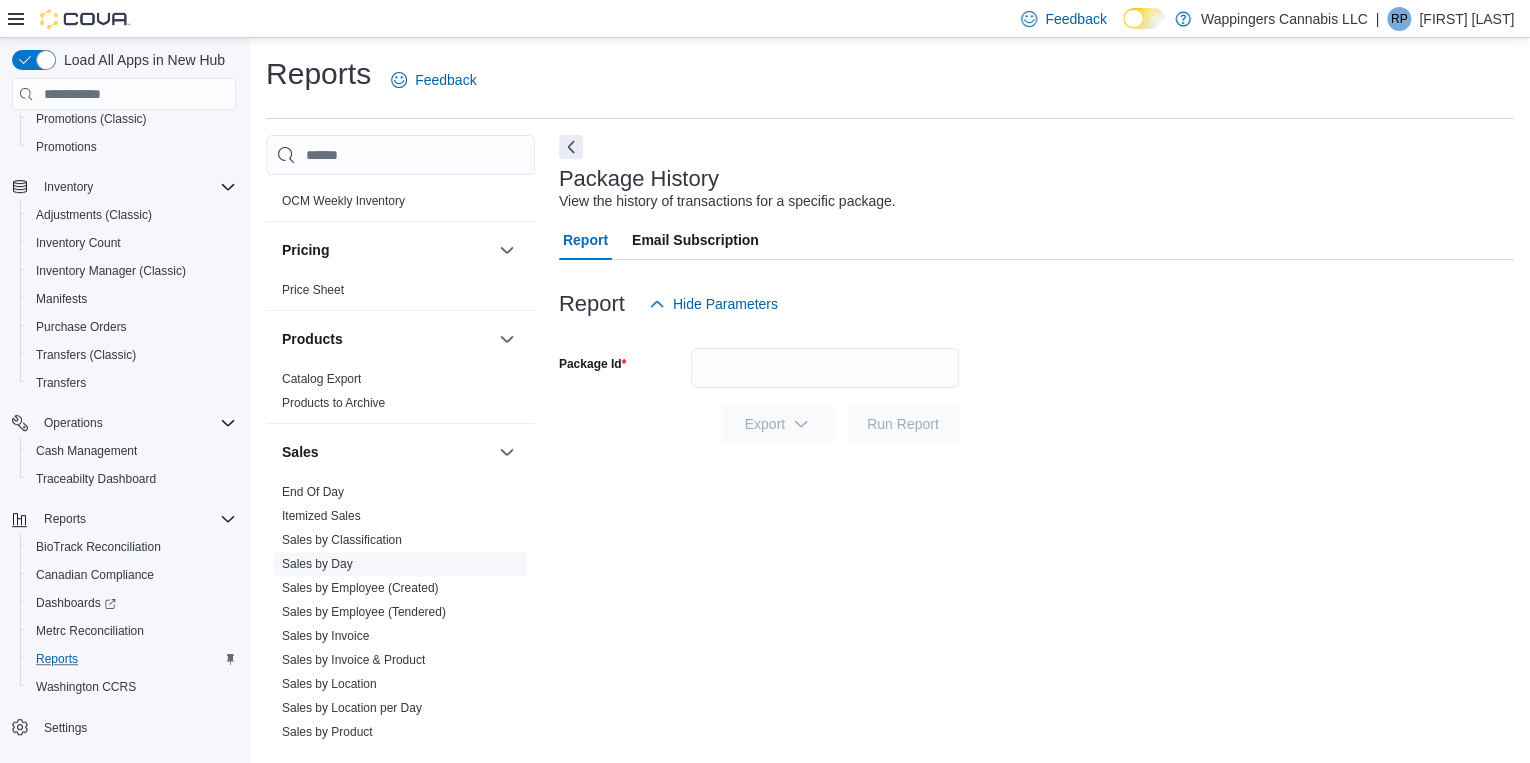 scroll, scrollTop: 1360, scrollLeft: 0, axis: vertical 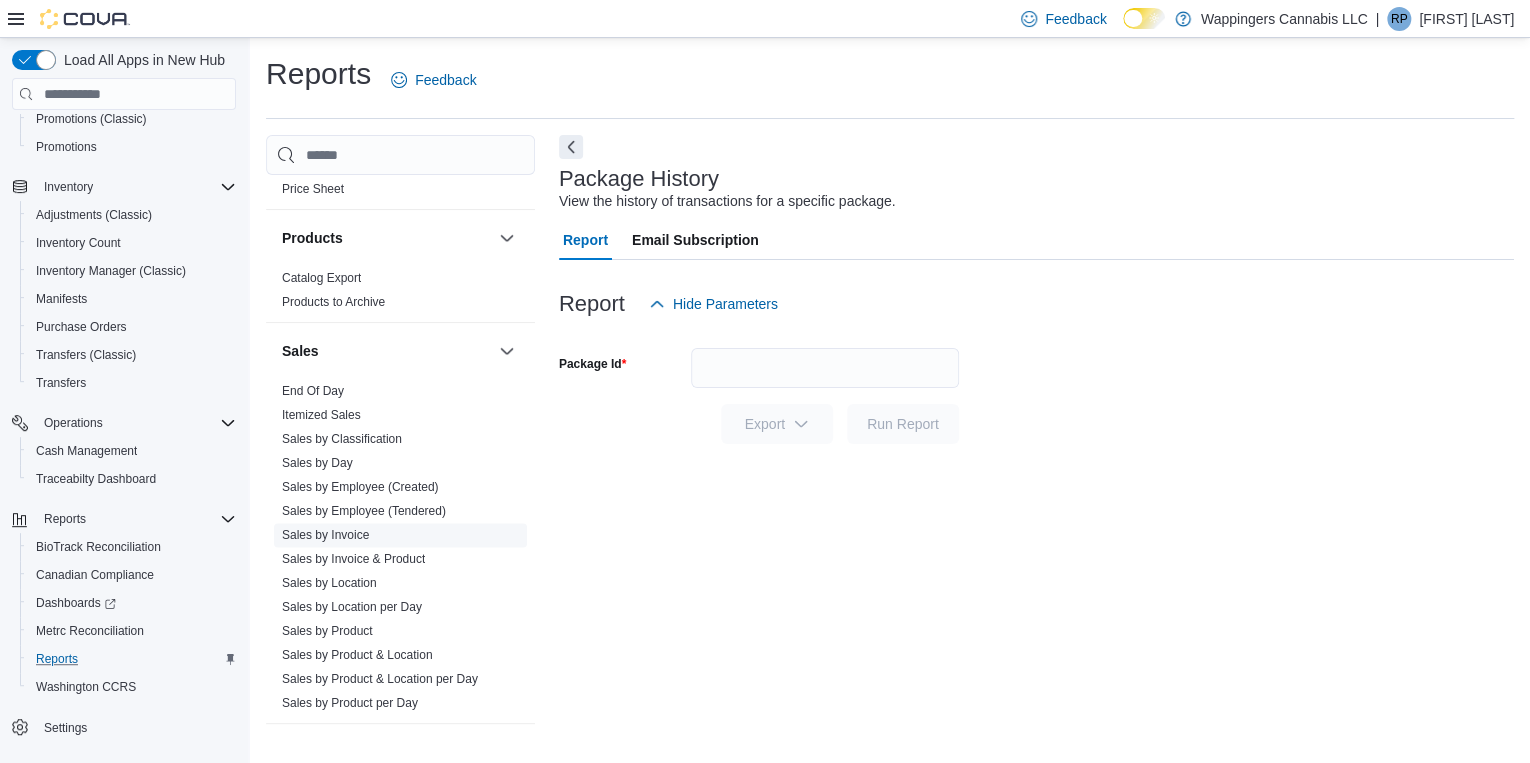 click on "Sales by Invoice" at bounding box center (325, 535) 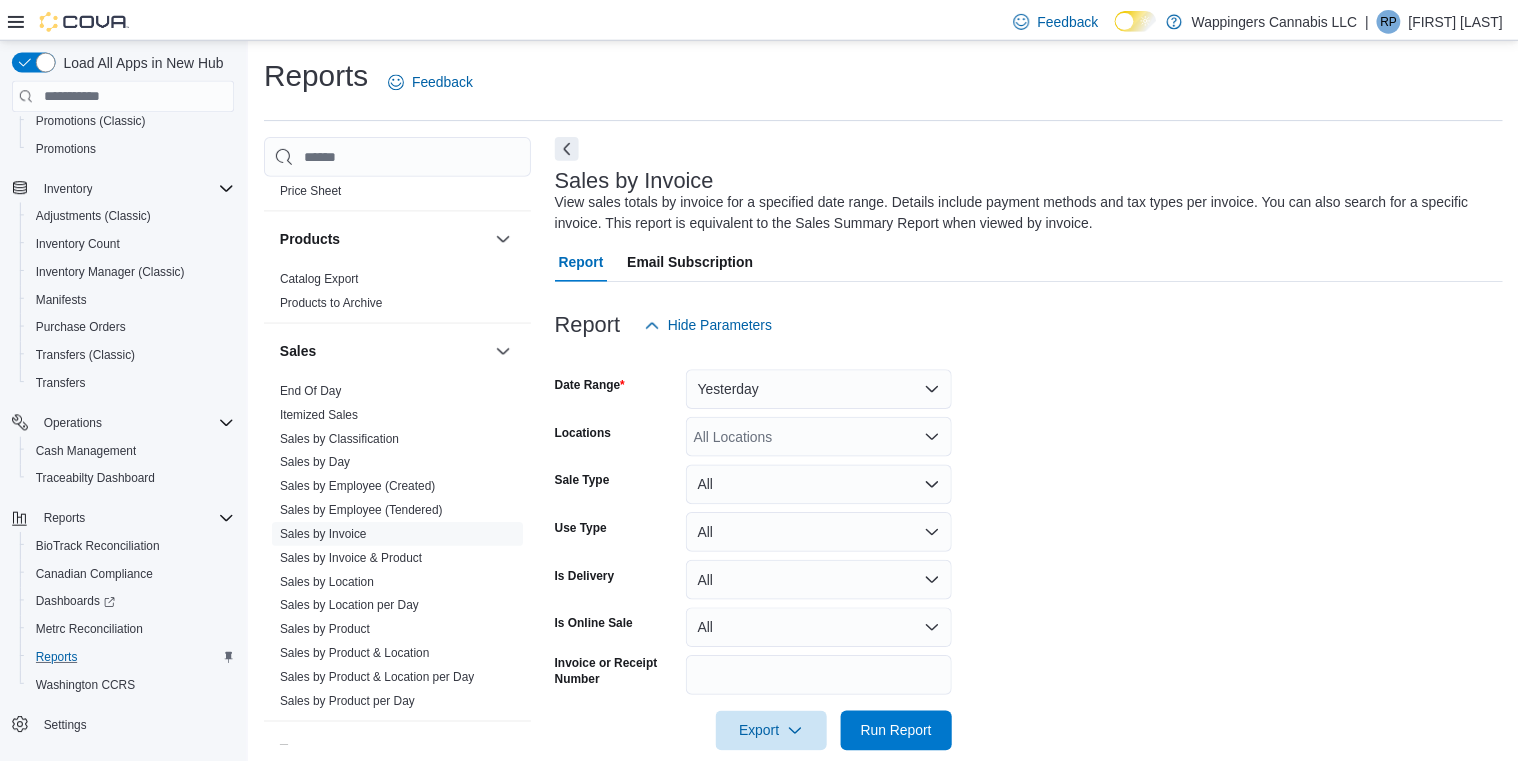 scroll, scrollTop: 29, scrollLeft: 0, axis: vertical 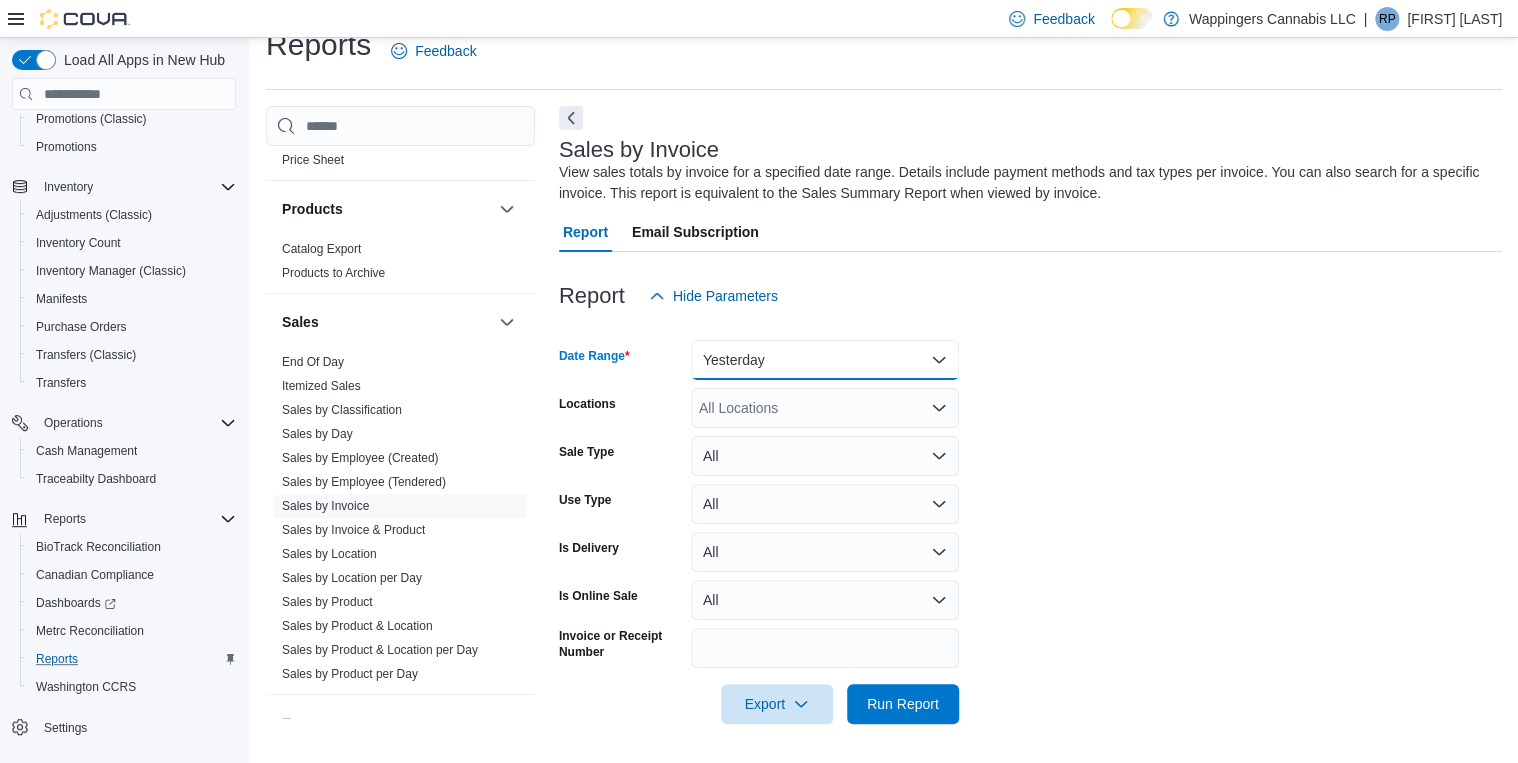 click on "Yesterday" at bounding box center [825, 360] 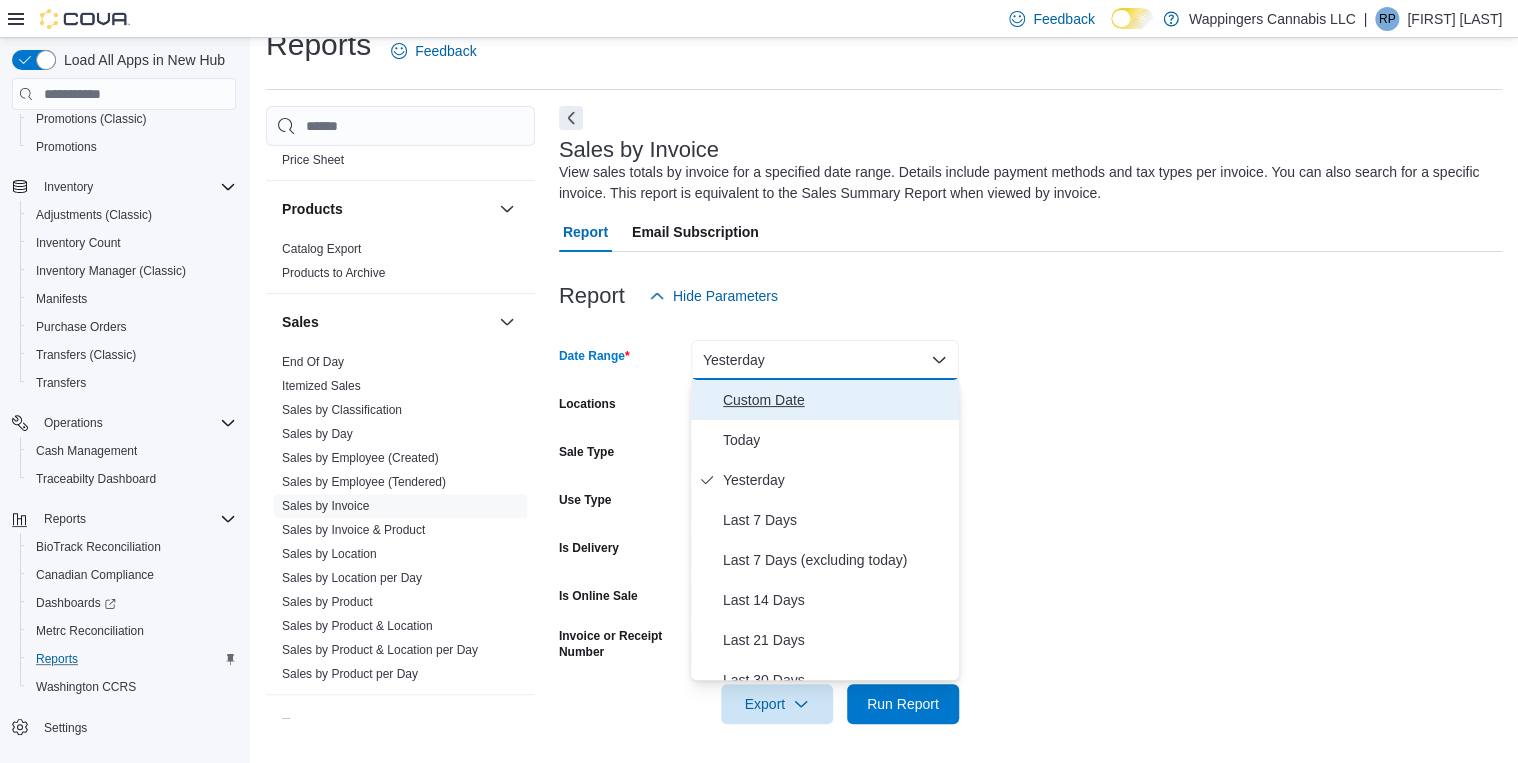 click on "Custom Date" at bounding box center (837, 400) 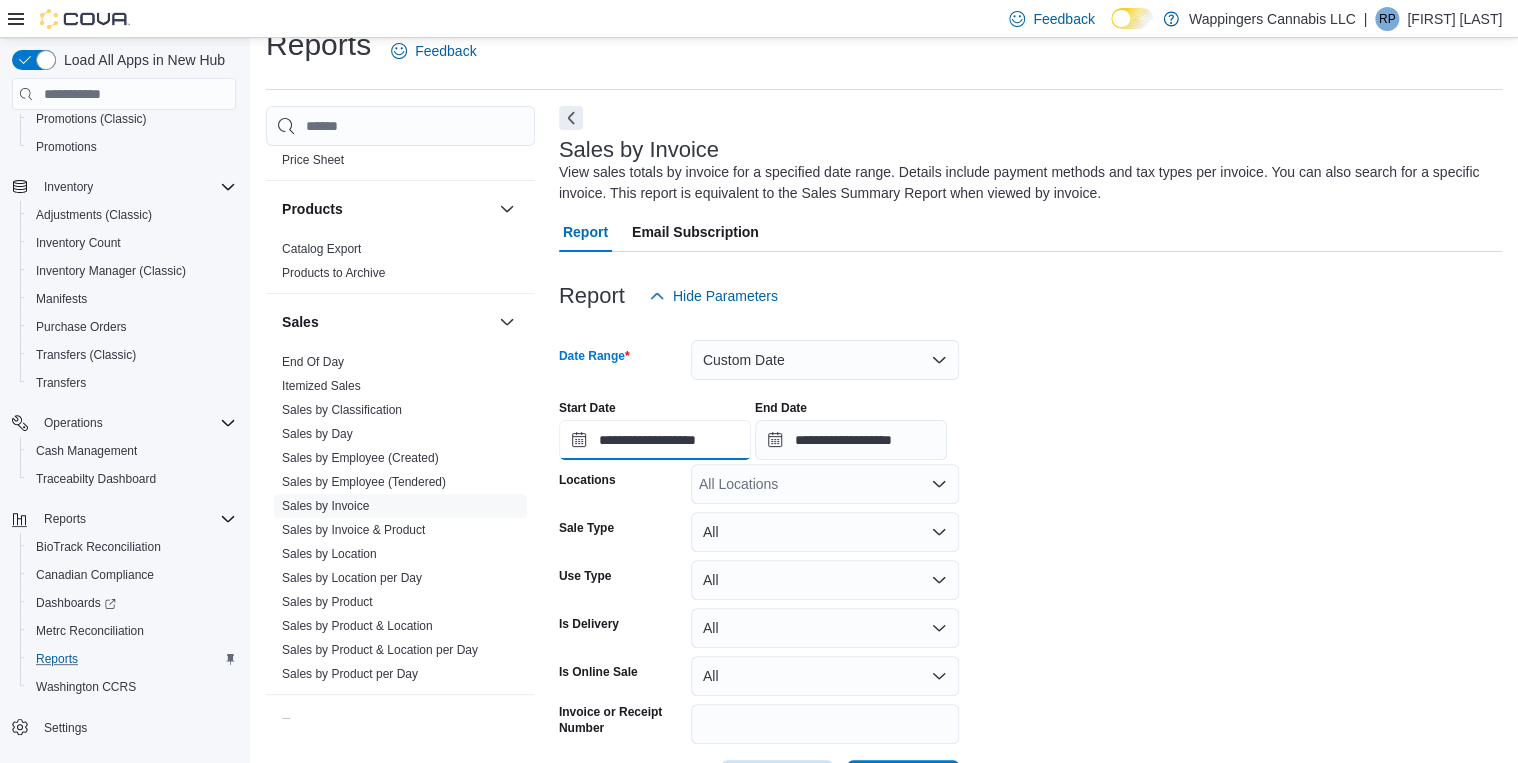 click on "**********" at bounding box center (655, 440) 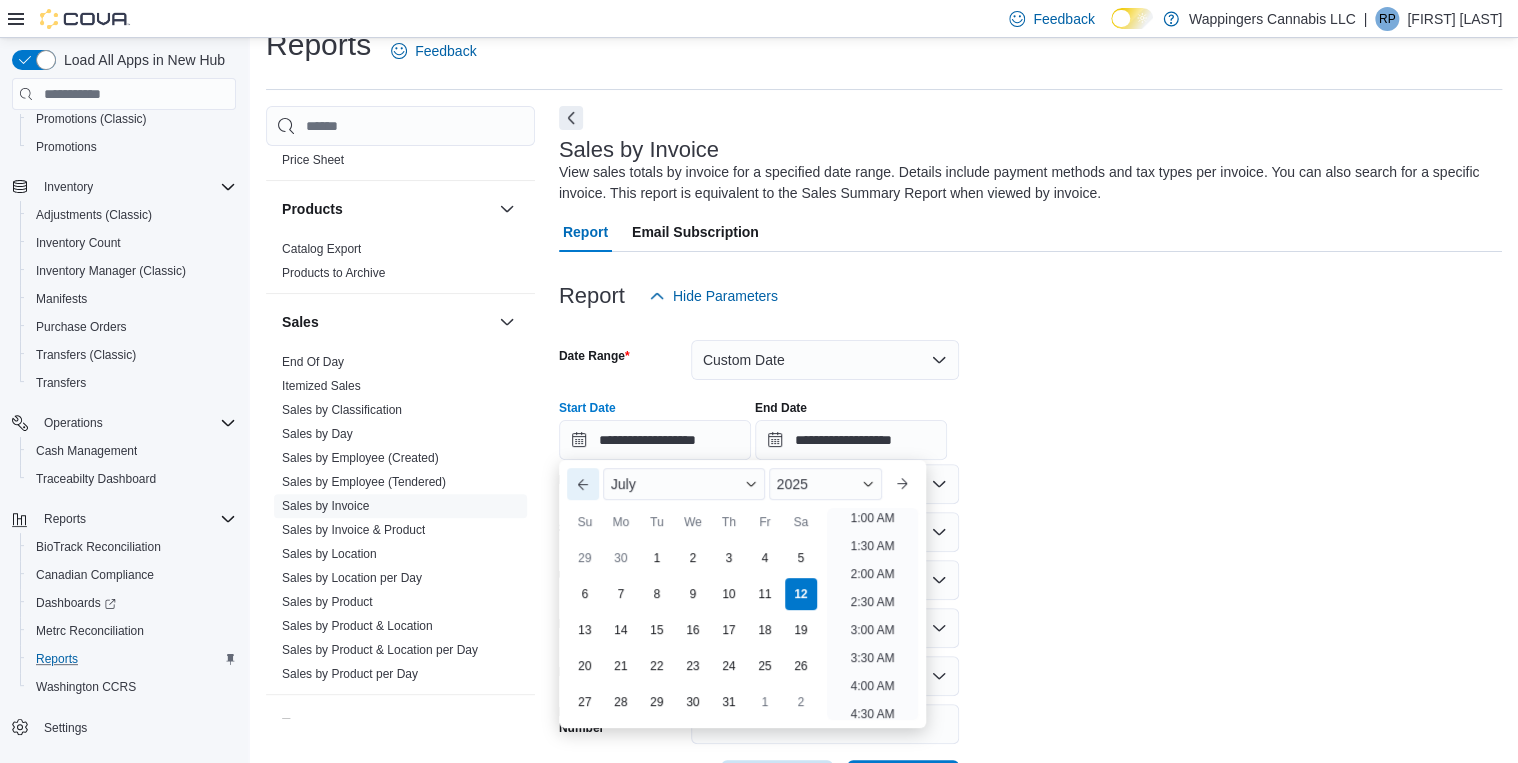 click on "Previous Month" at bounding box center (583, 484) 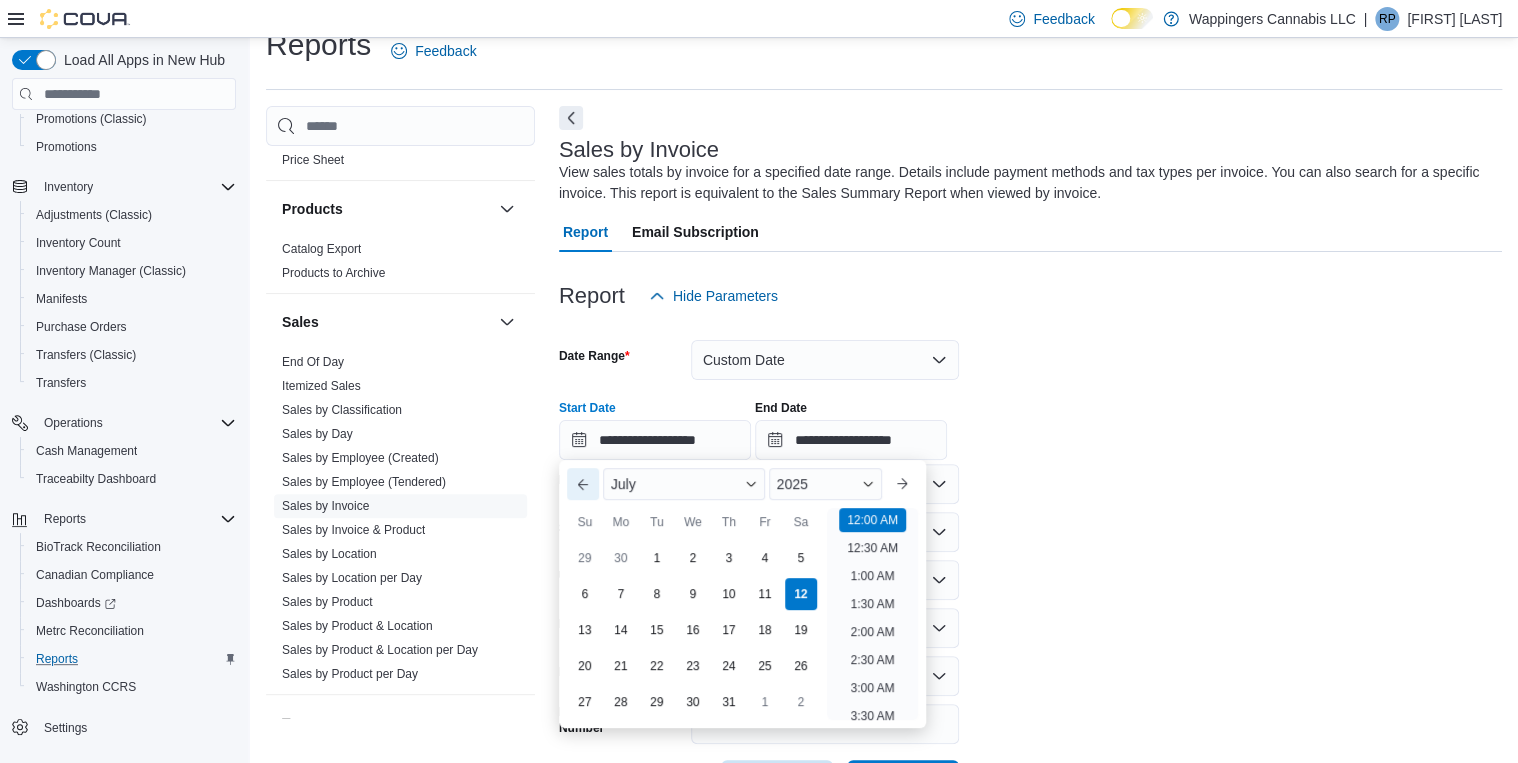 click on "Previous Month" at bounding box center (583, 484) 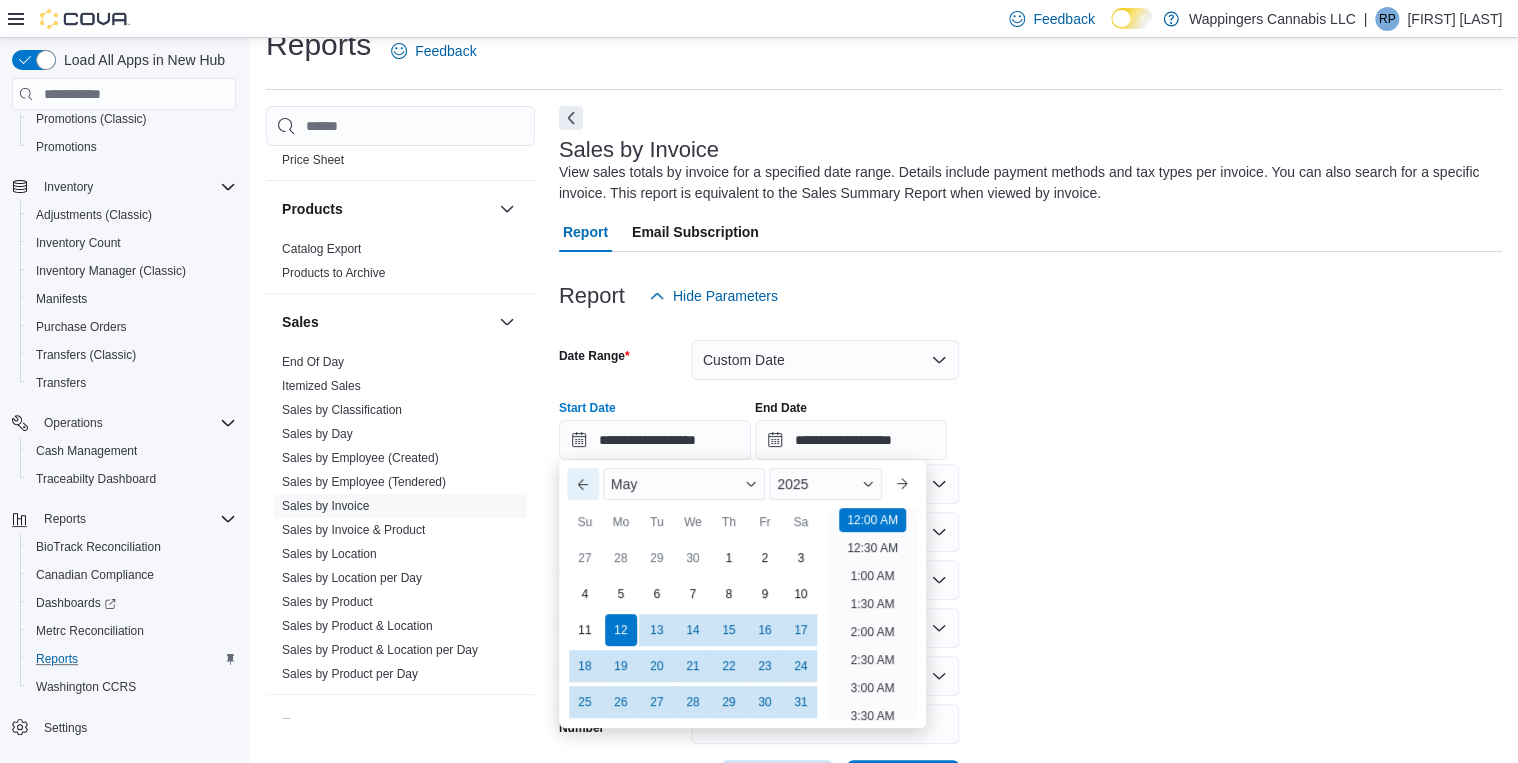 click on "Previous Month" at bounding box center (583, 484) 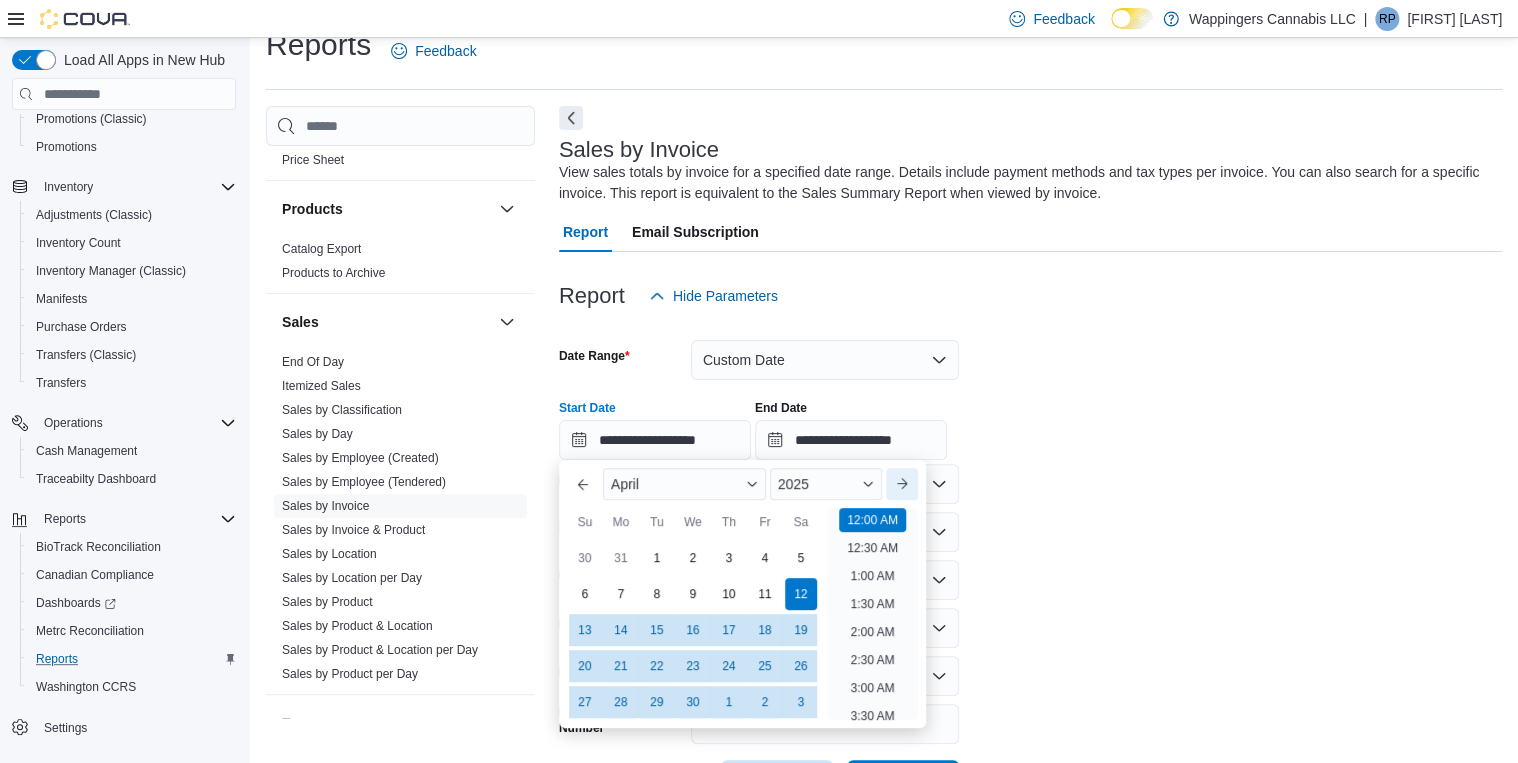 click on "Next month" at bounding box center [902, 484] 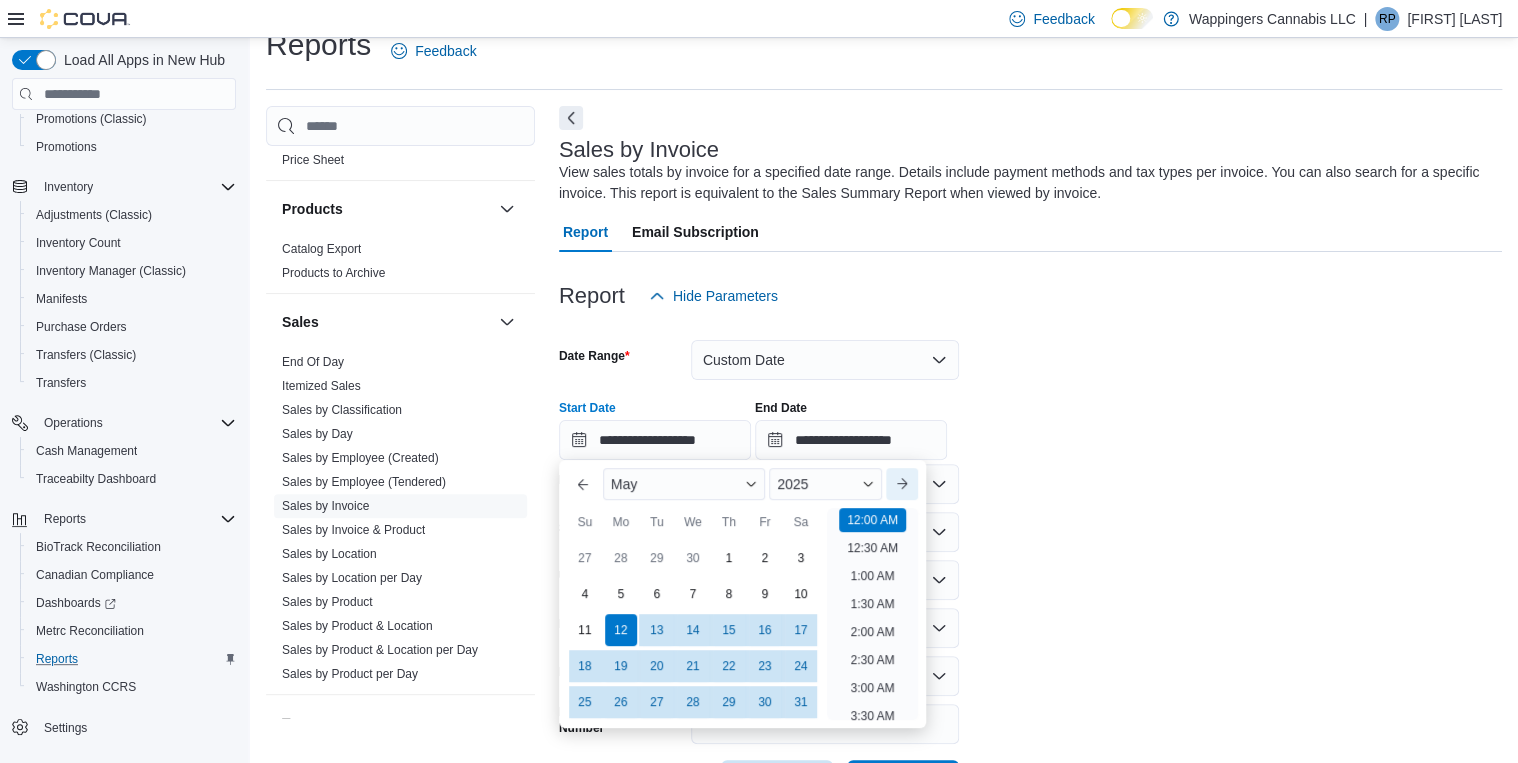 click on "Next month" at bounding box center (902, 484) 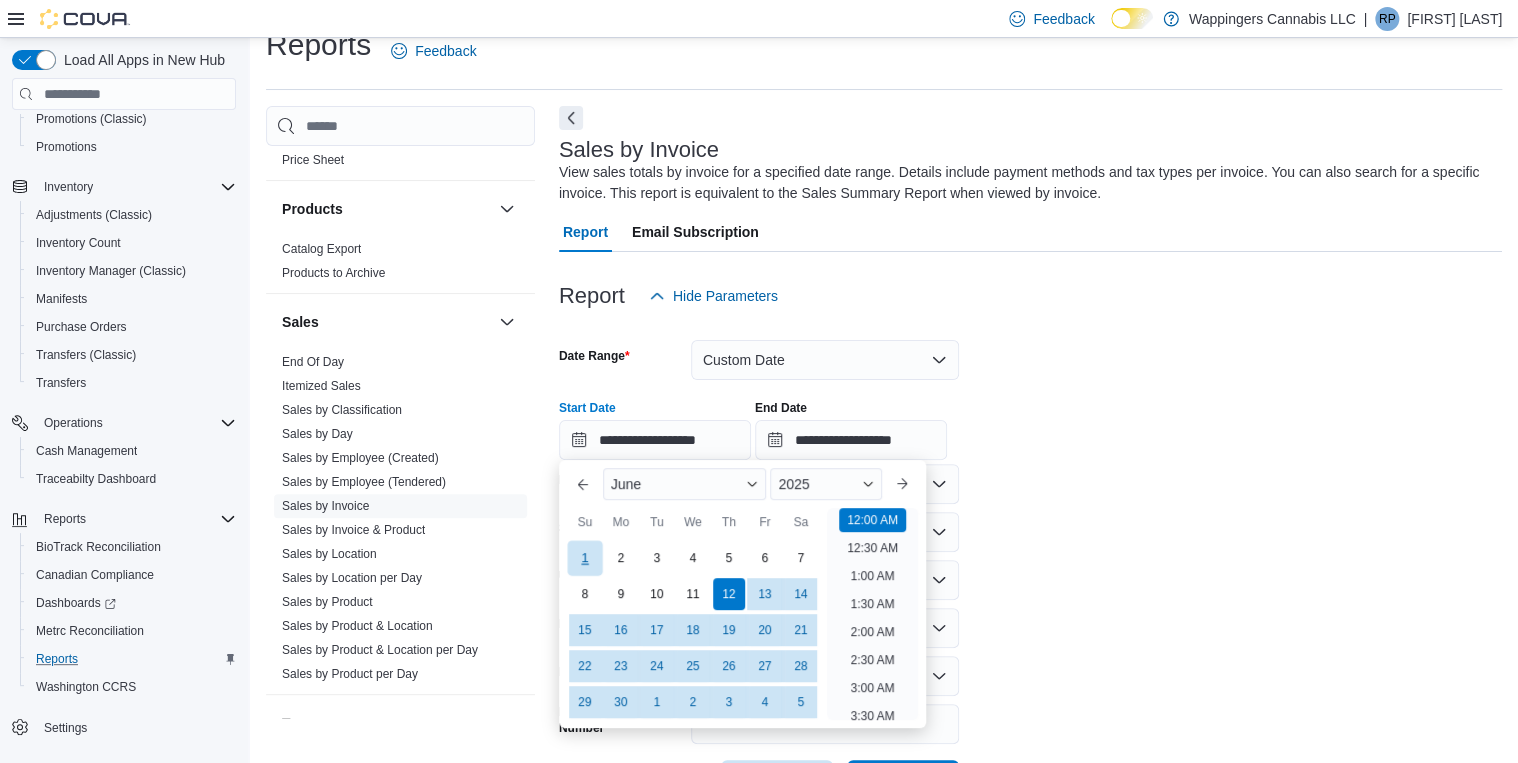 click on "1" at bounding box center [584, 558] 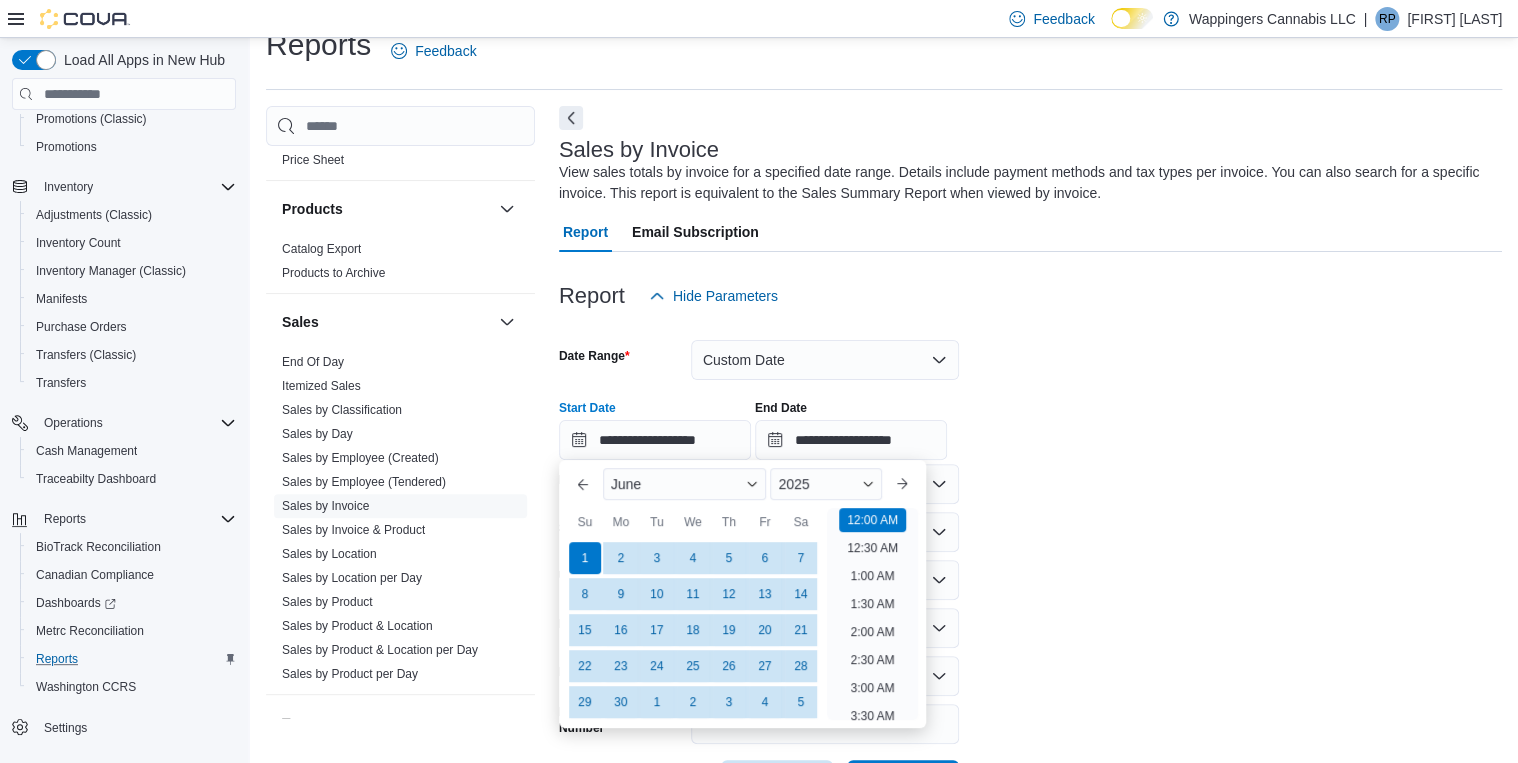 click on "**********" at bounding box center (1030, 558) 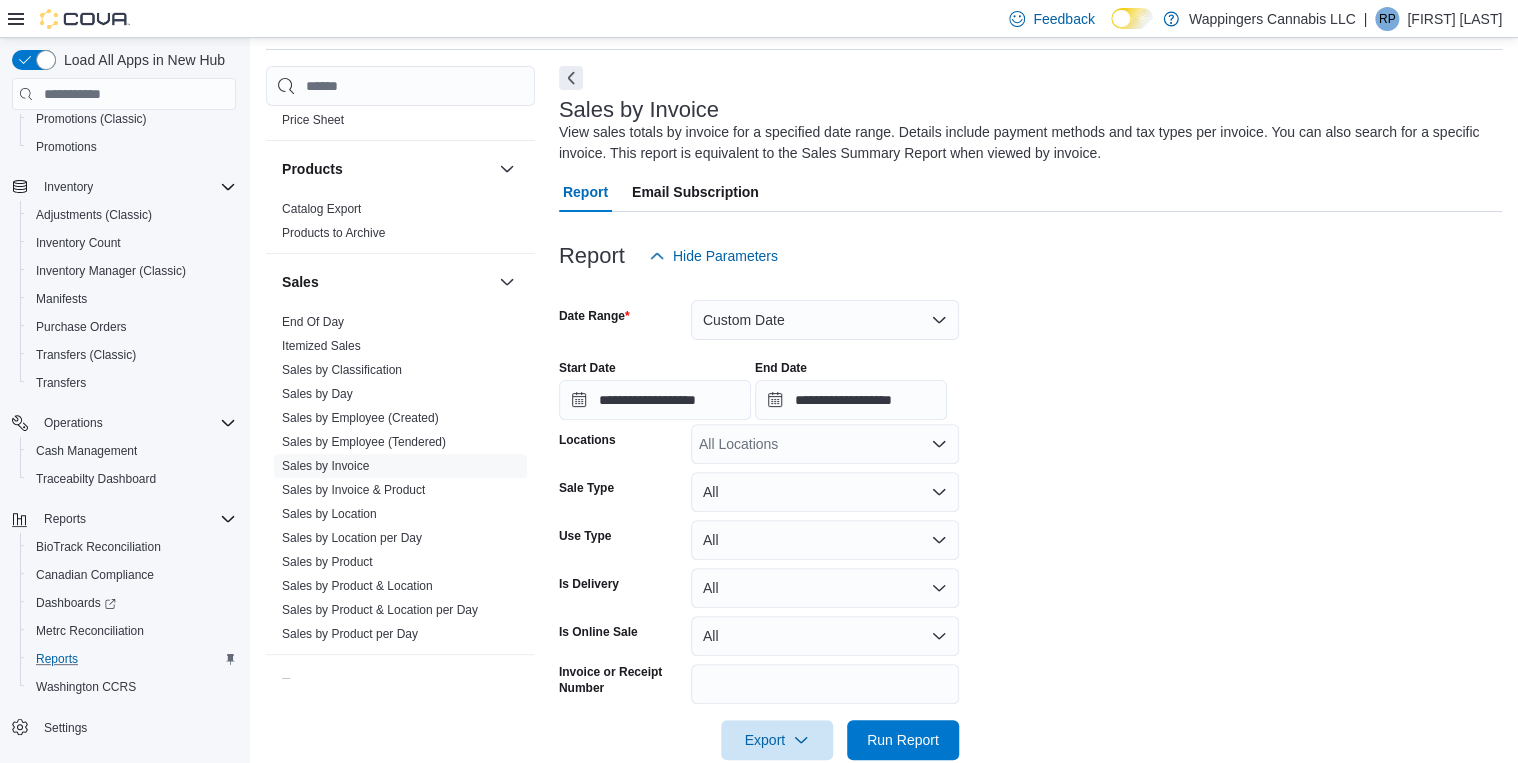 scroll, scrollTop: 105, scrollLeft: 0, axis: vertical 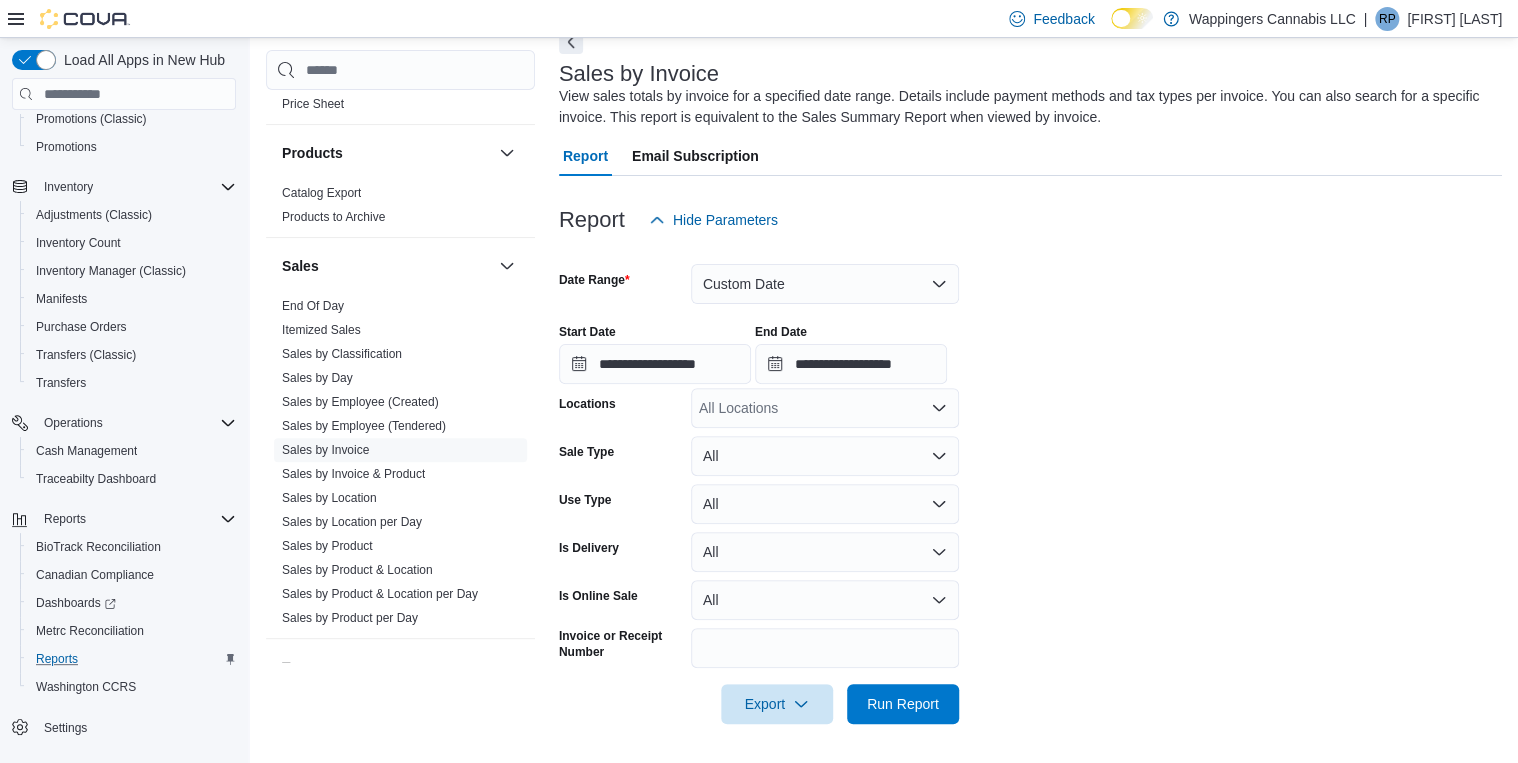 click on "All Locations" at bounding box center (825, 408) 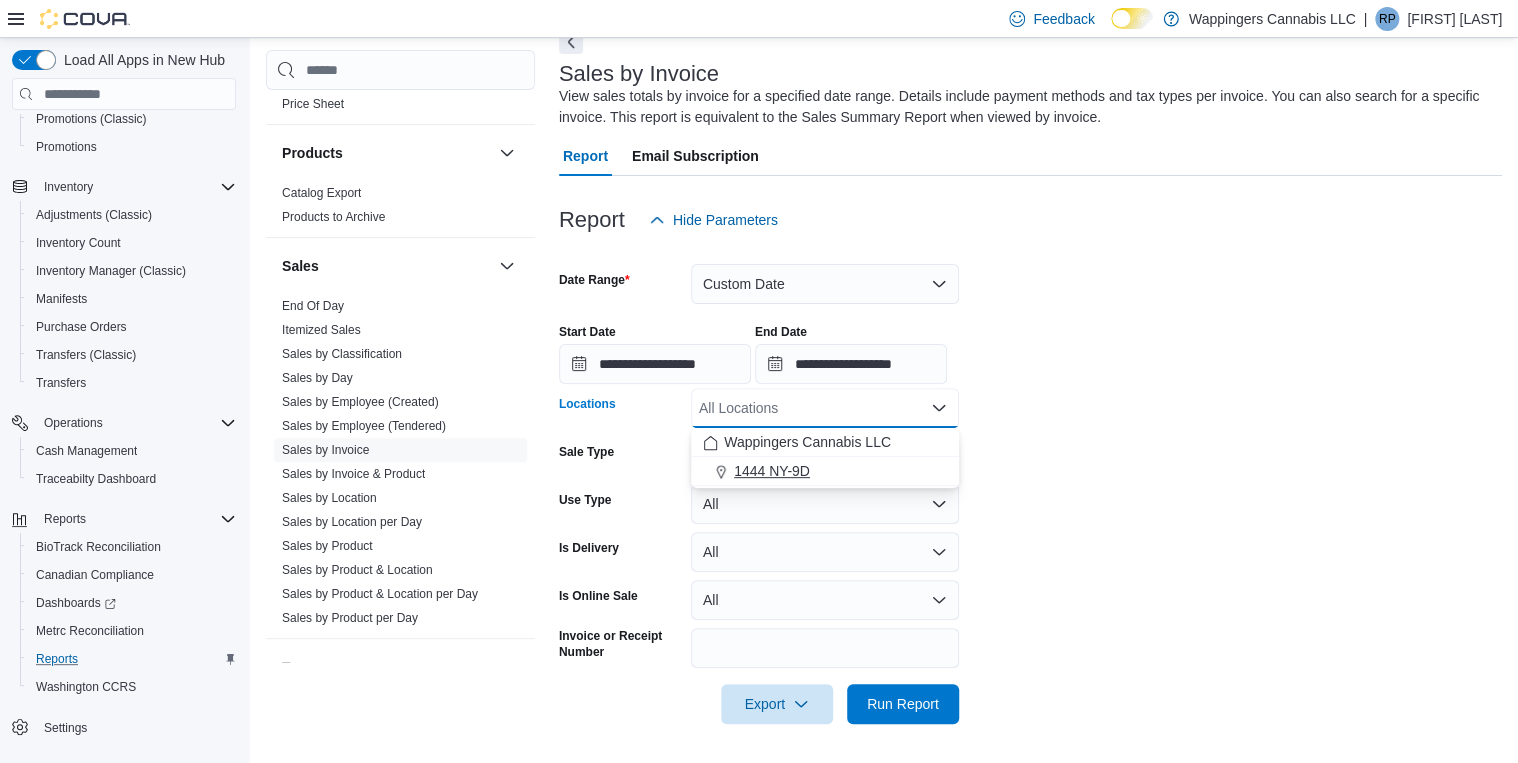 click on "1444 NY-9D" at bounding box center [825, 471] 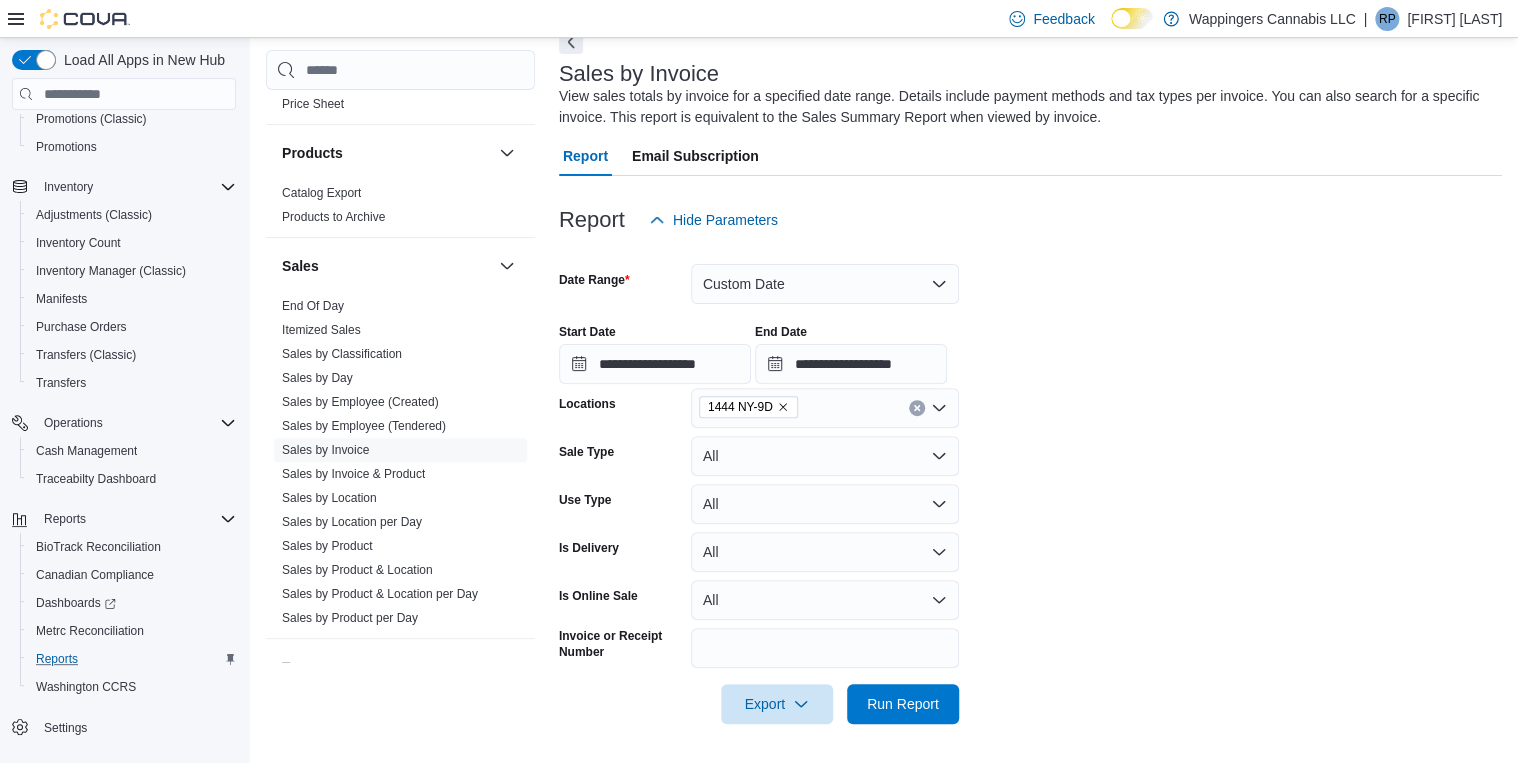 drag, startPoint x: 1210, startPoint y: 431, endPoint x: 899, endPoint y: 464, distance: 312.7459 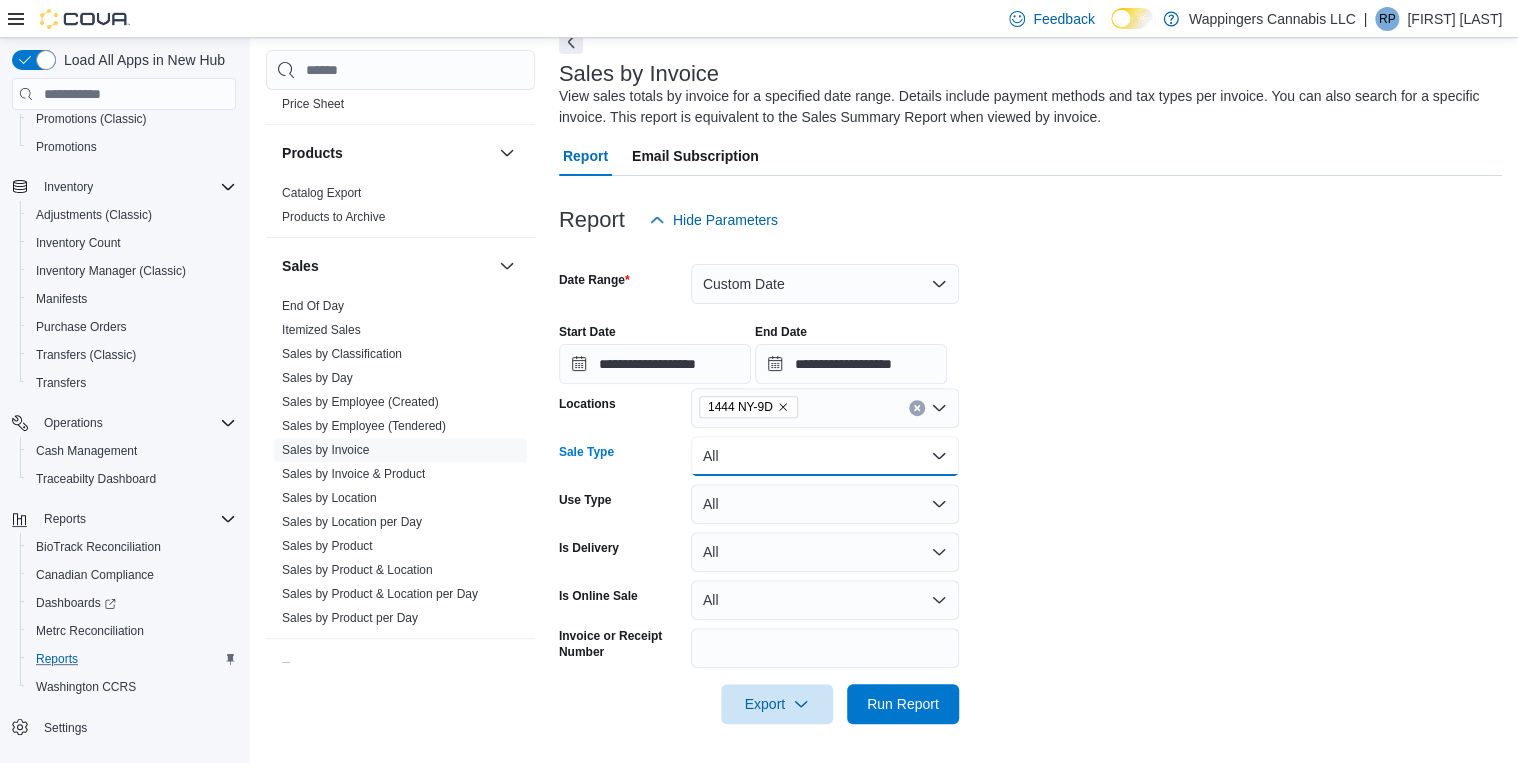 click on "All" at bounding box center [825, 456] 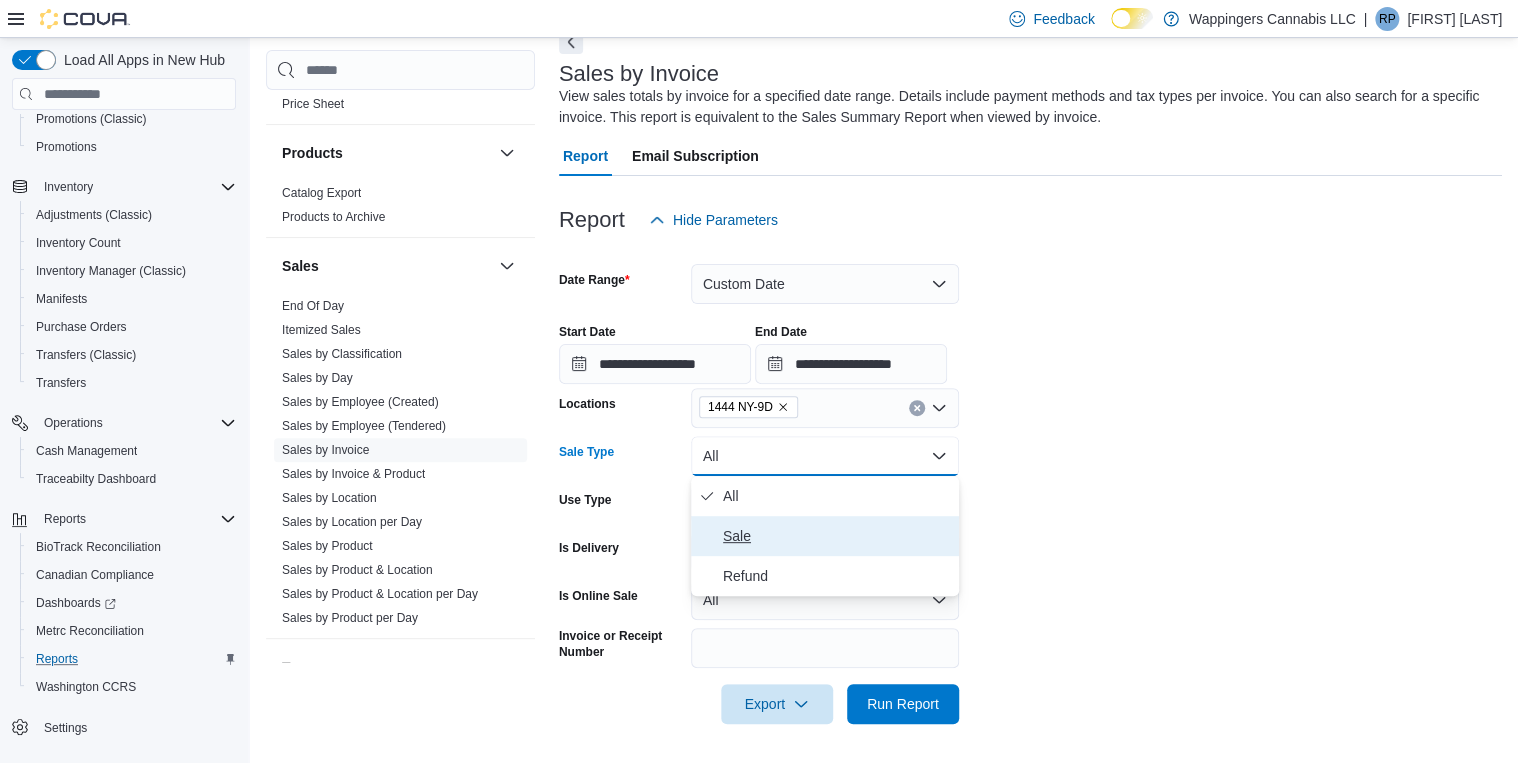 click on "Sale" at bounding box center [825, 536] 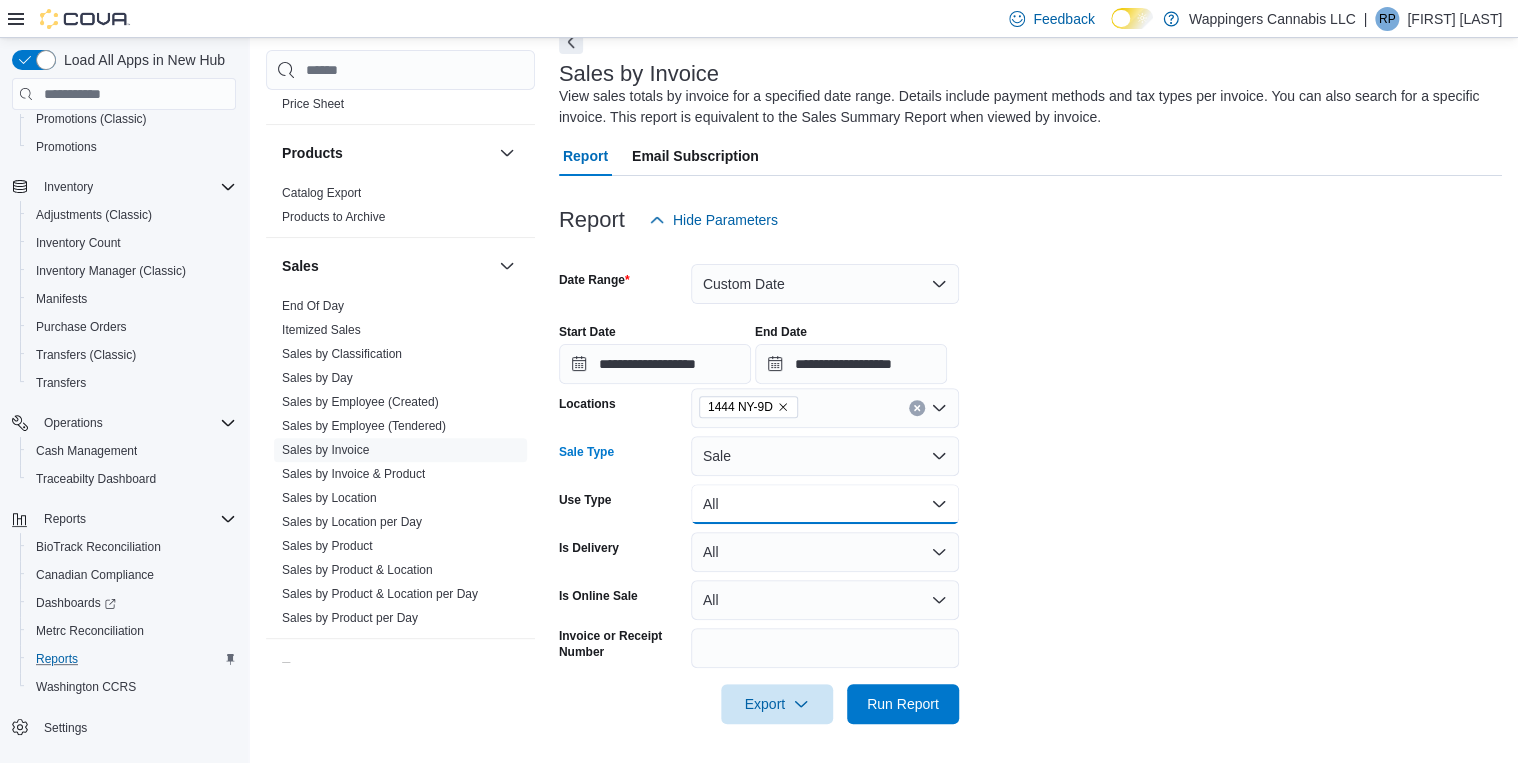 click on "All" at bounding box center [825, 504] 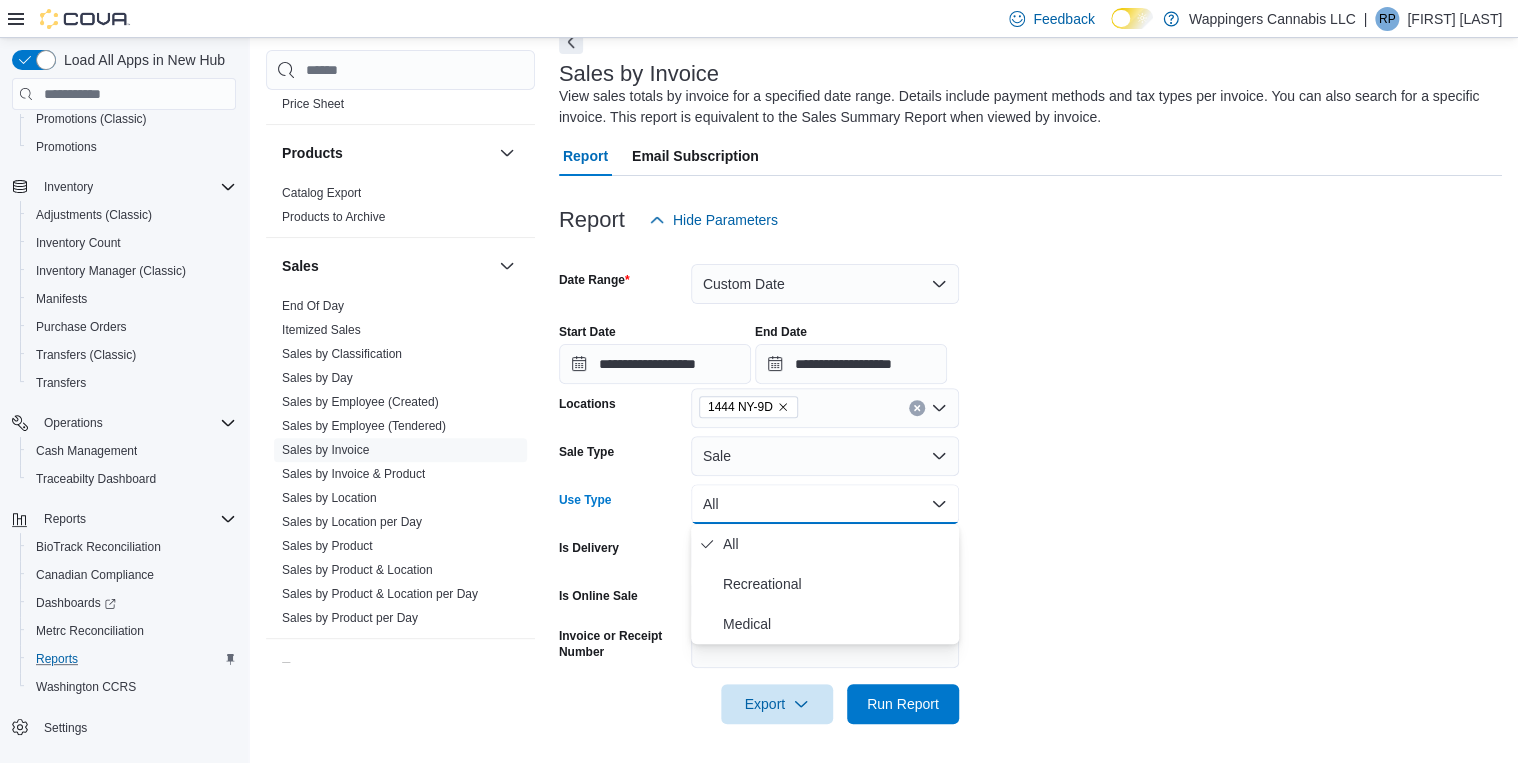click on "**********" at bounding box center (1030, 482) 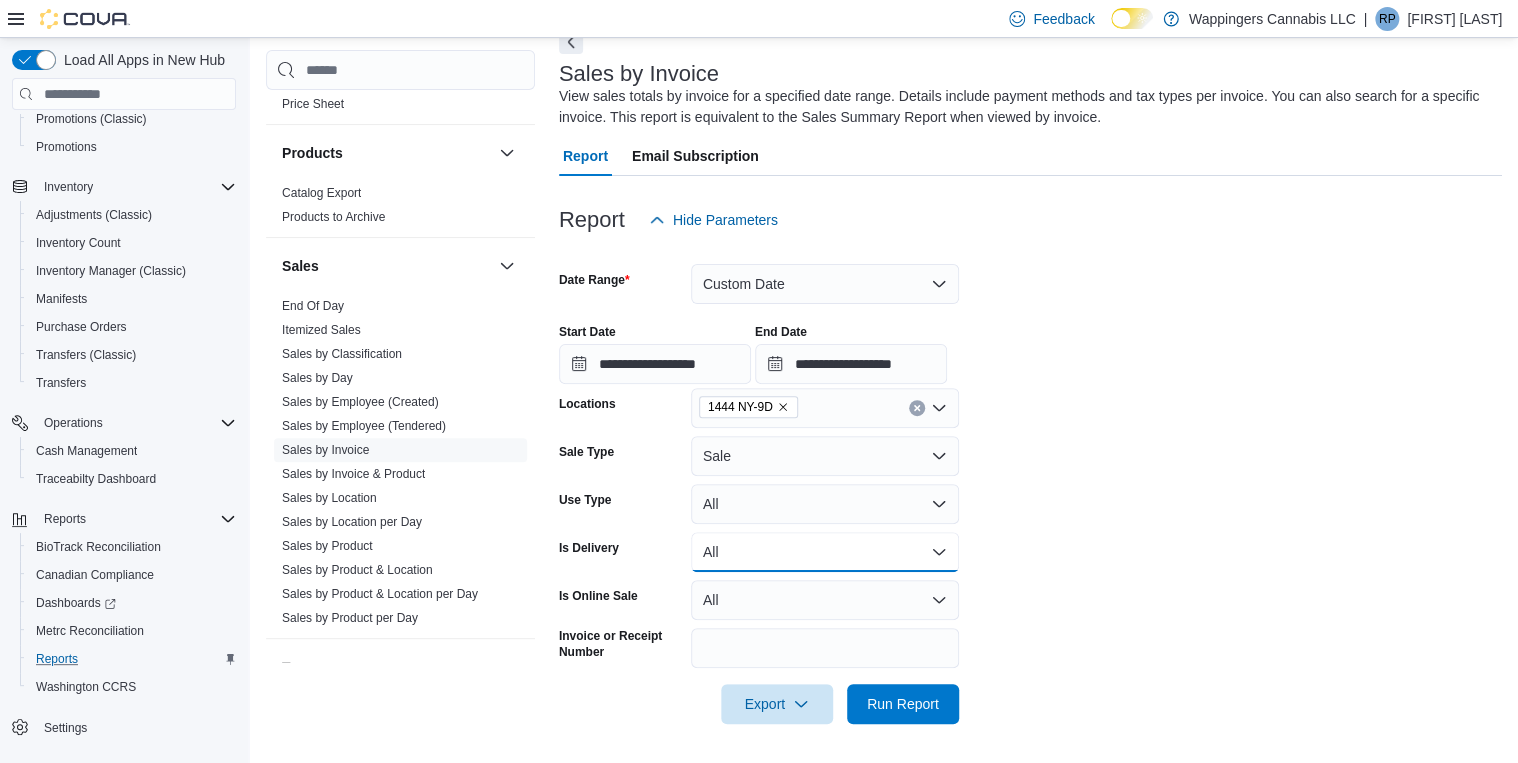click on "All" at bounding box center [825, 552] 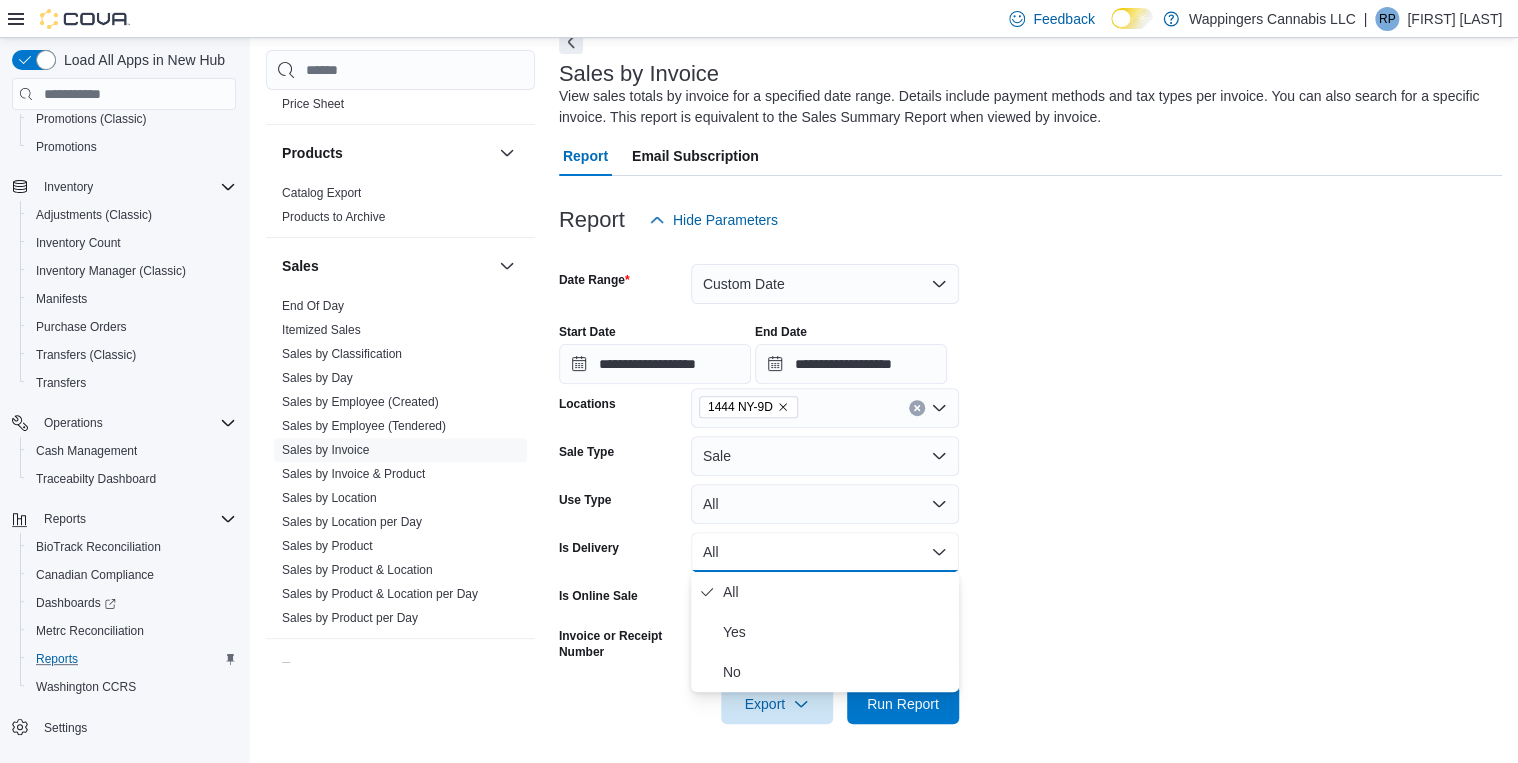 drag, startPoint x: 1229, startPoint y: 558, endPoint x: 1188, endPoint y: 562, distance: 41.19466 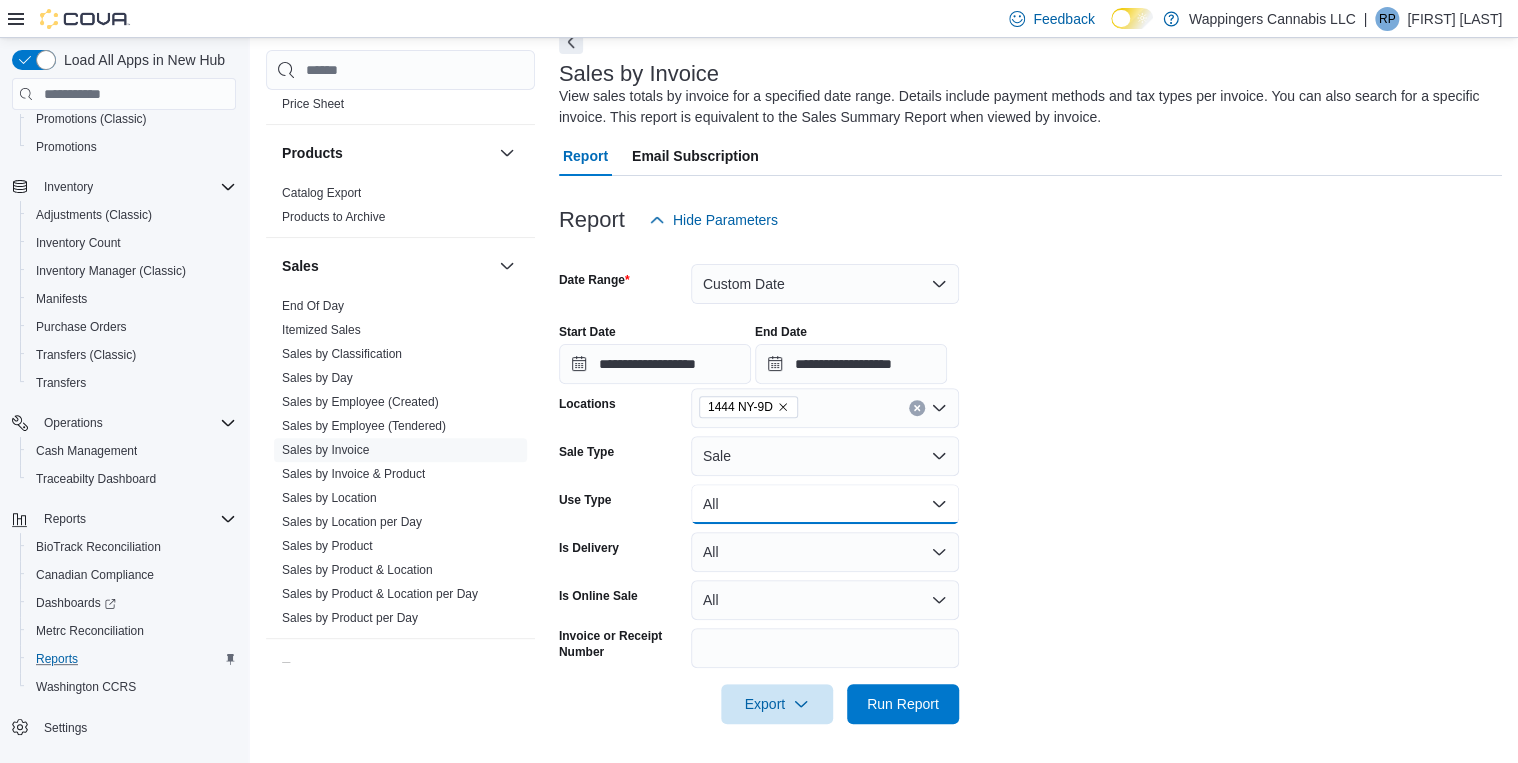 click on "All" at bounding box center [825, 504] 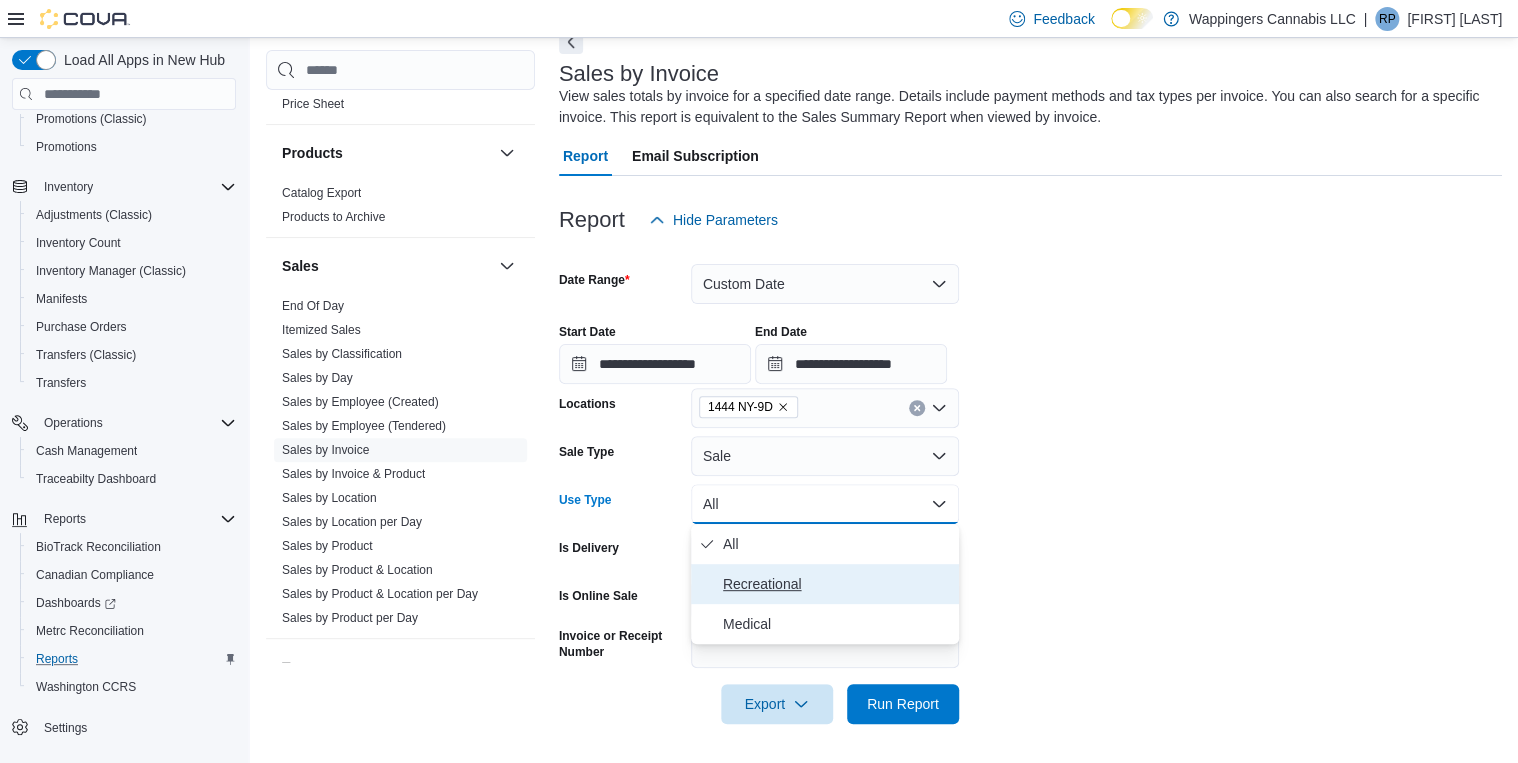 click on "Recreational" at bounding box center (837, 584) 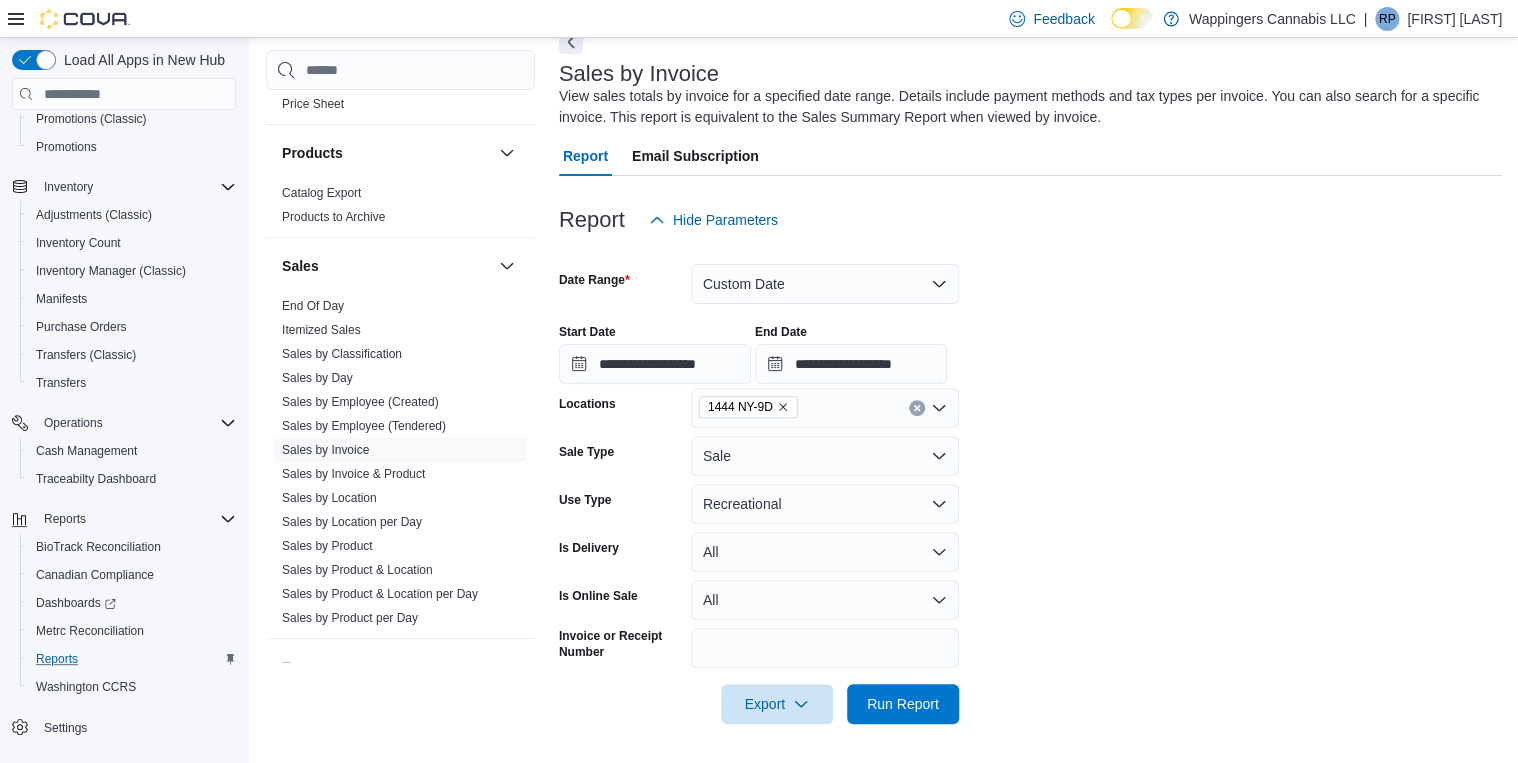 click on "**********" at bounding box center [1030, 482] 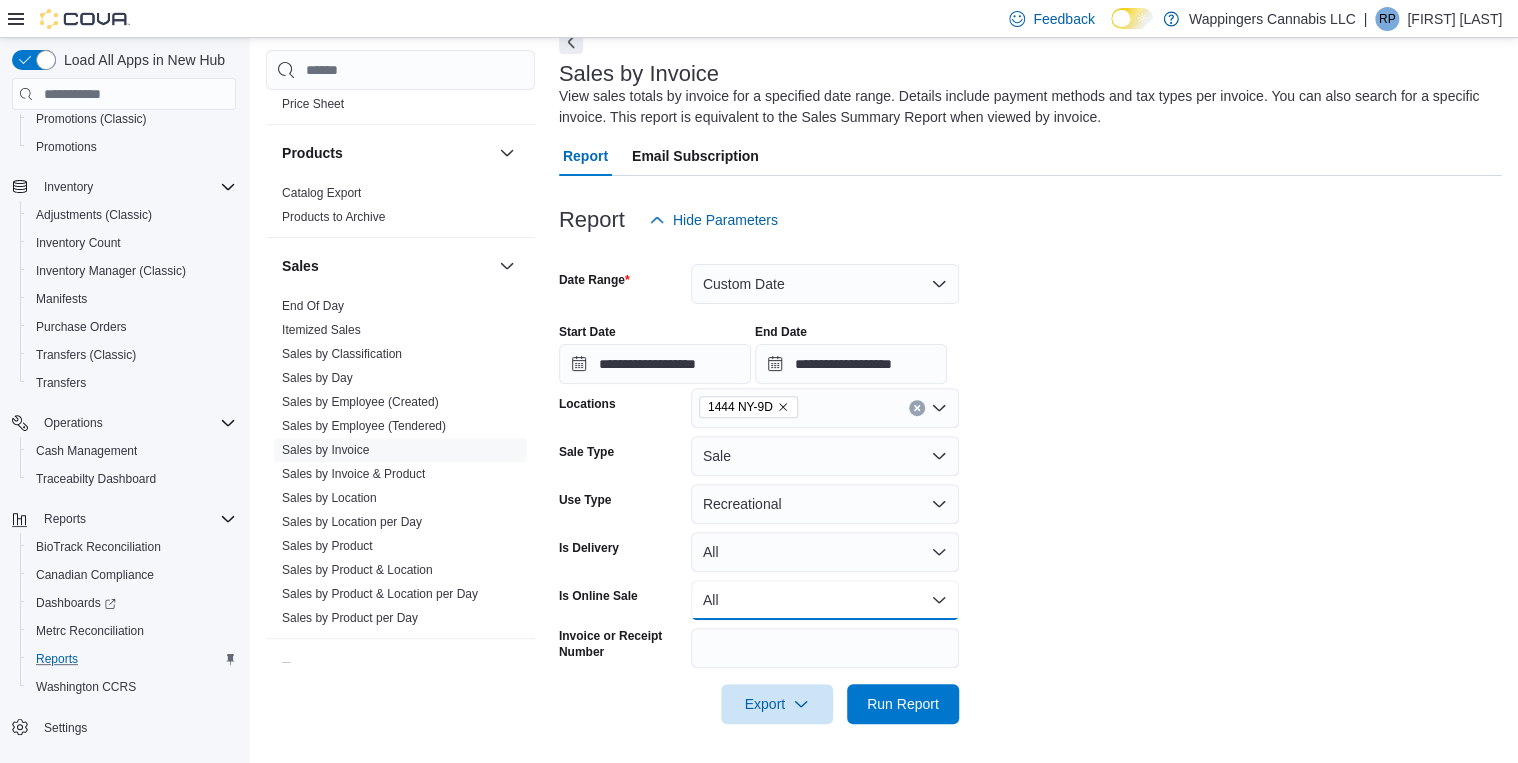 click on "All" at bounding box center (825, 600) 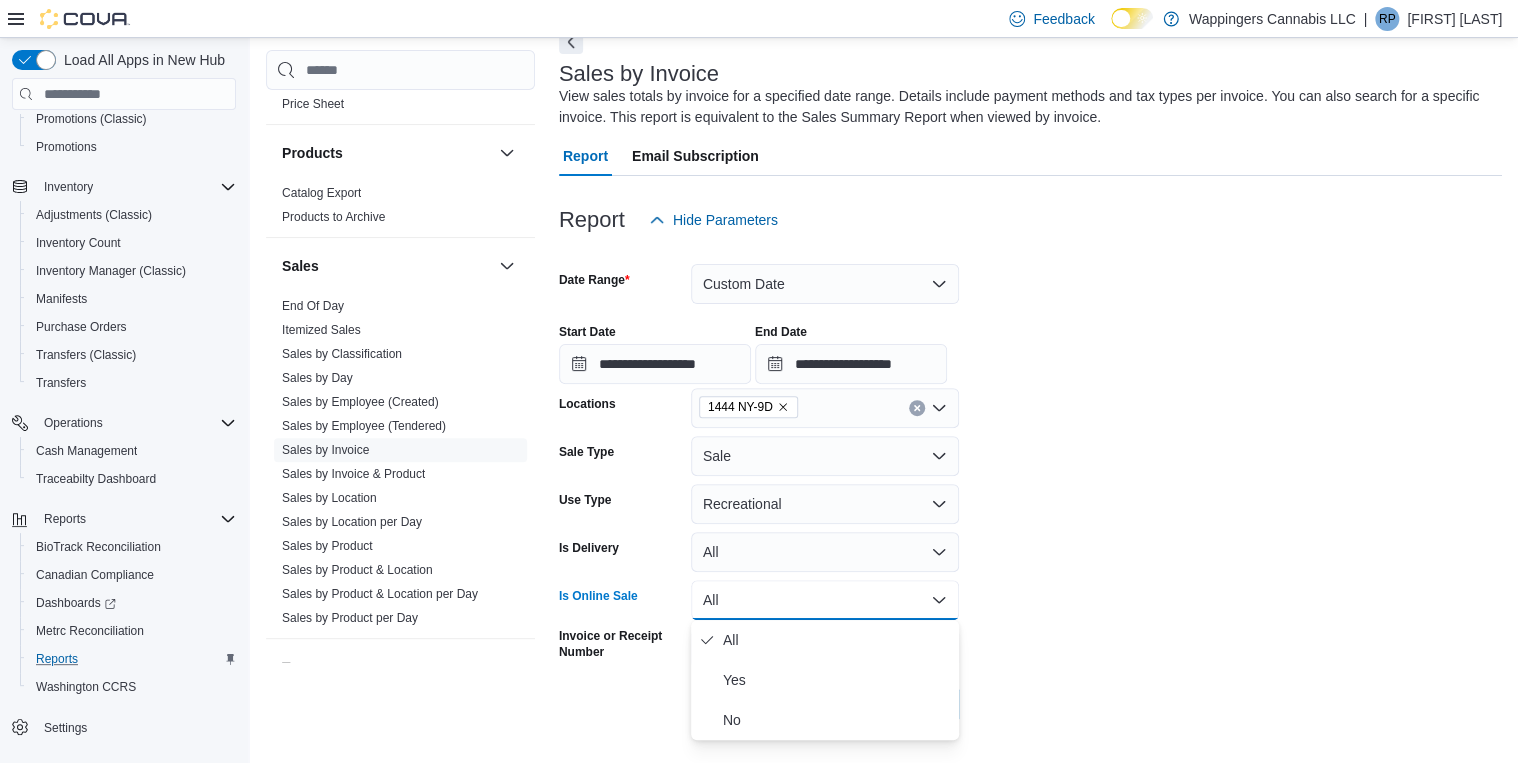 click on "**********" at bounding box center [1030, 482] 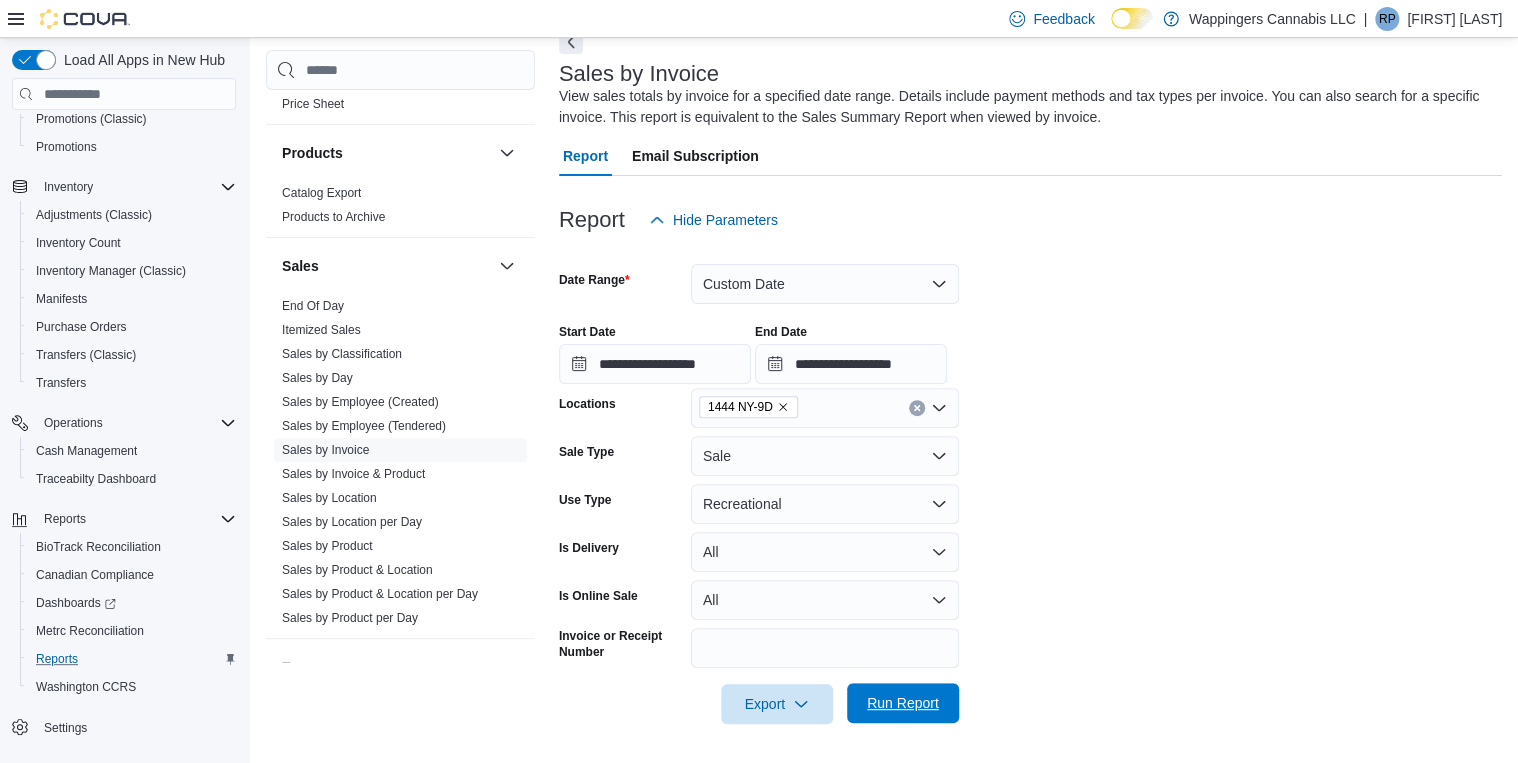click on "Run Report" at bounding box center [903, 703] 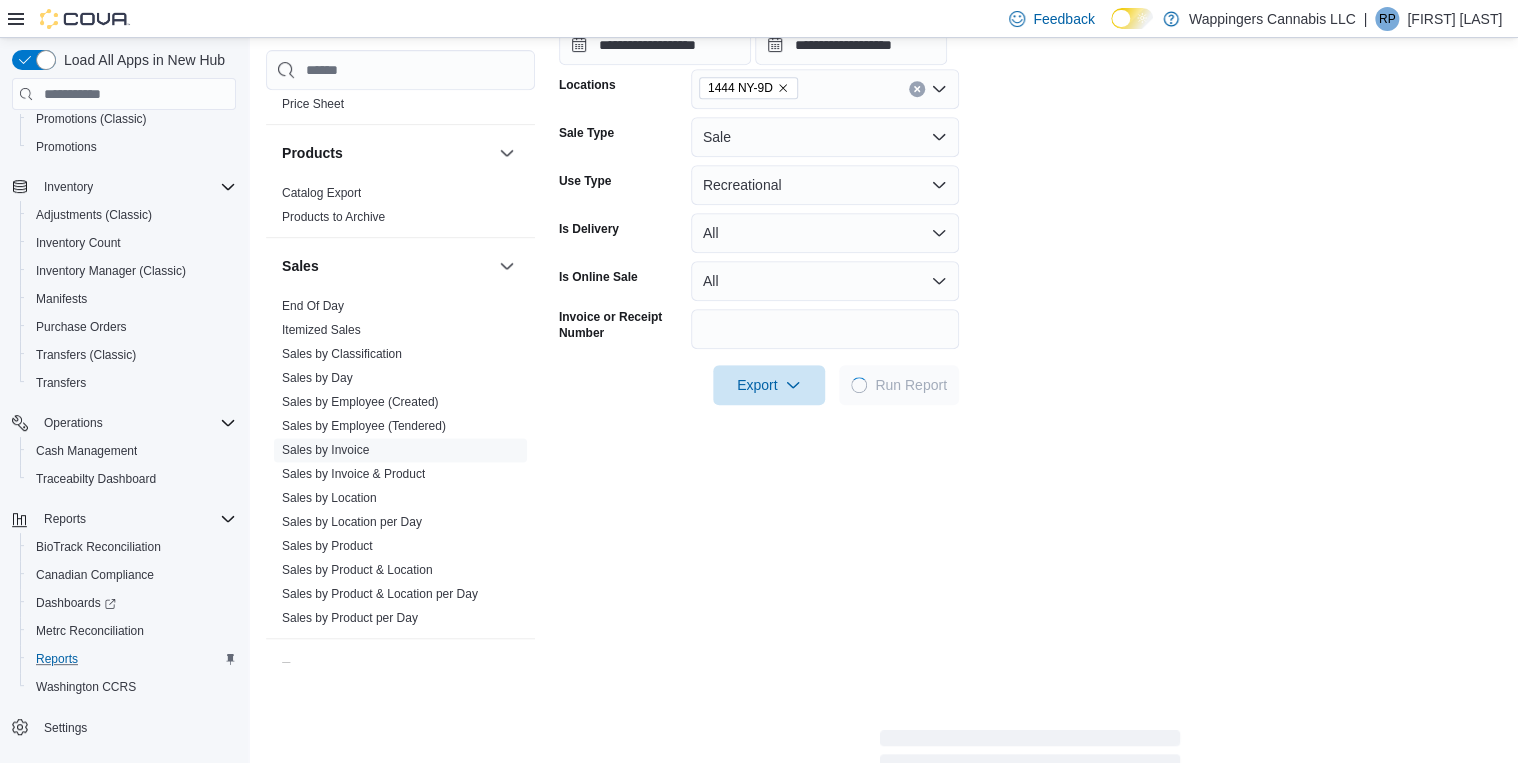 scroll, scrollTop: 425, scrollLeft: 0, axis: vertical 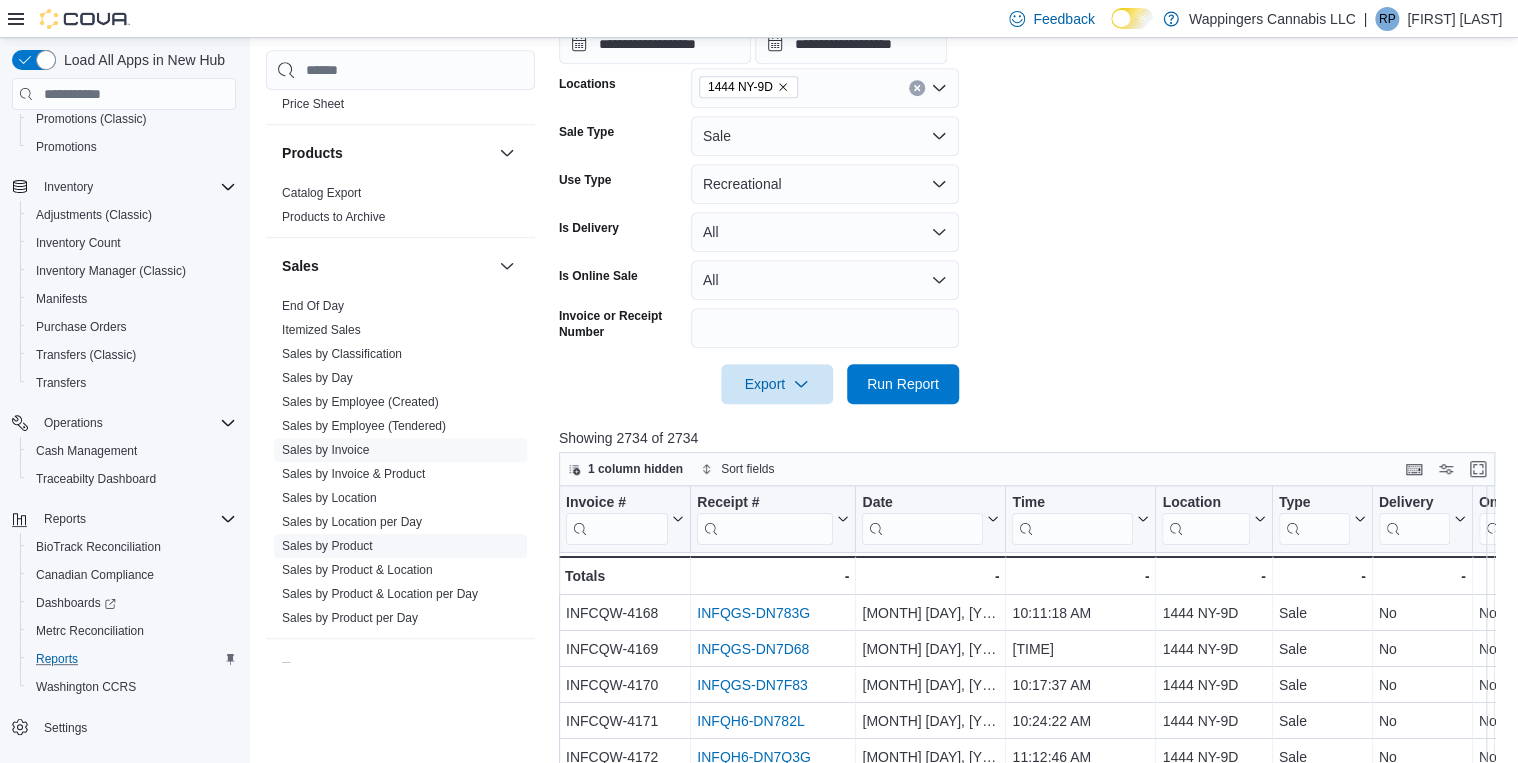 click on "Sales by Product" at bounding box center [327, 546] 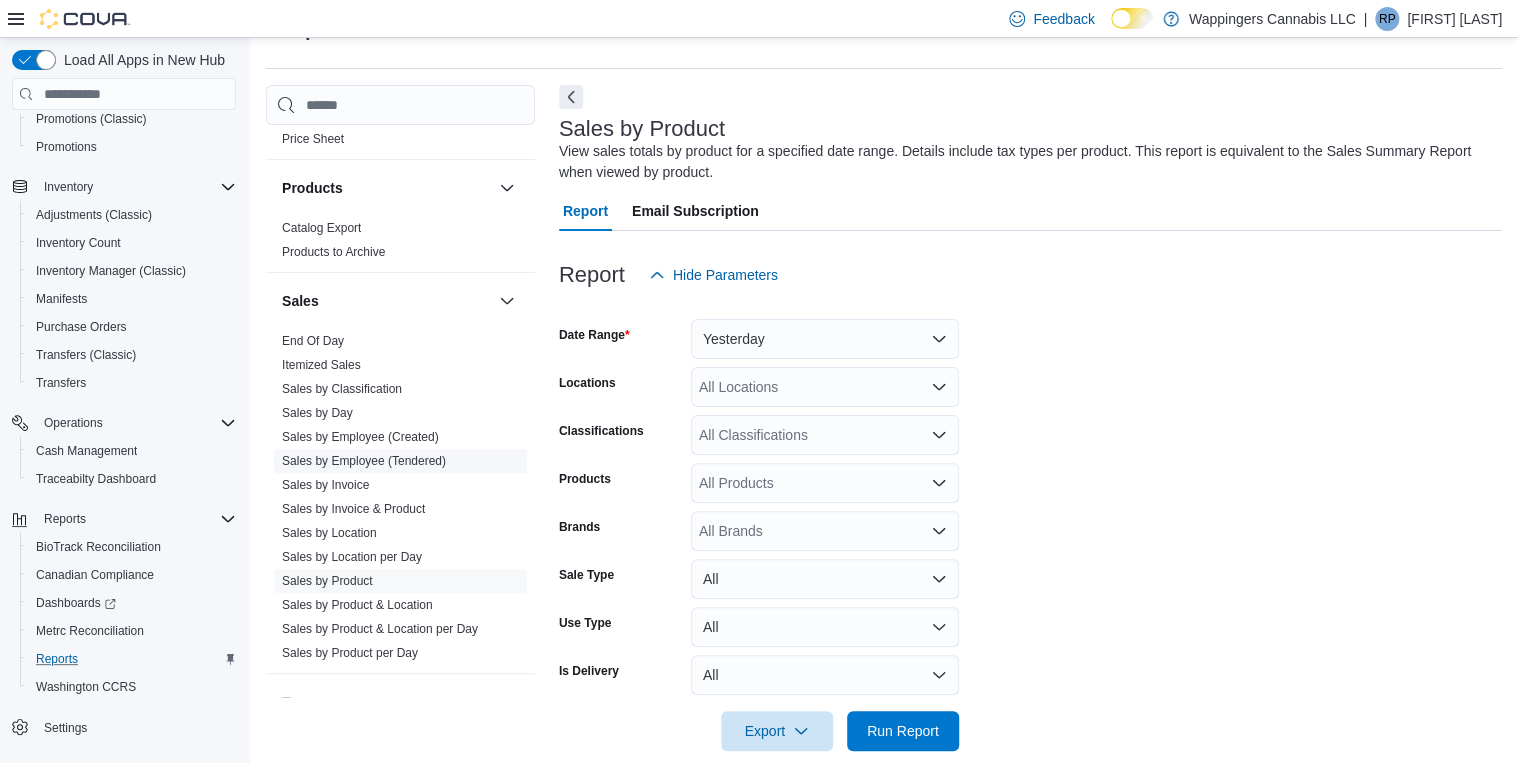 scroll, scrollTop: 67, scrollLeft: 0, axis: vertical 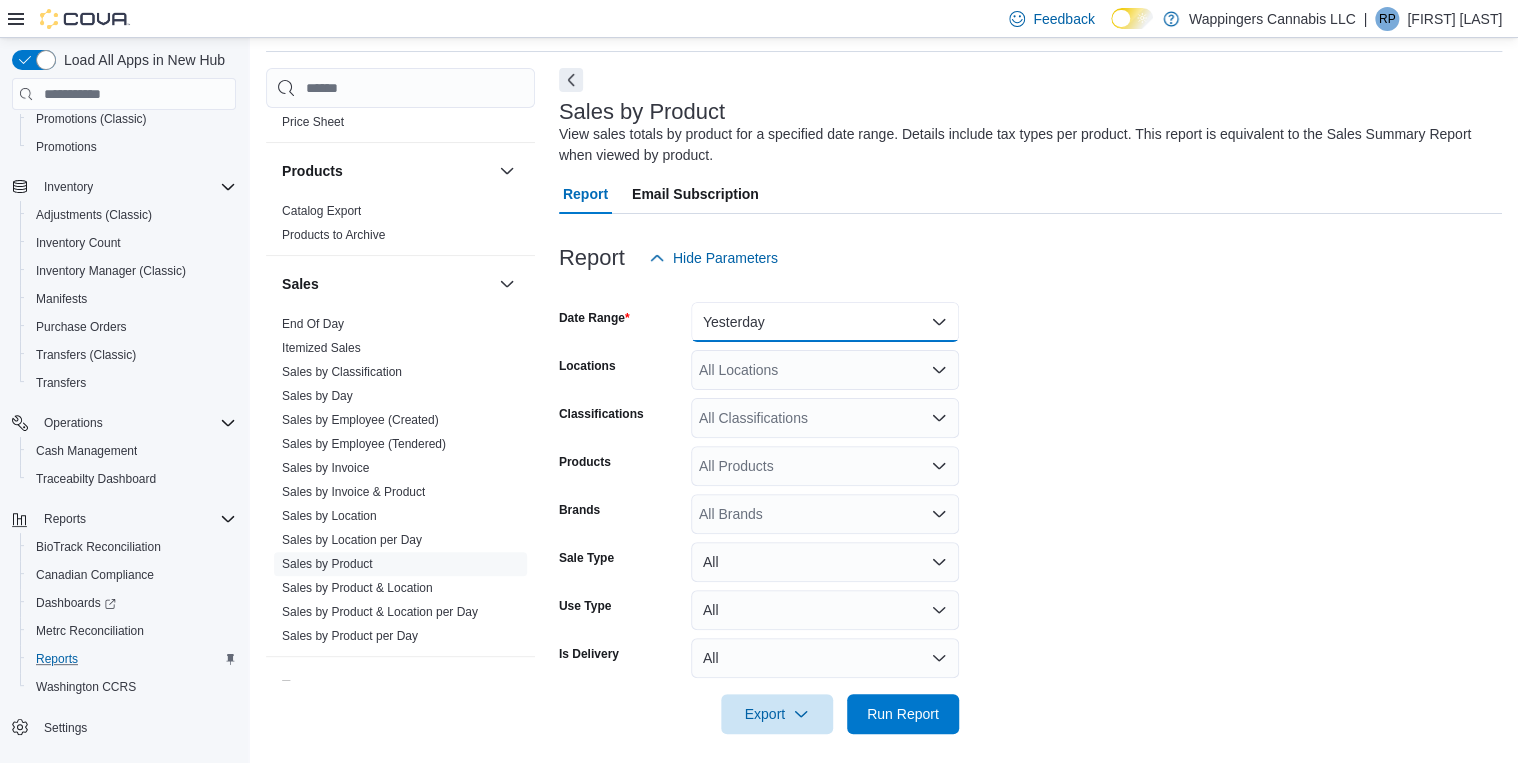 click on "Yesterday" at bounding box center (825, 322) 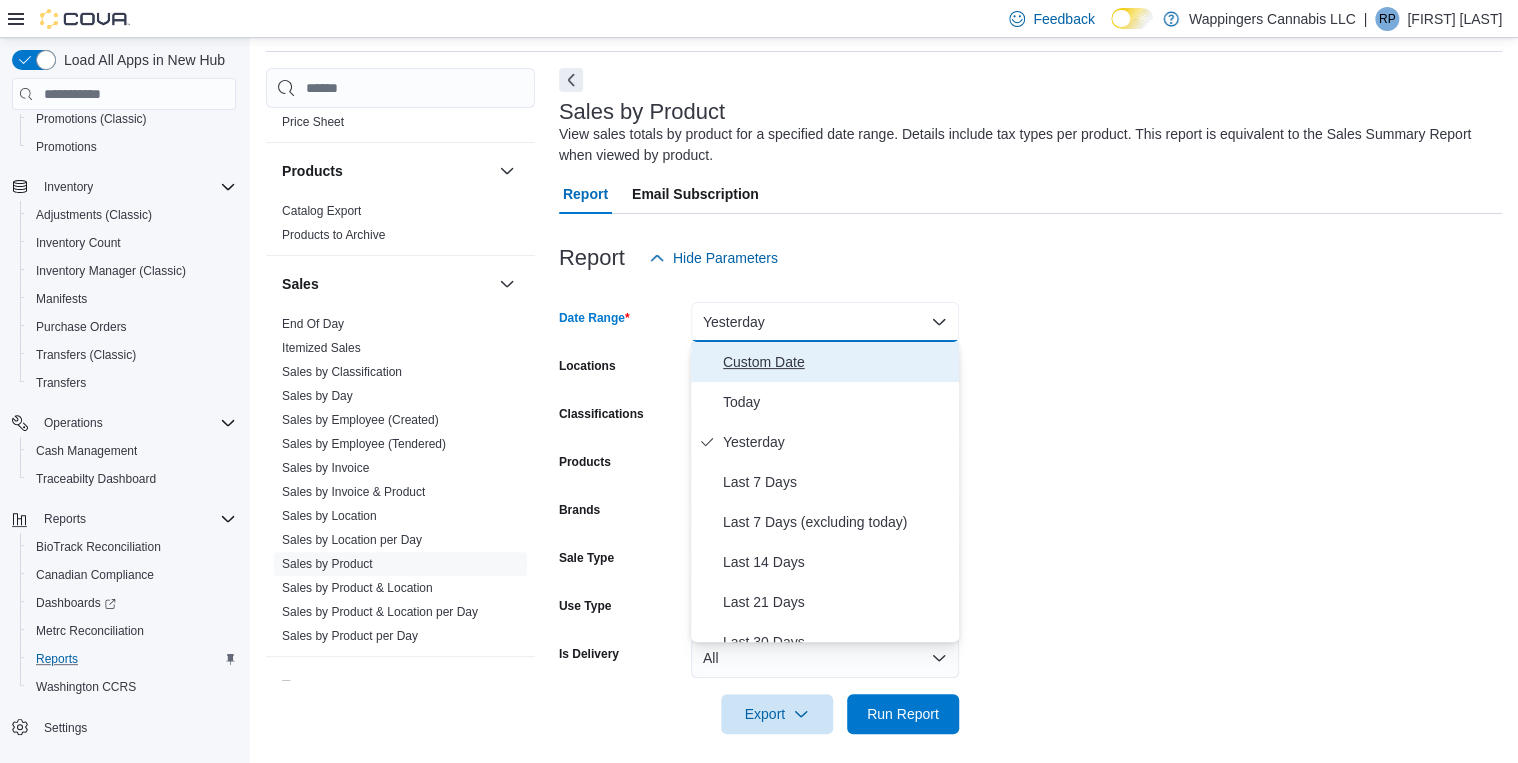 click on "Custom Date" at bounding box center [837, 362] 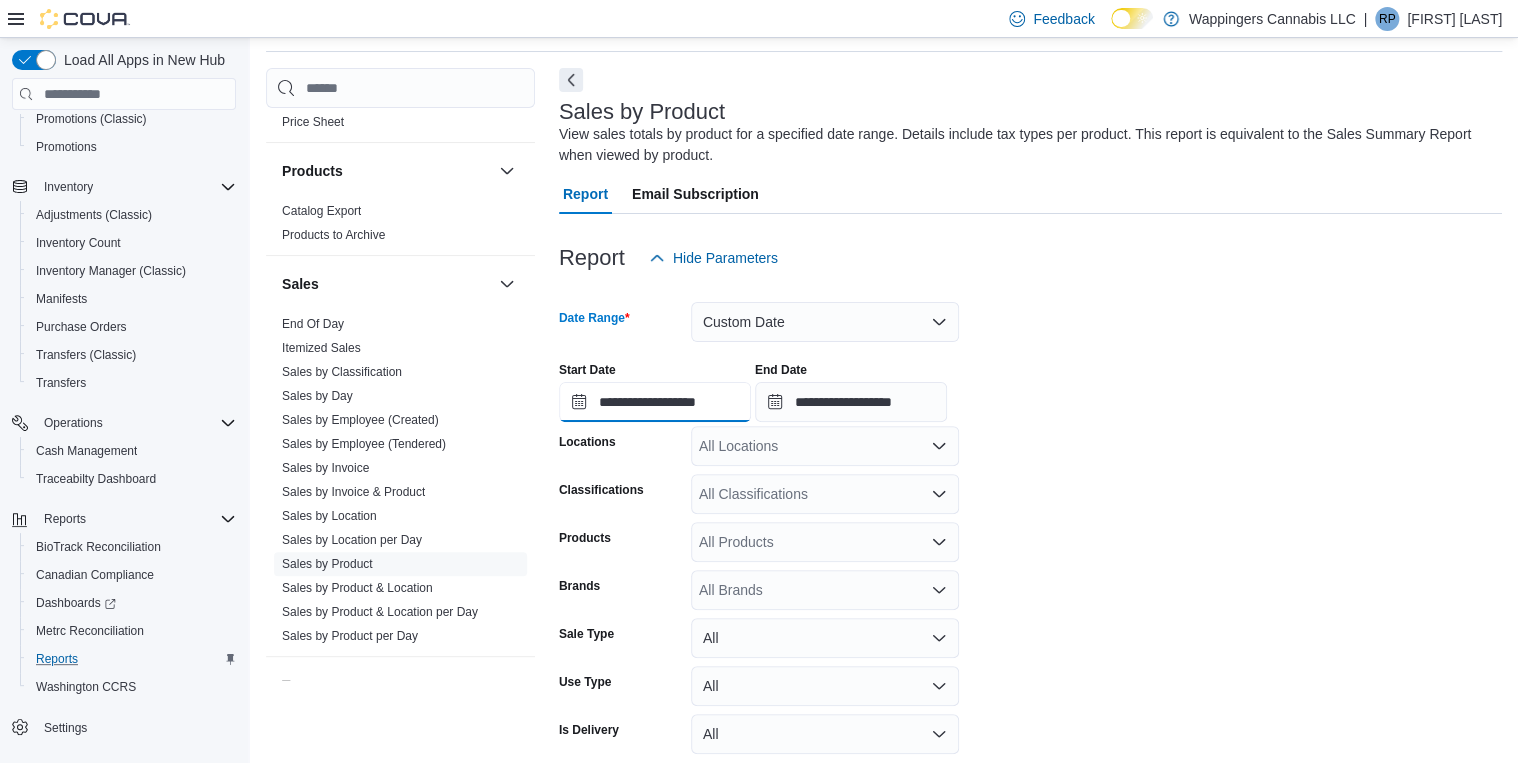click on "**********" at bounding box center (655, 402) 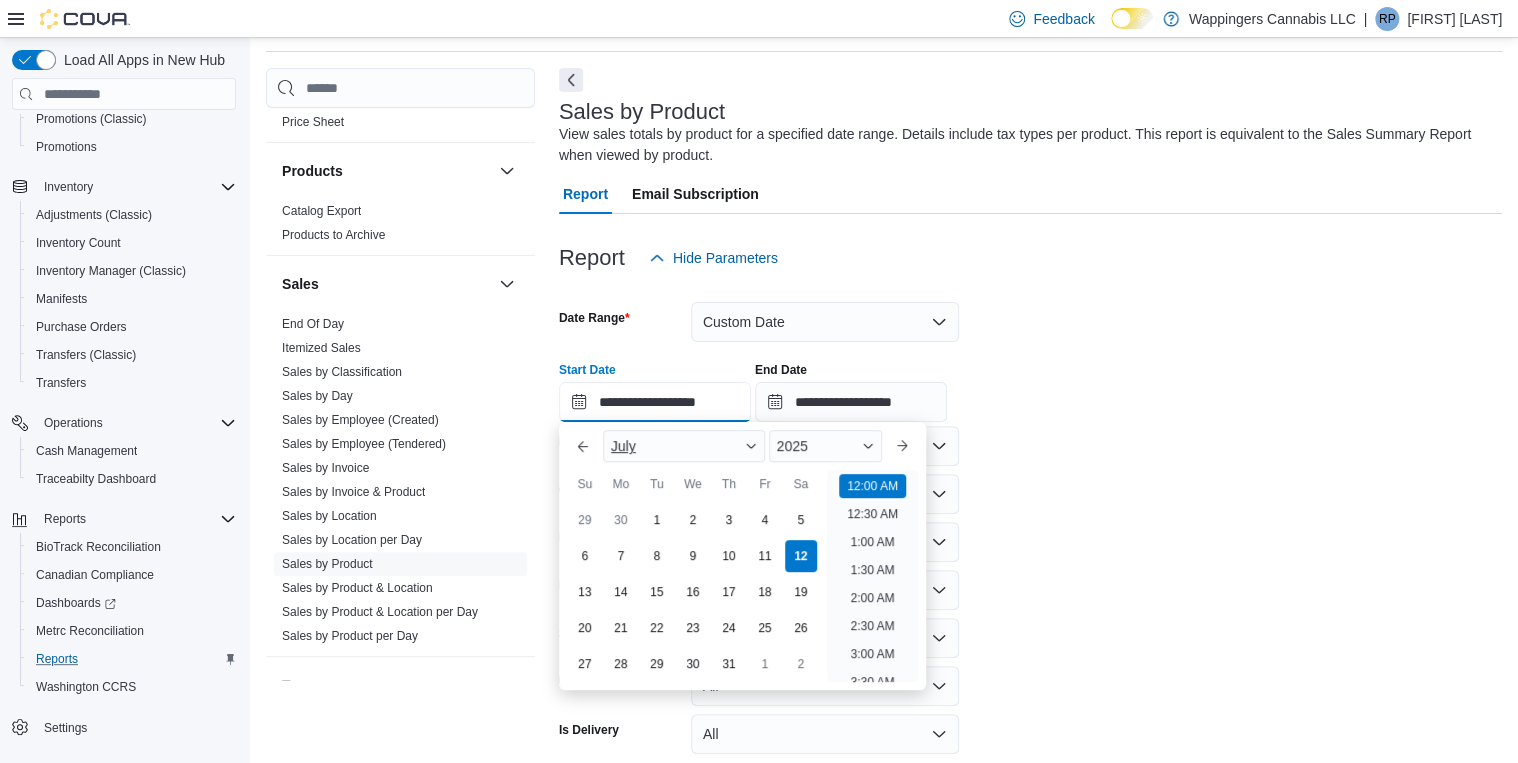 scroll, scrollTop: 62, scrollLeft: 0, axis: vertical 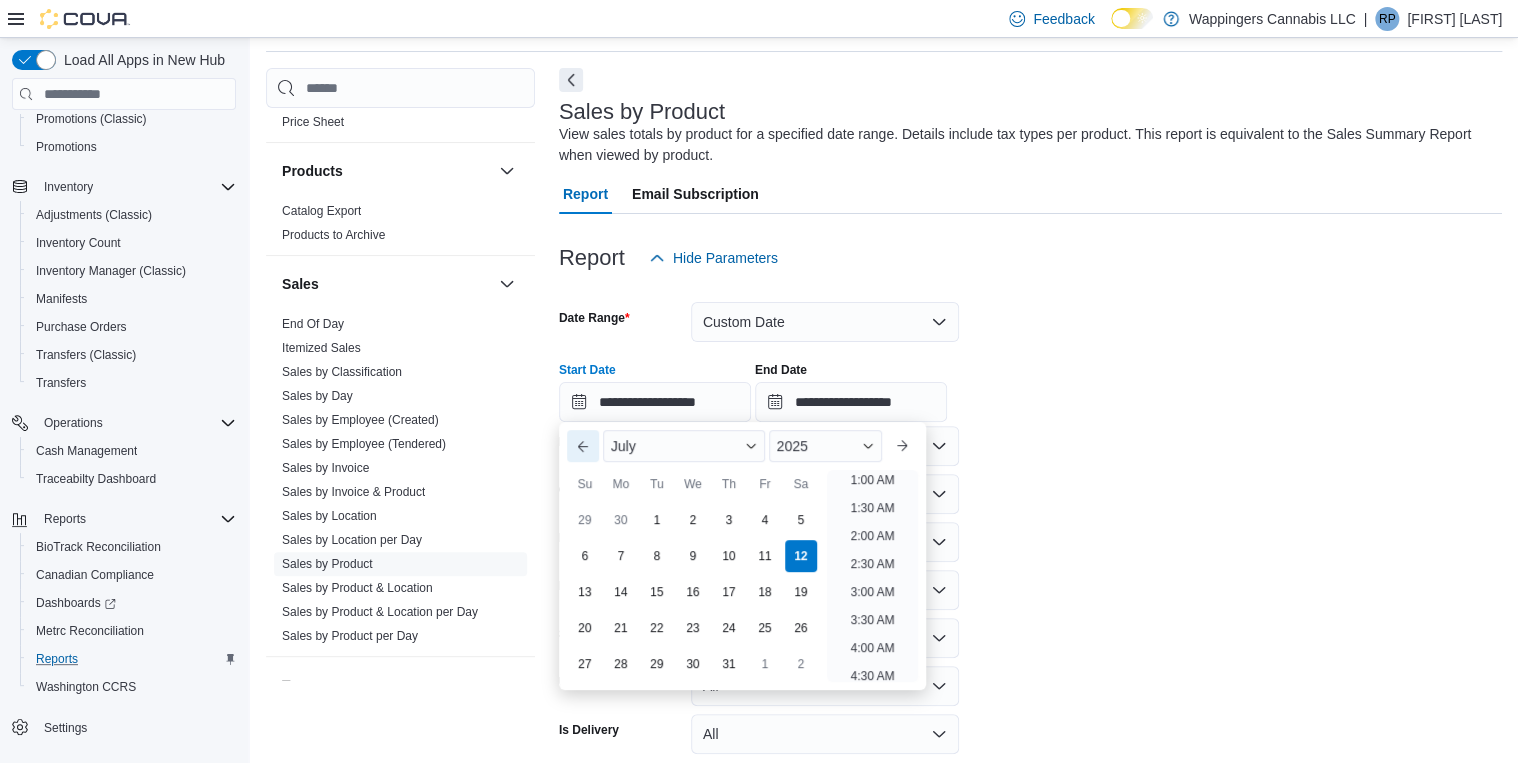 click on "Previous Month" at bounding box center [583, 446] 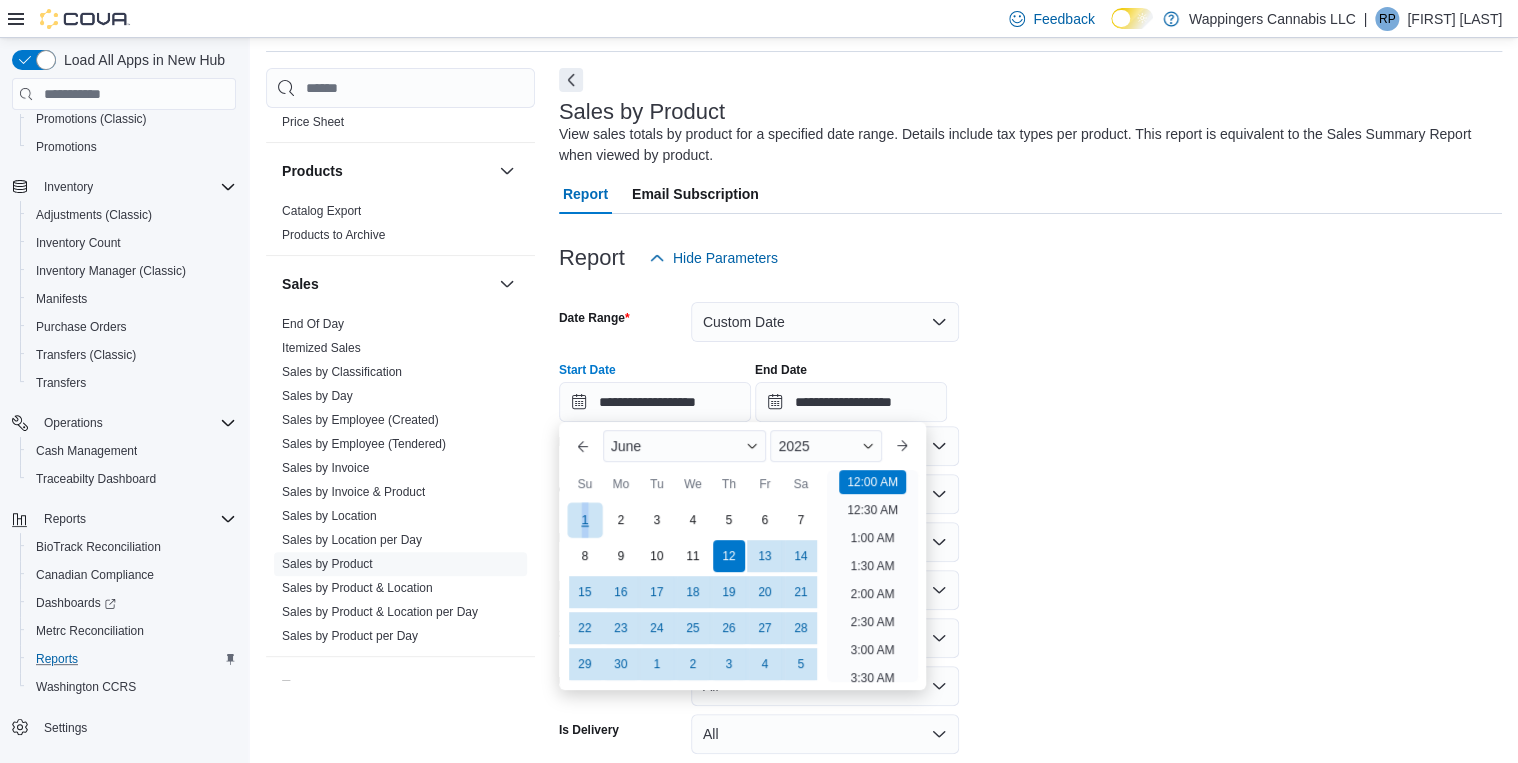 click on "1" at bounding box center [584, 520] 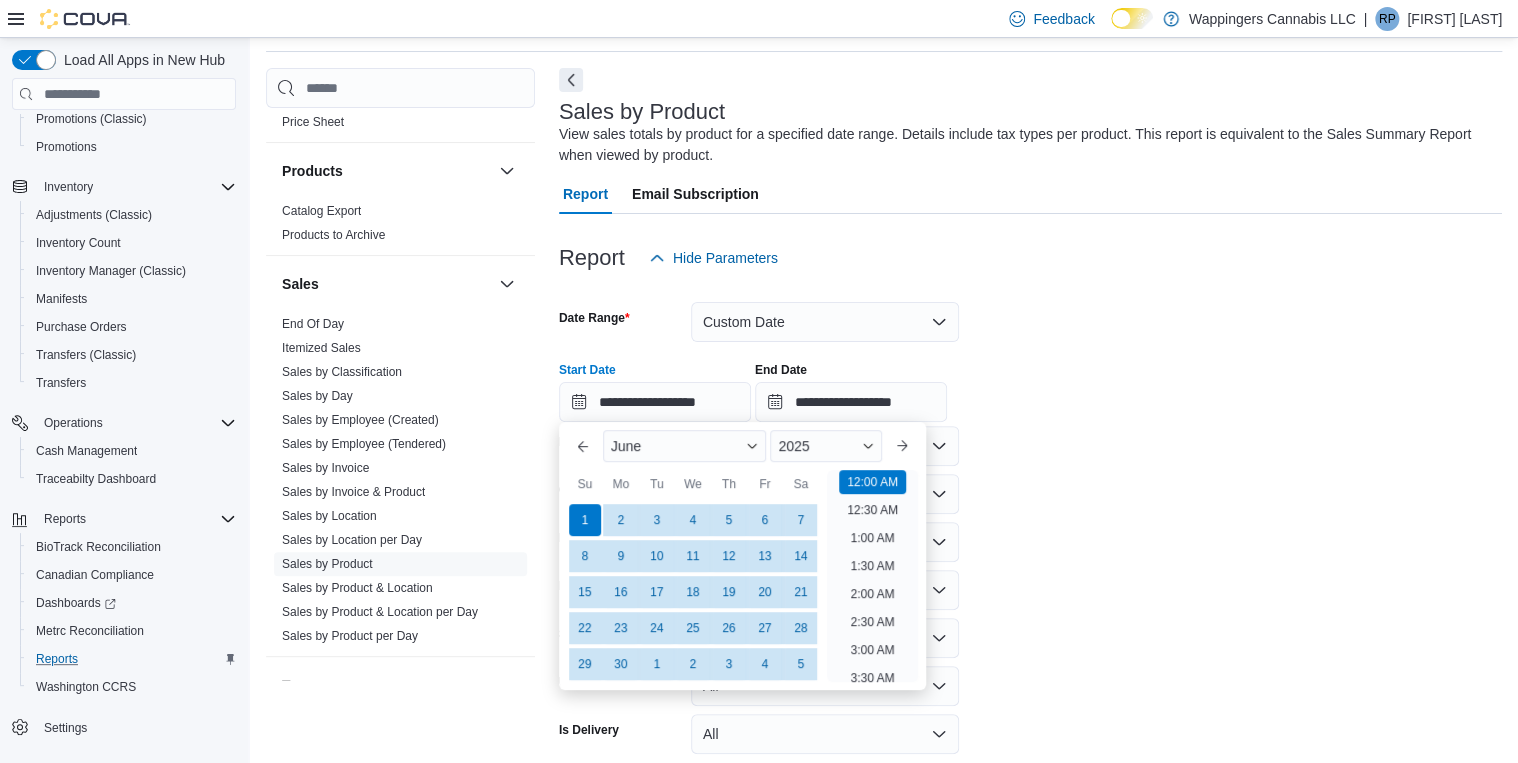 drag, startPoint x: 590, startPoint y: 513, endPoint x: 1289, endPoint y: 464, distance: 700.71533 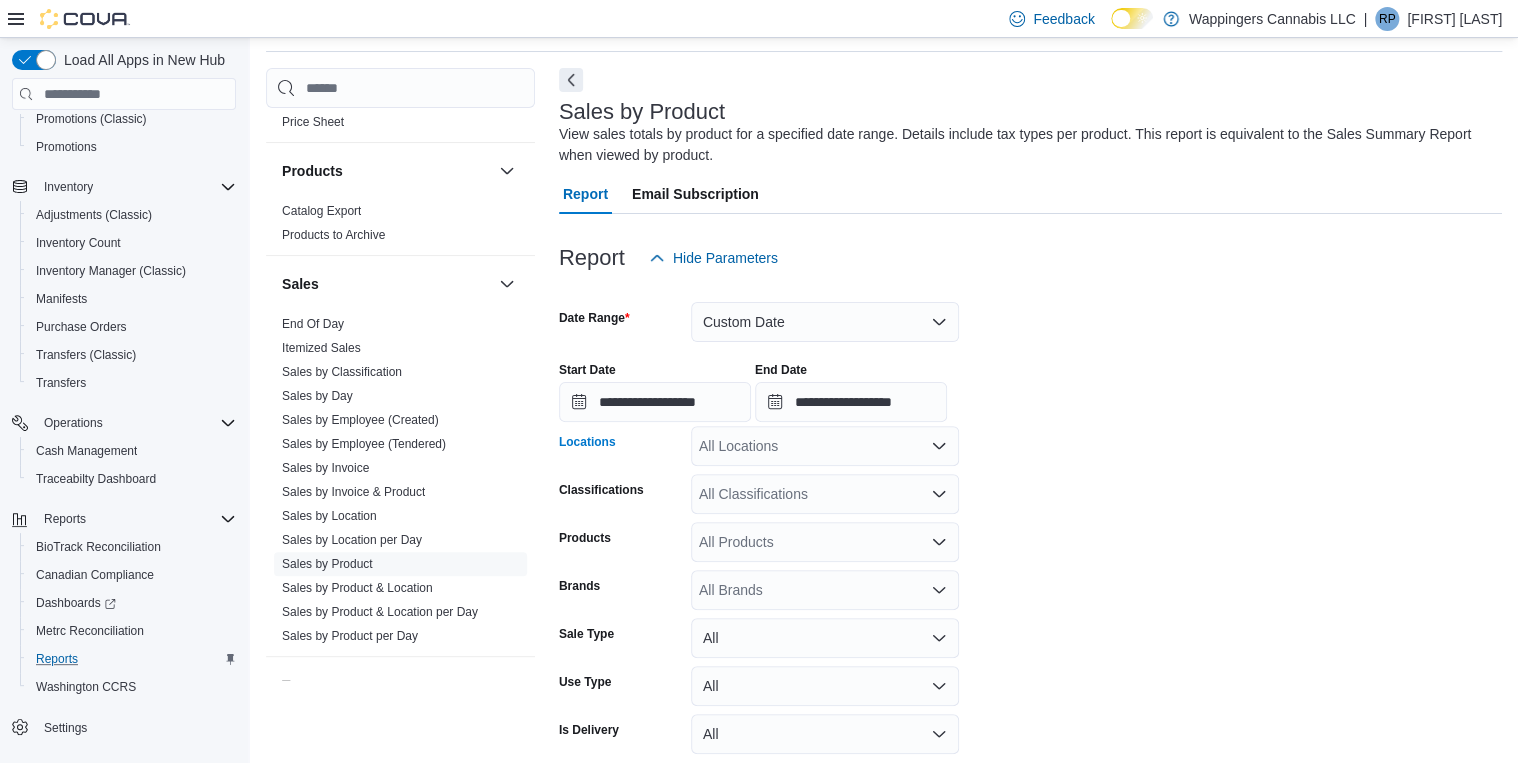 click on "All Locations" at bounding box center (825, 446) 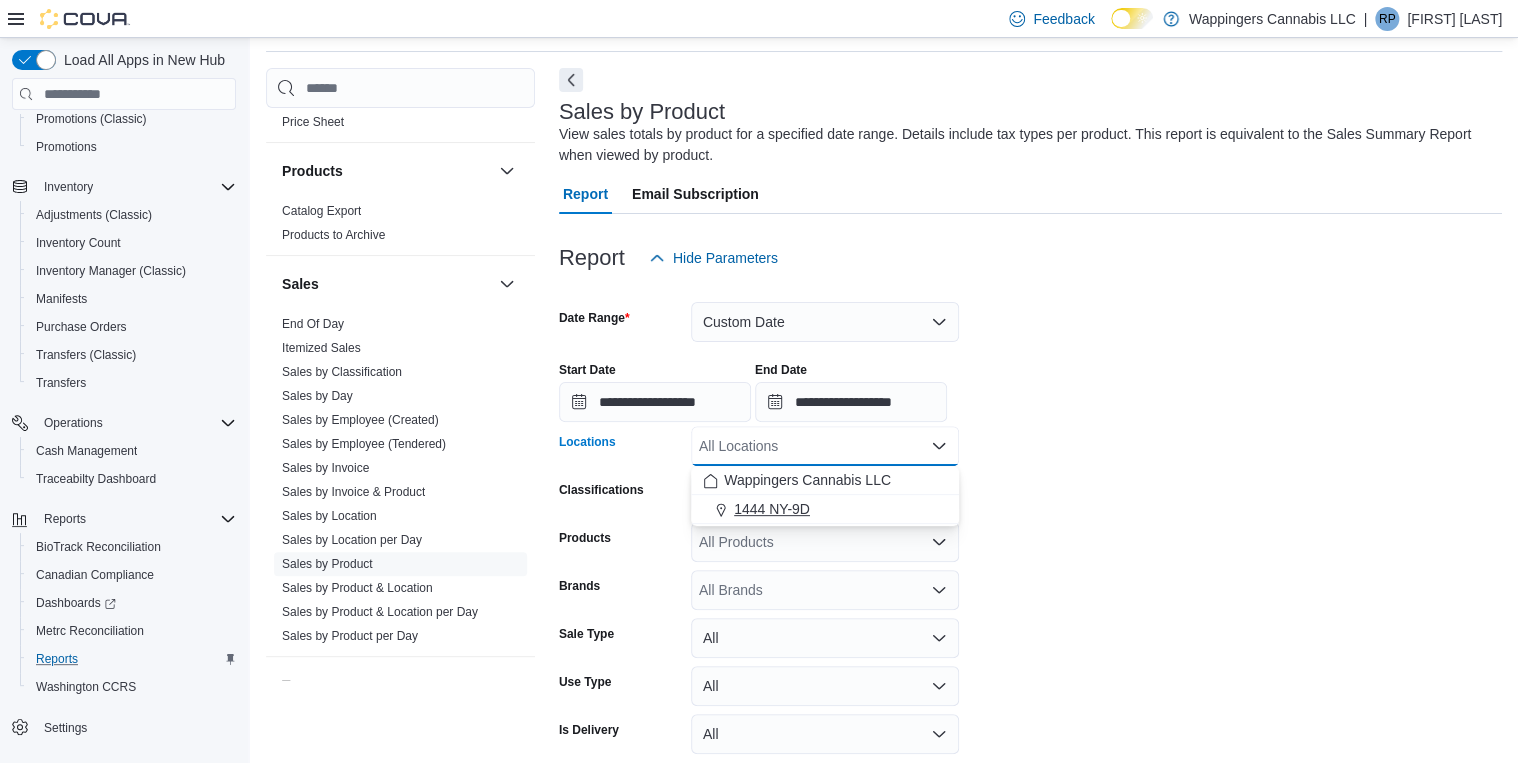 click on "1444 NY-9D" at bounding box center (772, 509) 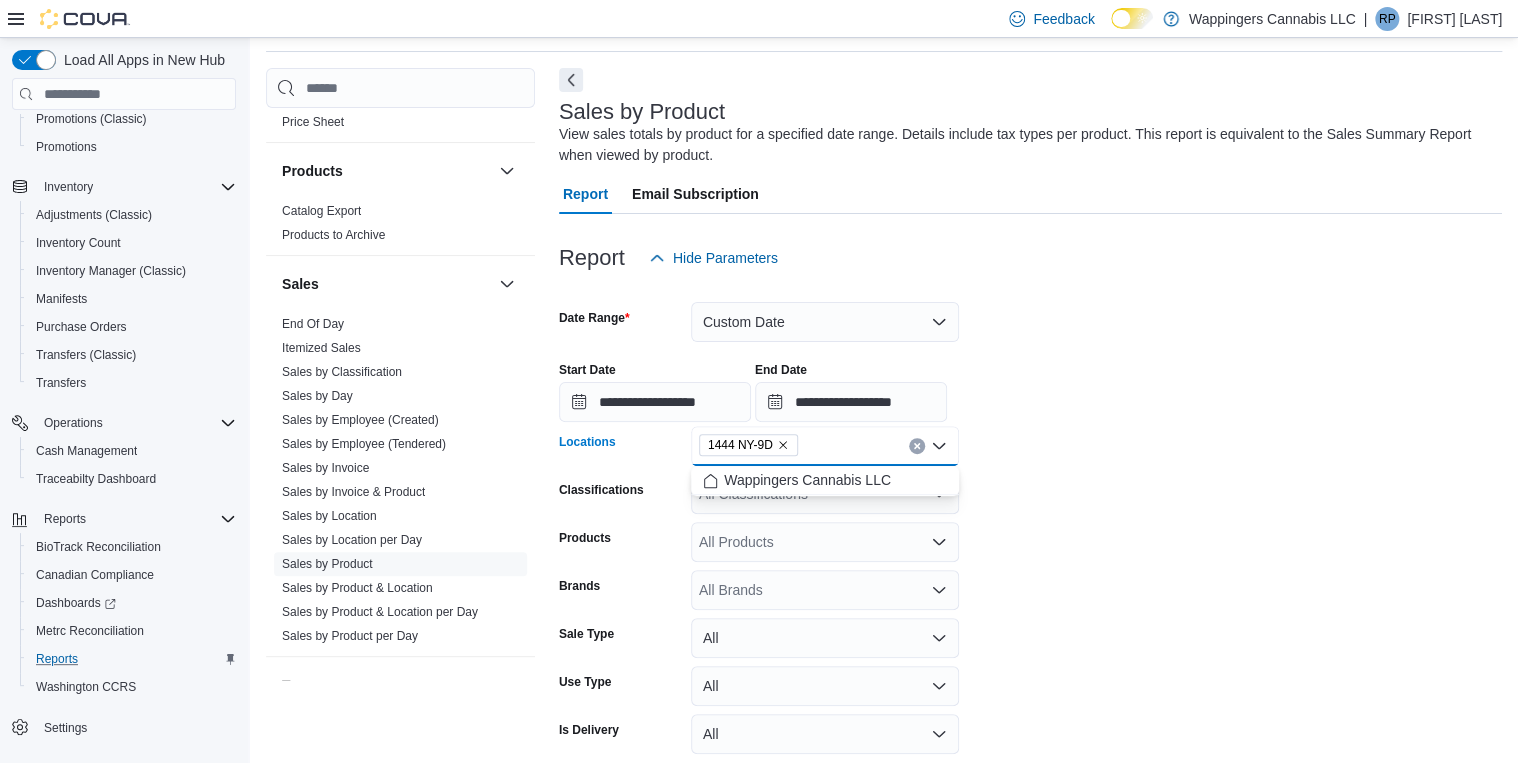 click on "**********" at bounding box center (1030, 544) 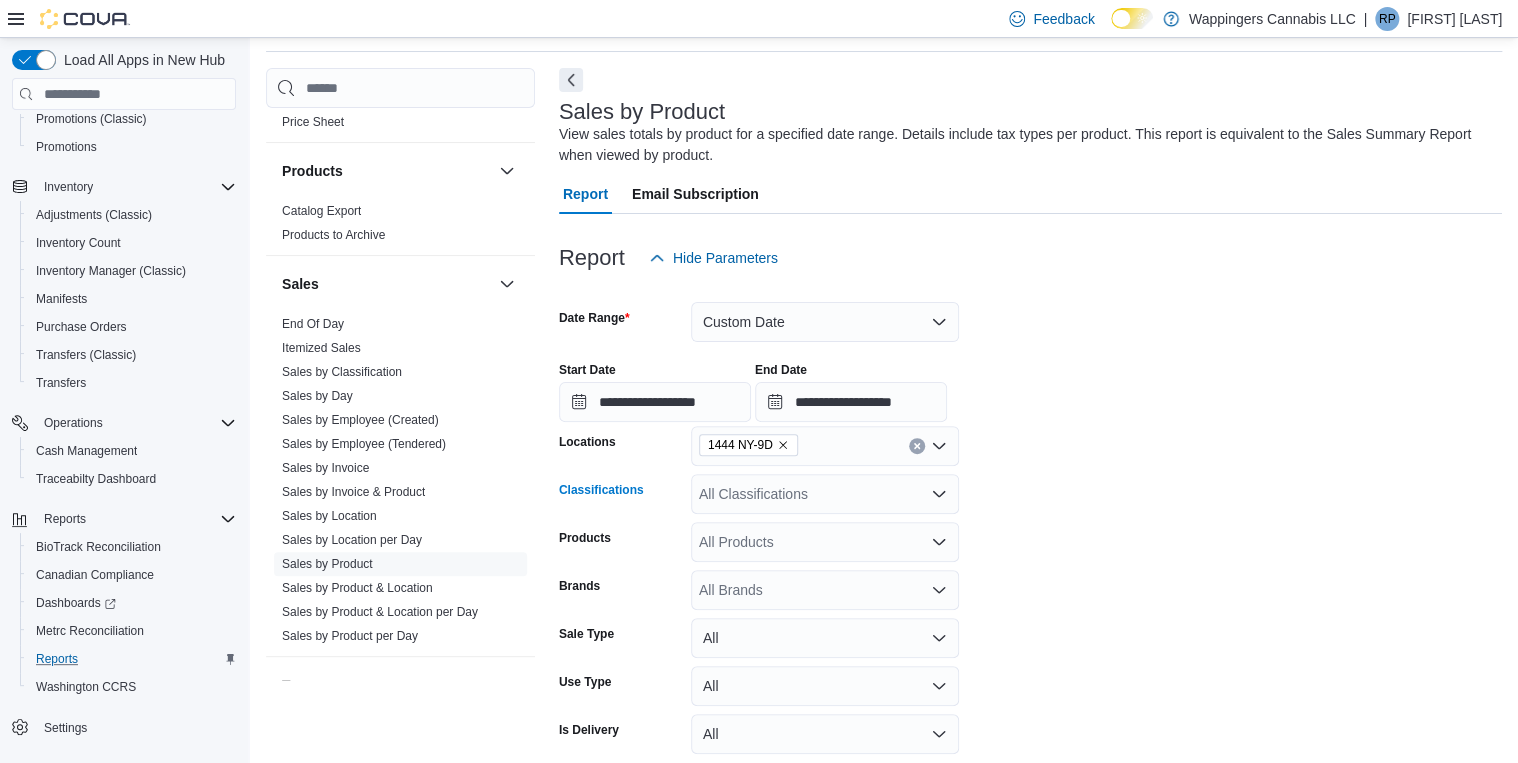 click on "All Classifications" at bounding box center [825, 494] 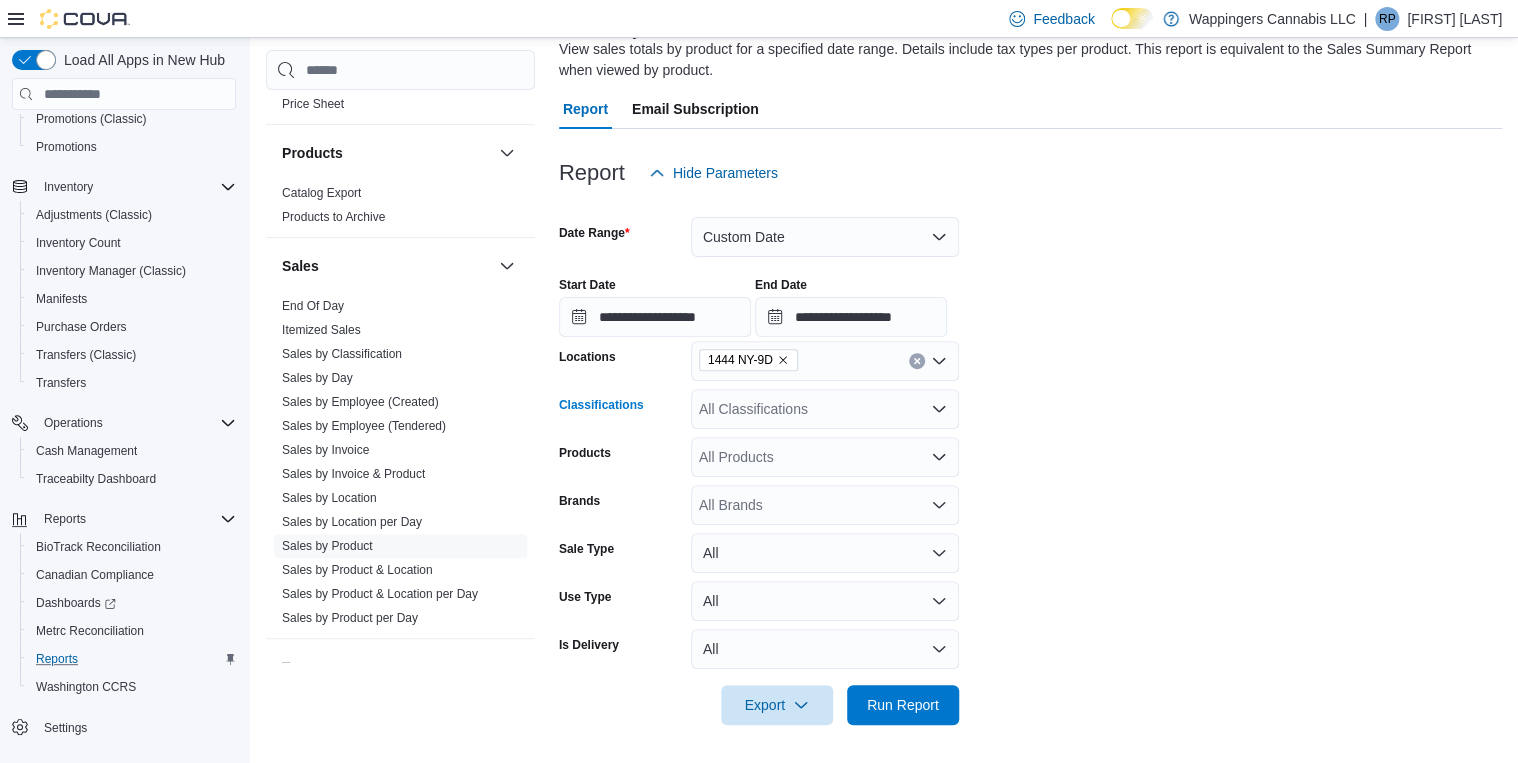 scroll, scrollTop: 153, scrollLeft: 0, axis: vertical 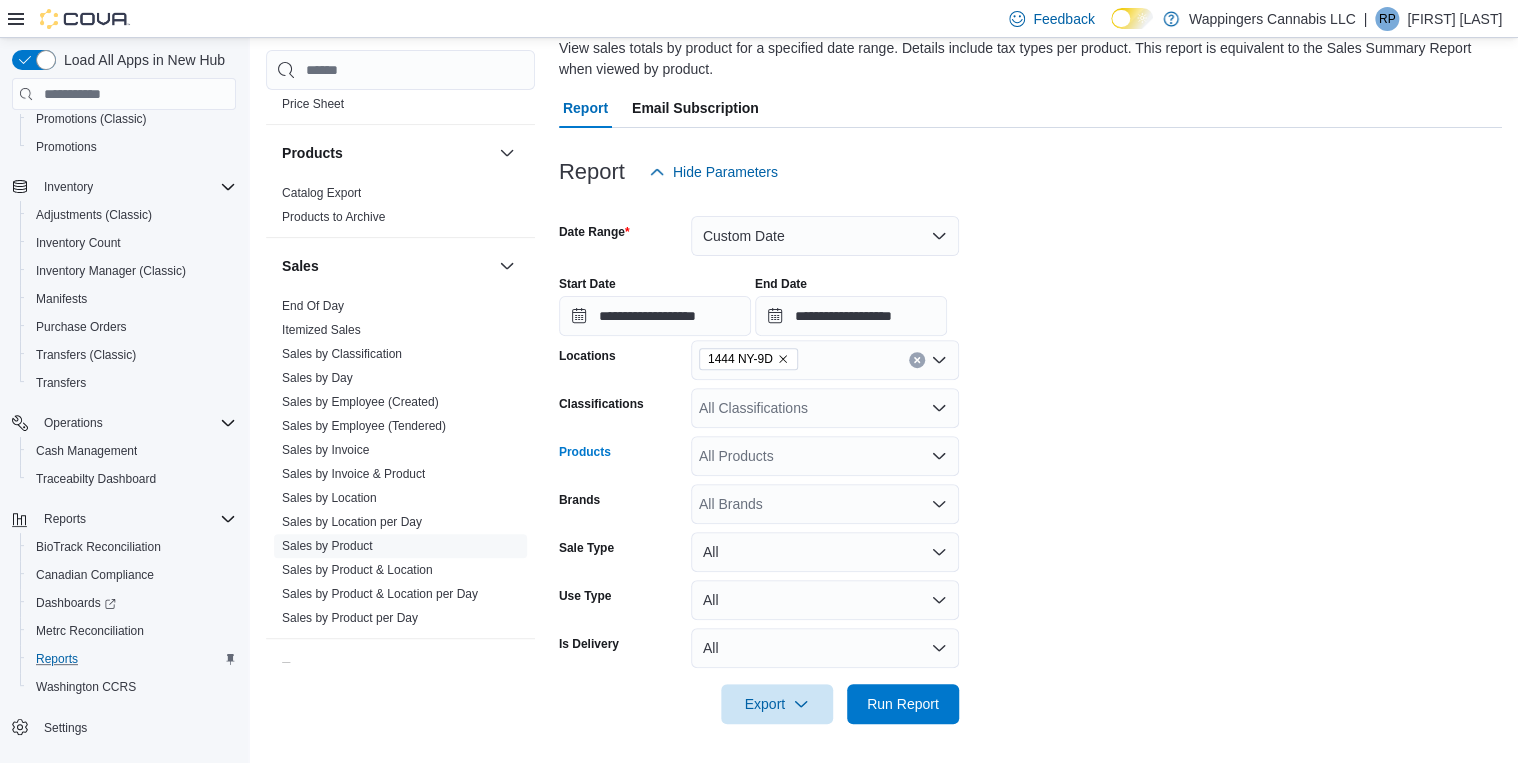 click on "All Products" at bounding box center (825, 456) 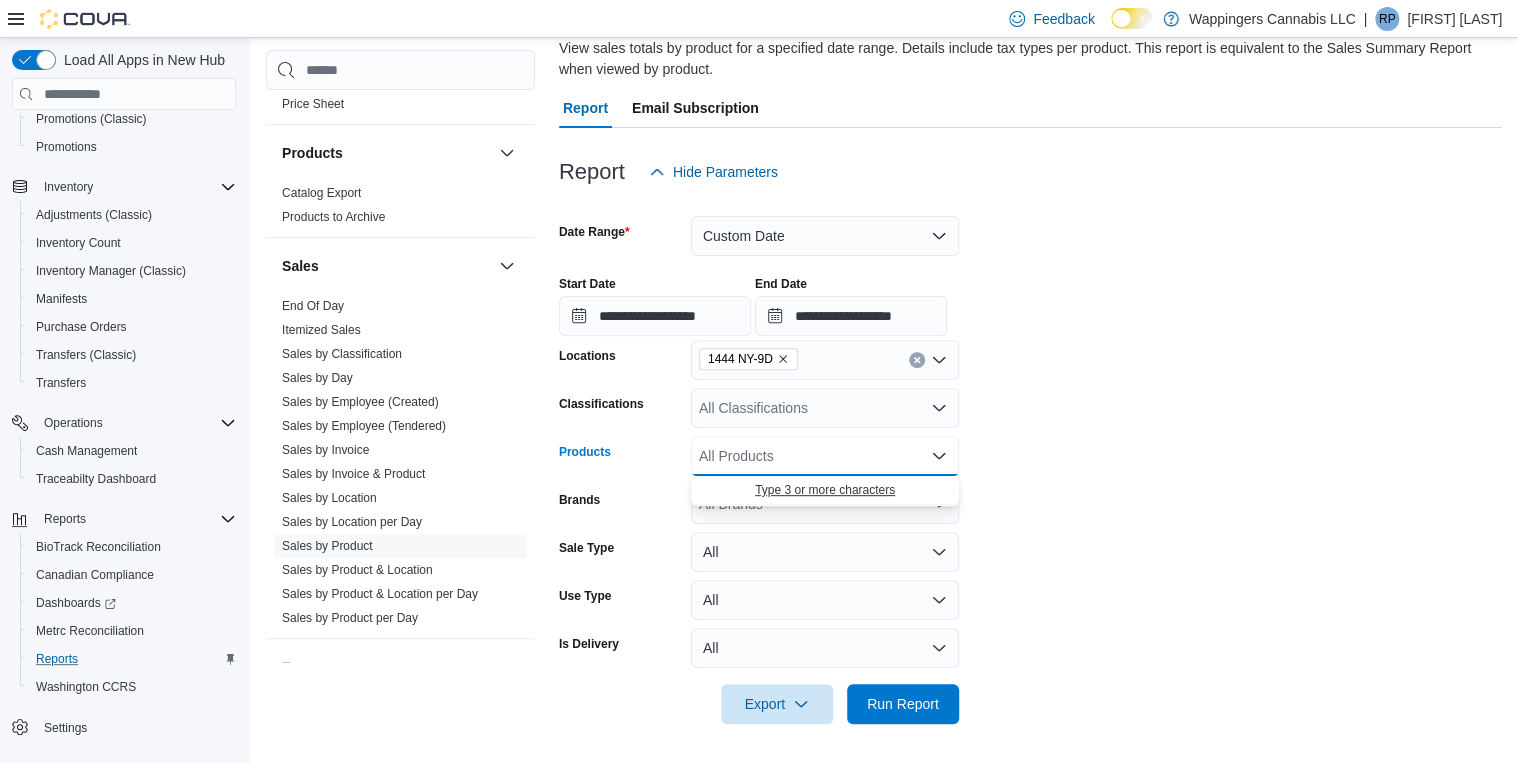 click on "Type 3 or more characters" at bounding box center (825, 490) 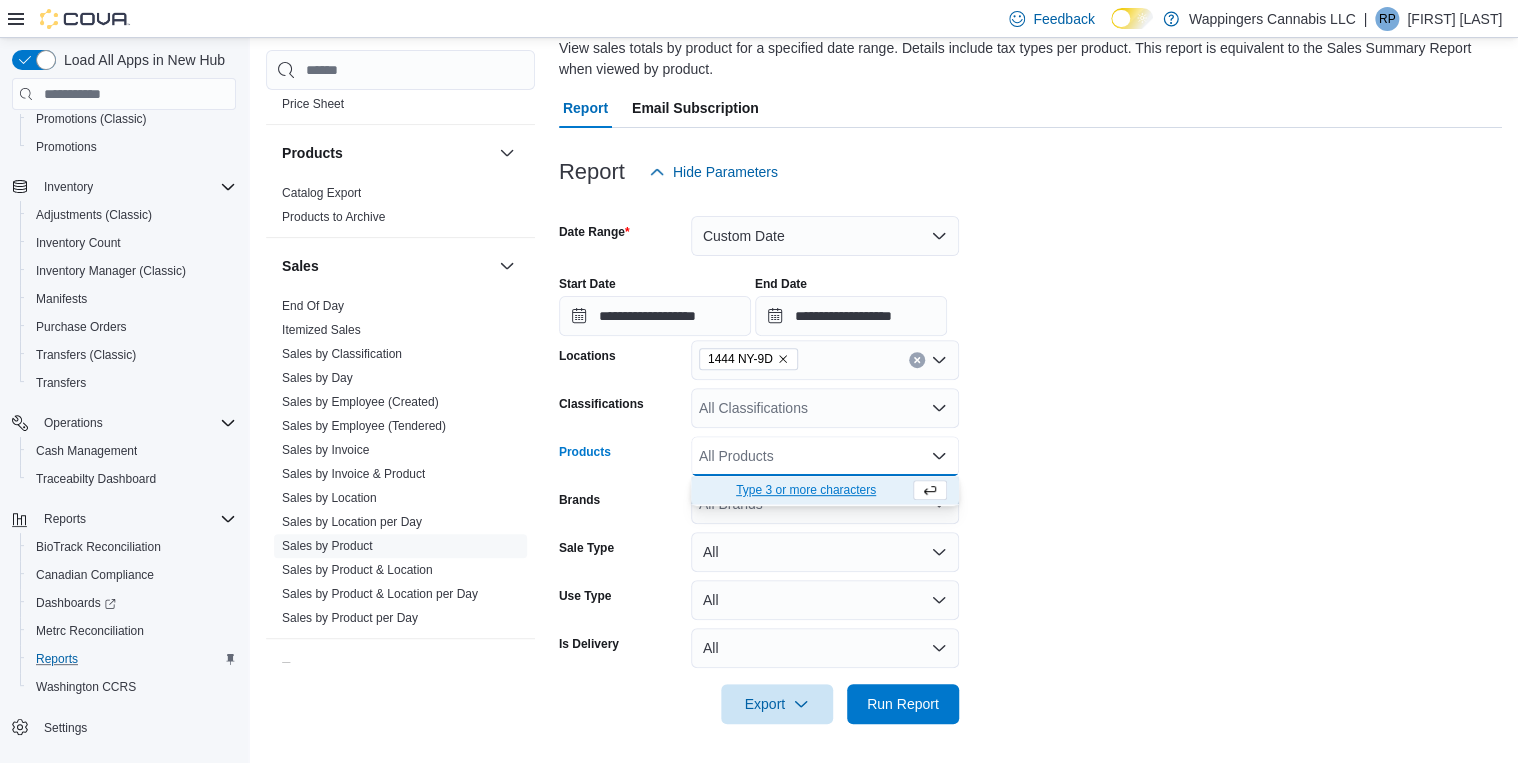 click on "**********" at bounding box center (1030, 458) 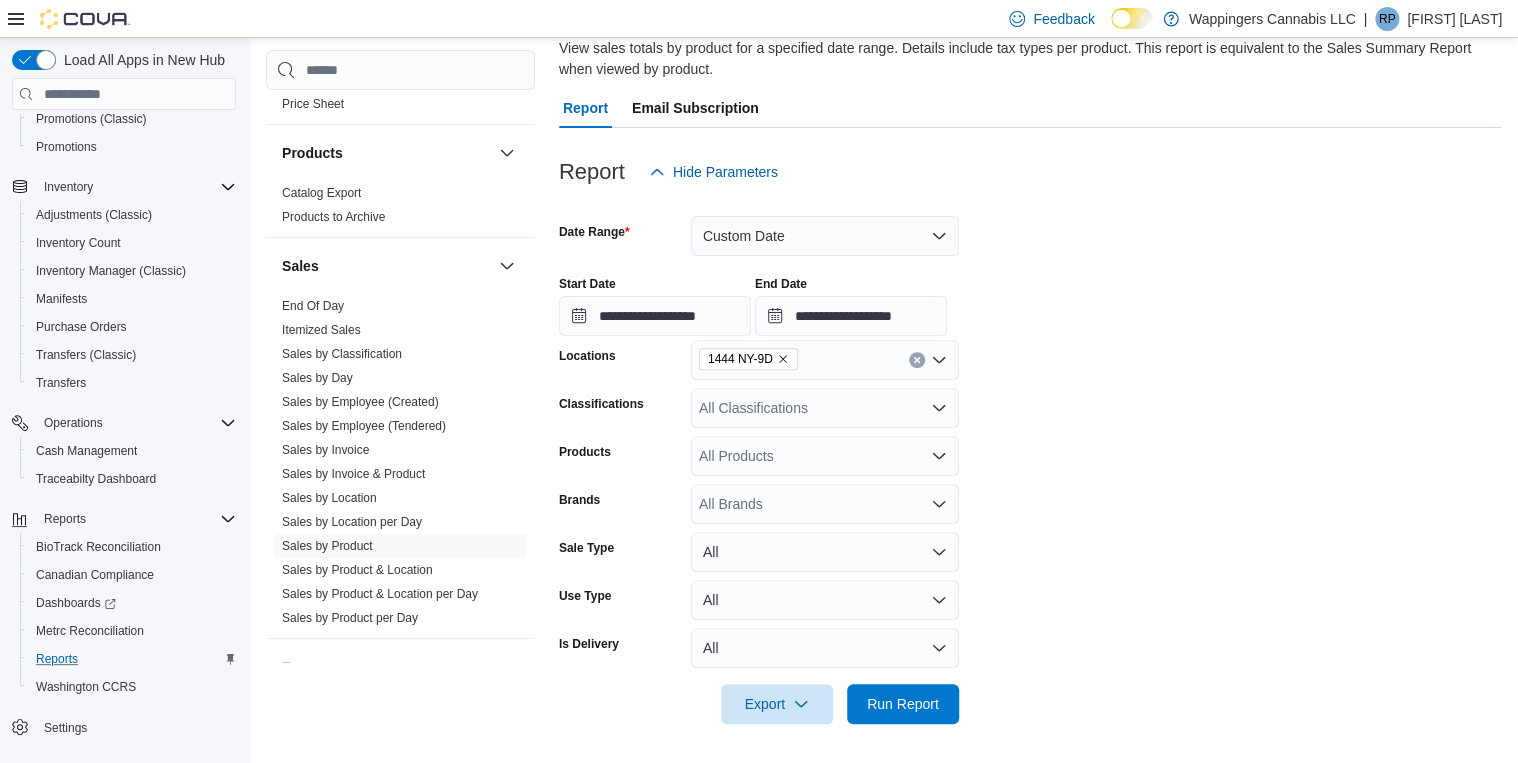 click on "All Brands" at bounding box center [825, 504] 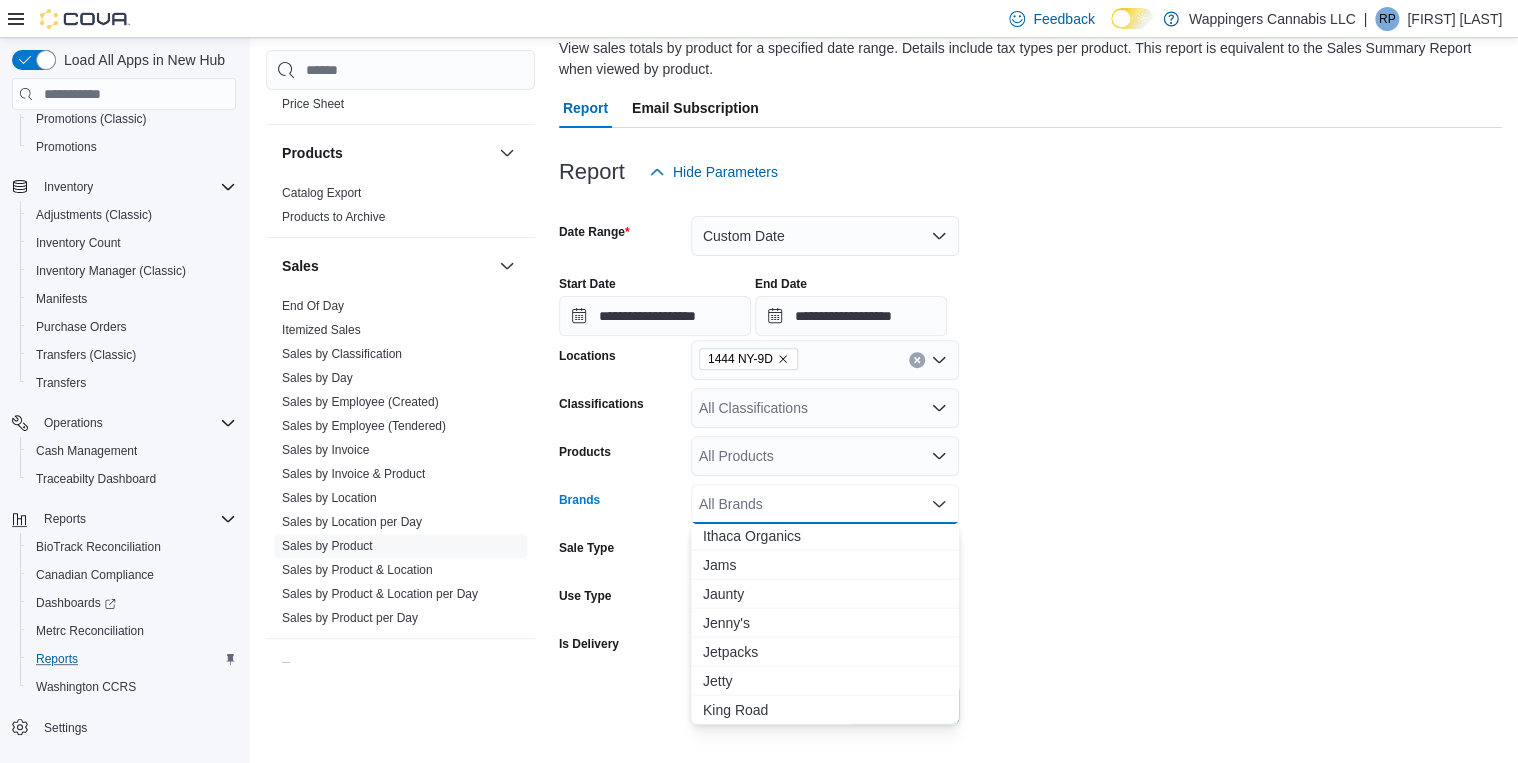 scroll, scrollTop: 2240, scrollLeft: 0, axis: vertical 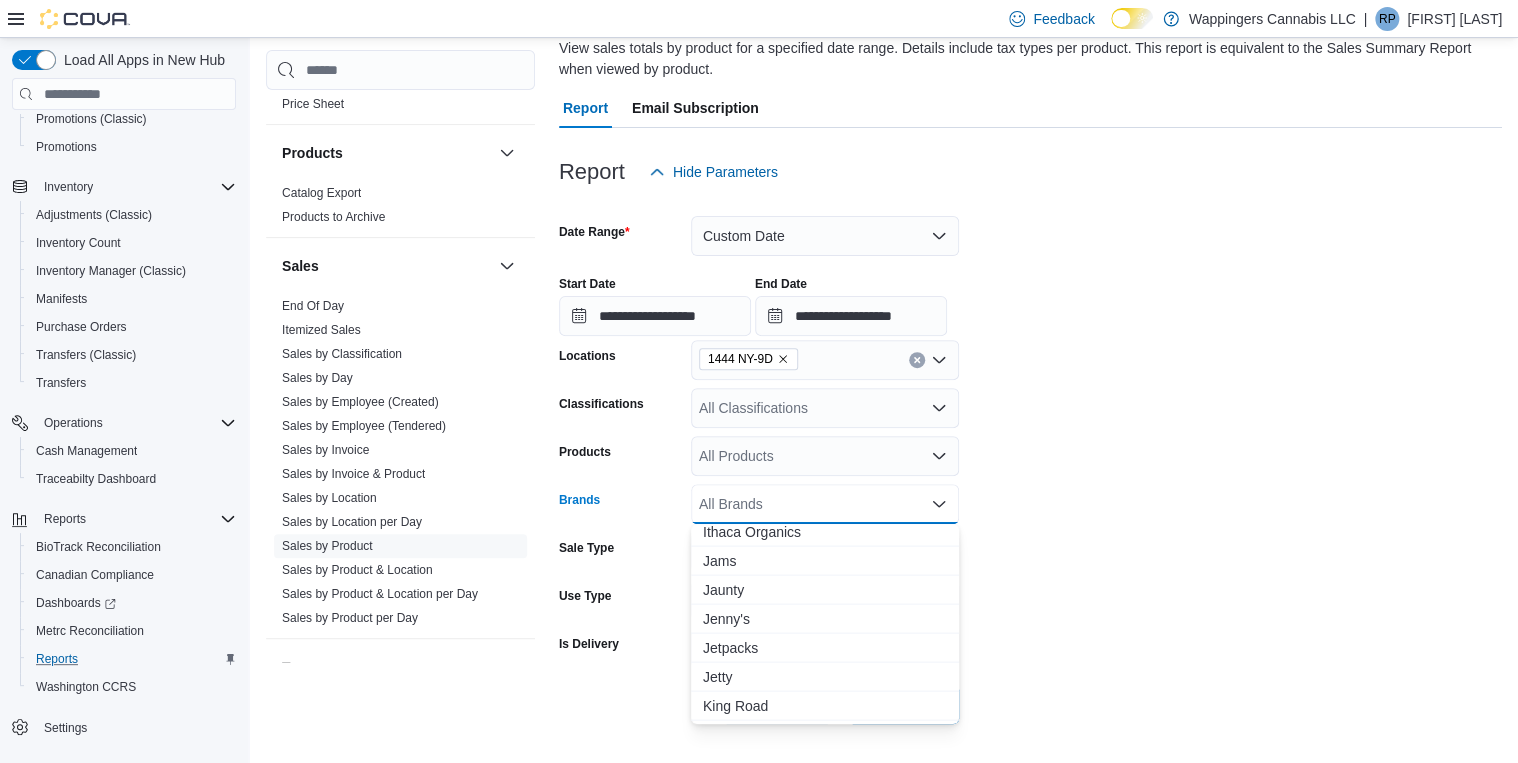 click on "All Classifications" at bounding box center [825, 408] 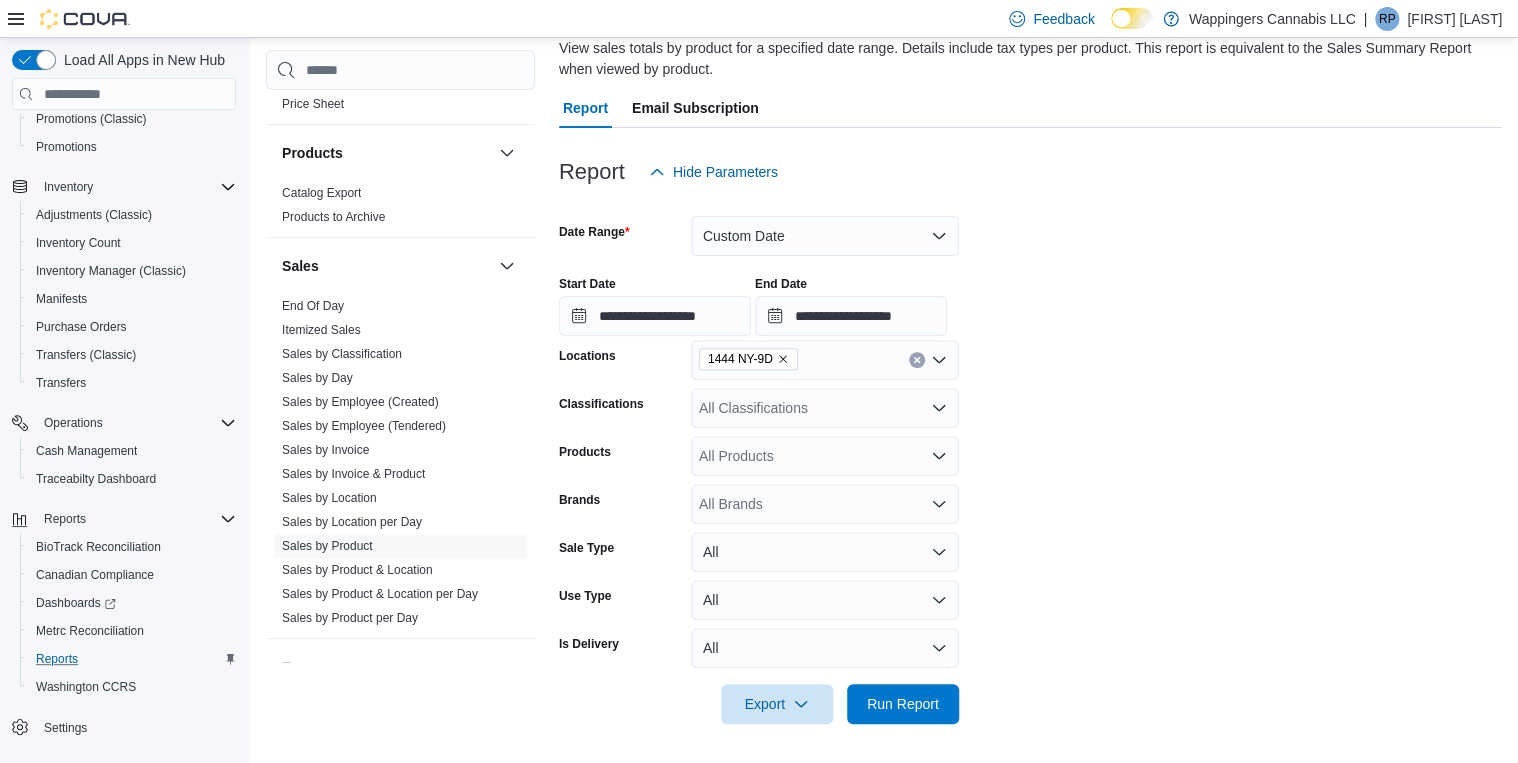 click on "**********" at bounding box center [1030, 458] 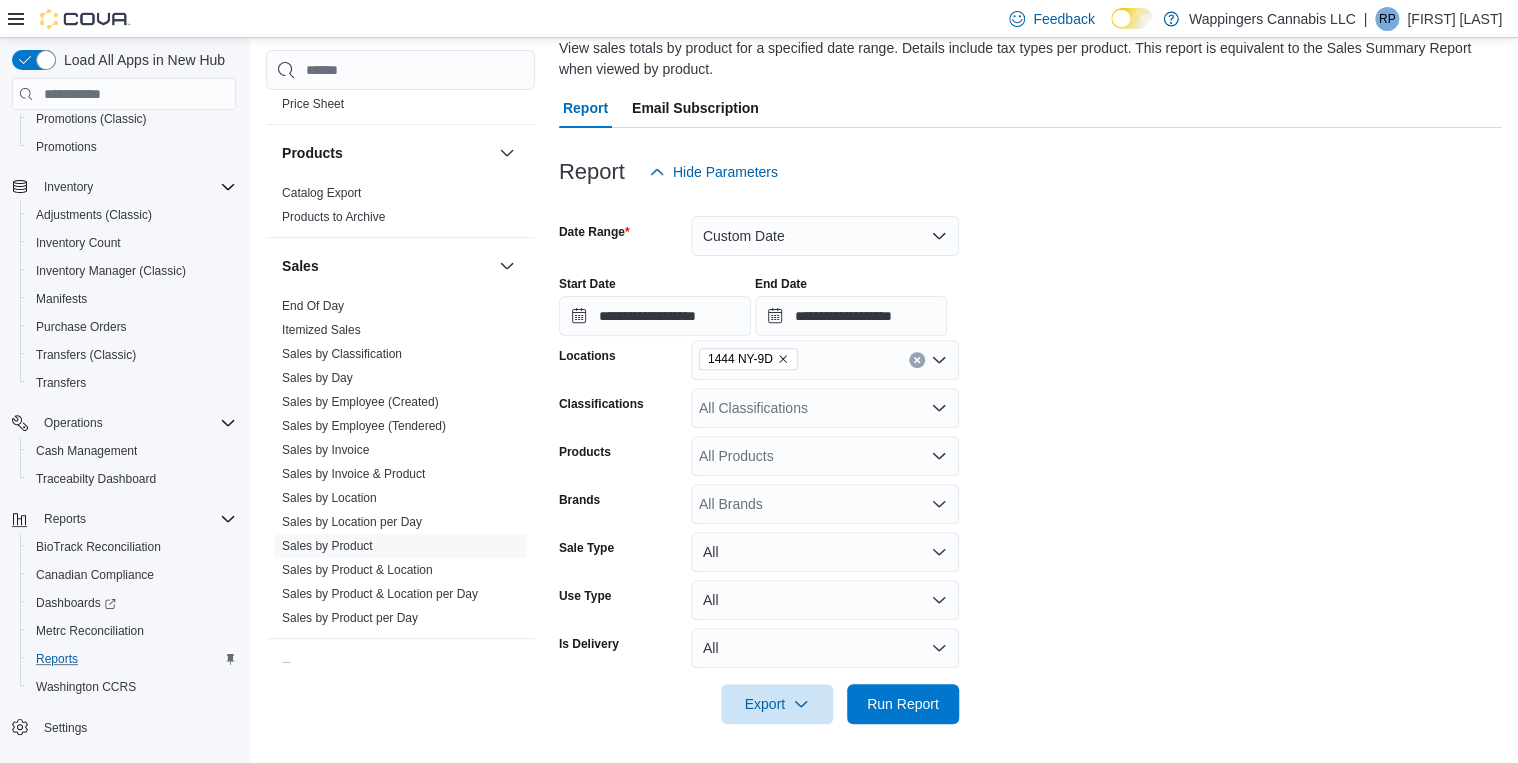 click on "All Products" at bounding box center (825, 456) 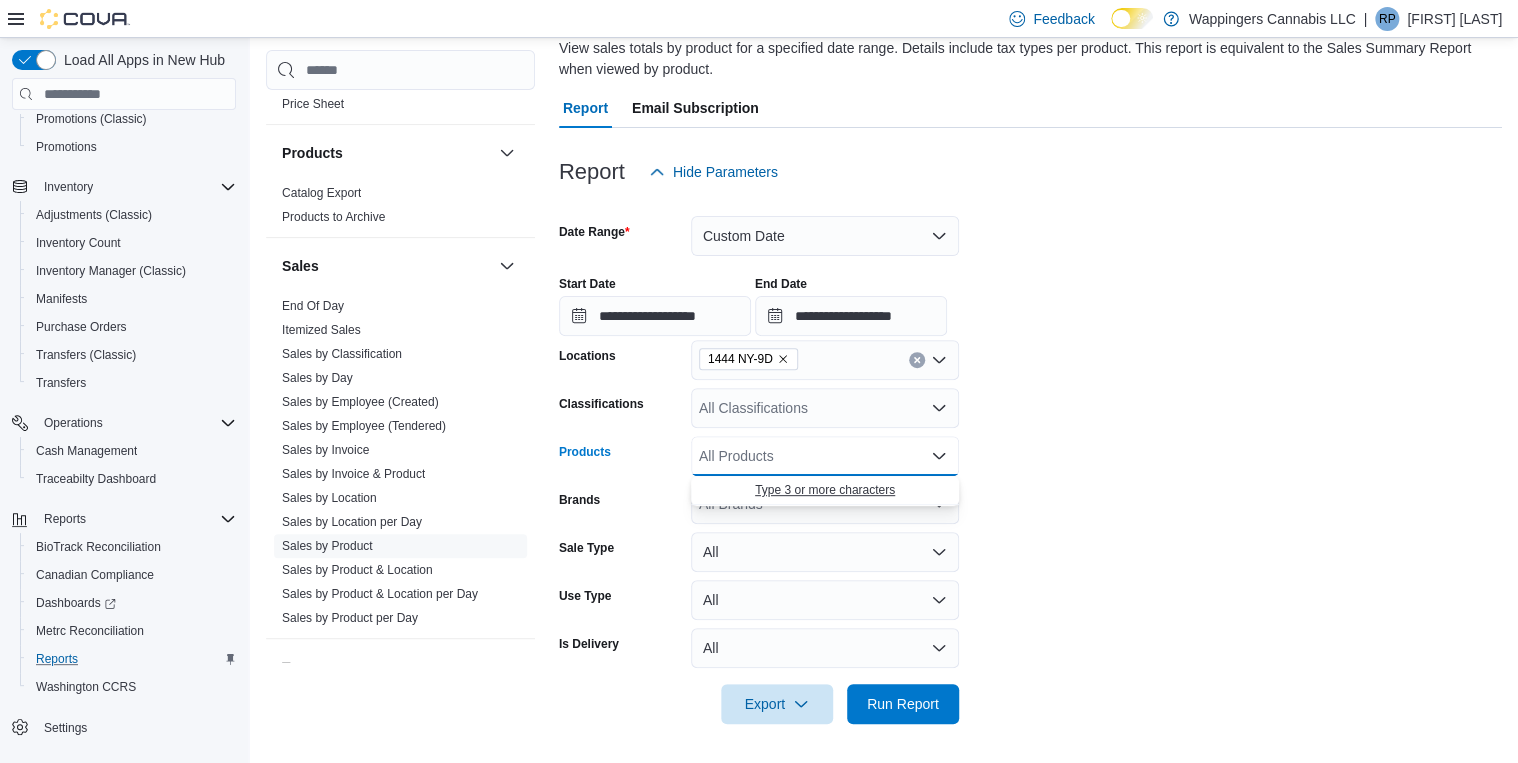click on "Type 3 or more characters" at bounding box center [825, 490] 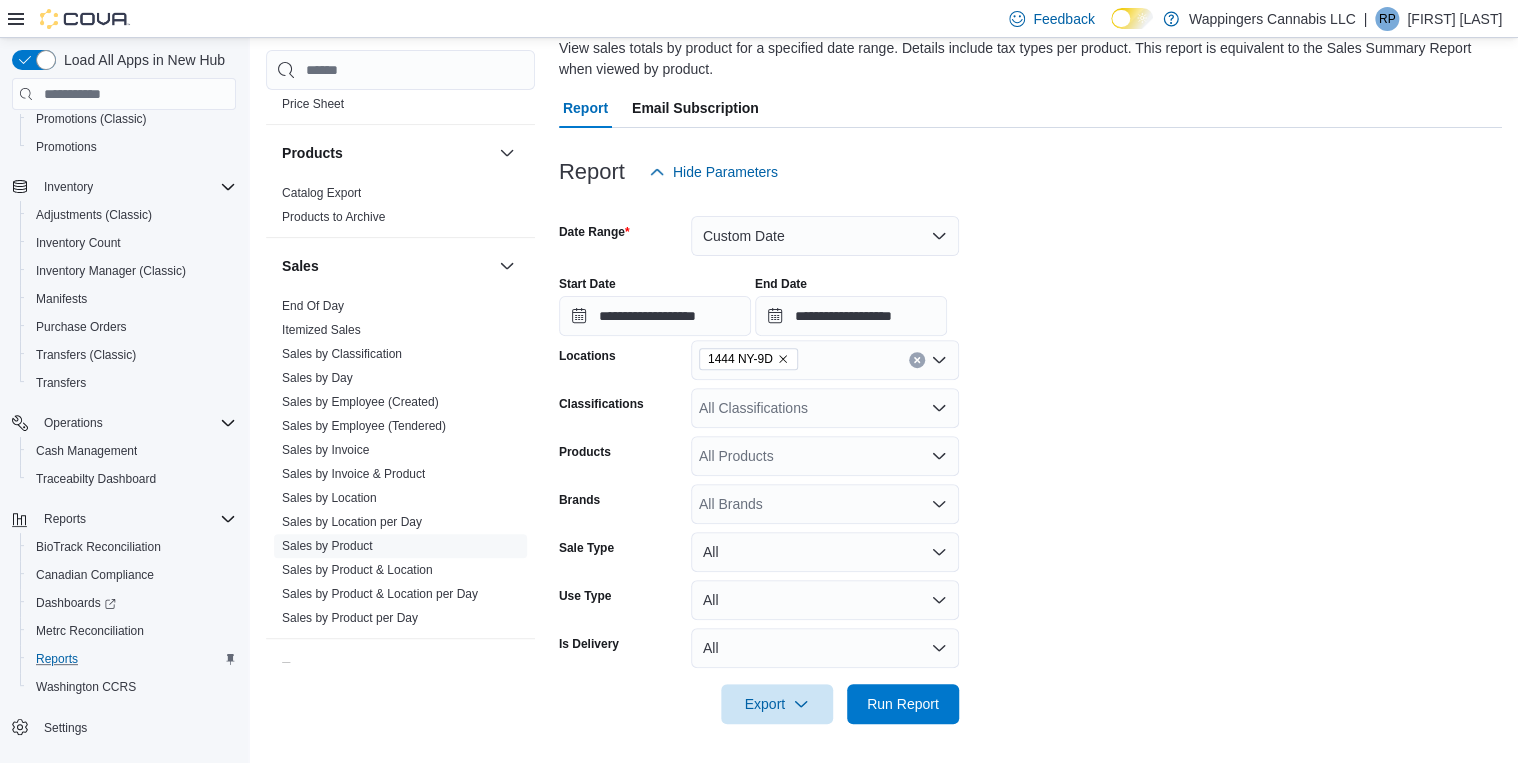 click on "**********" at bounding box center (1030, 458) 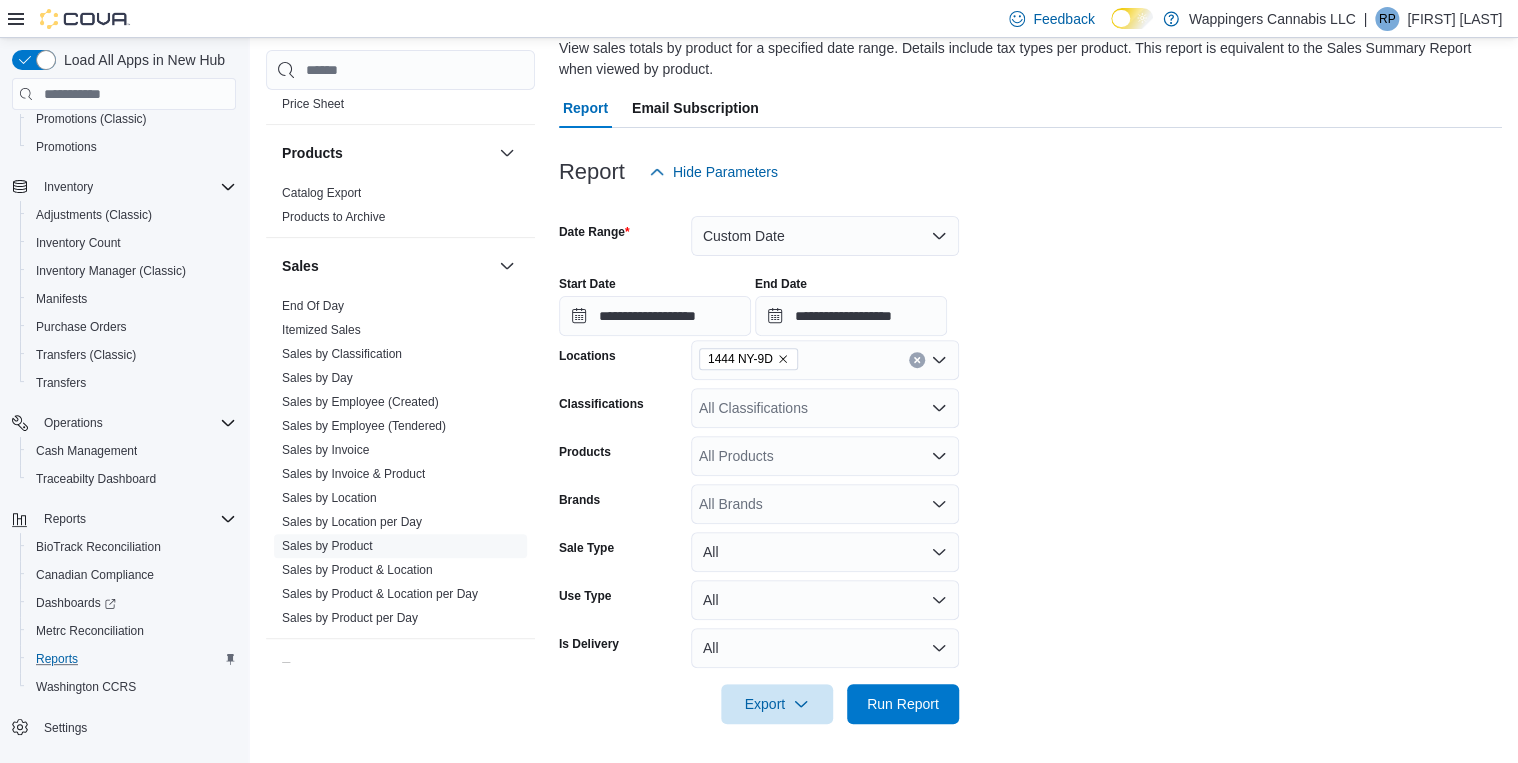 click on "All Brands" at bounding box center [825, 504] 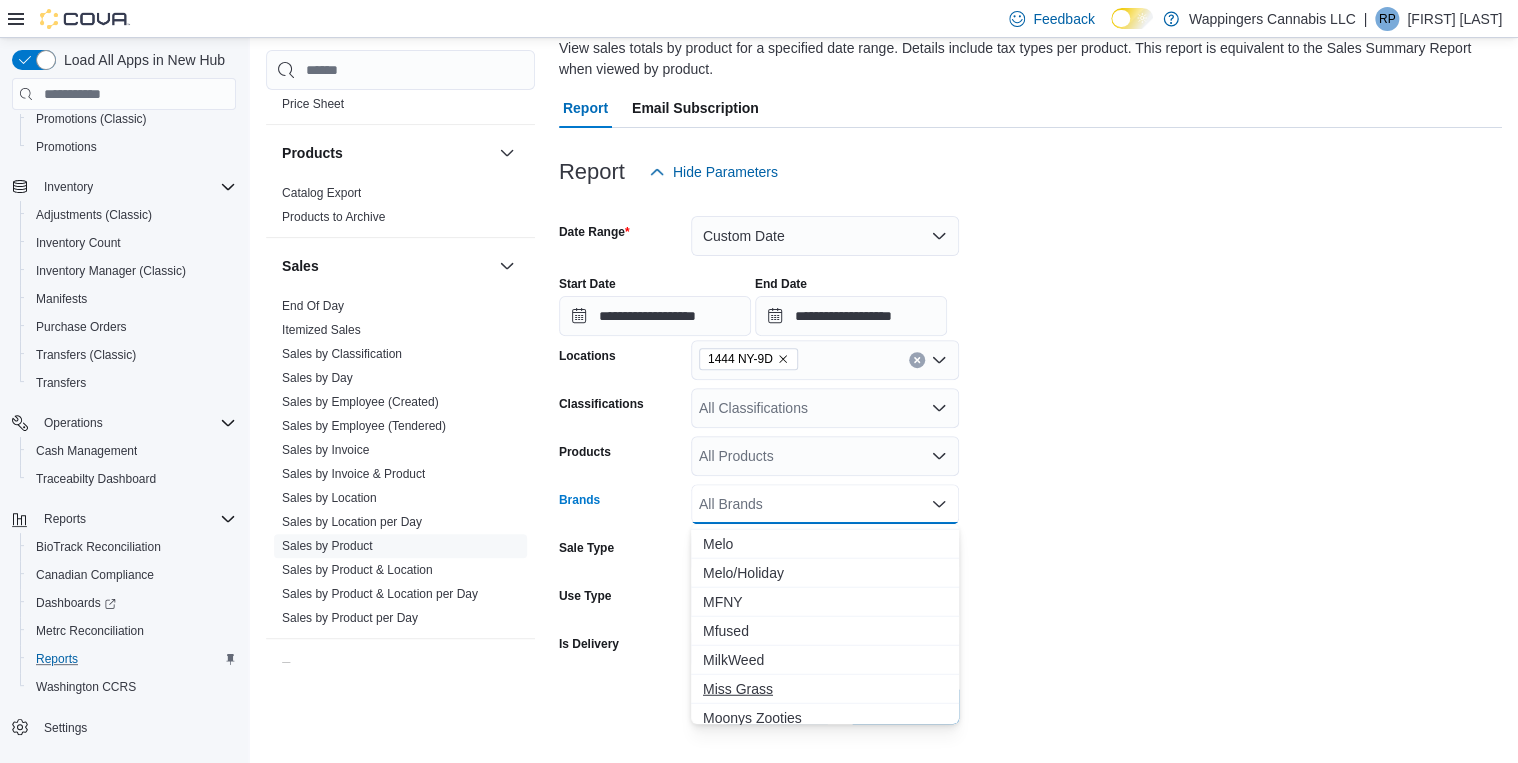 scroll, scrollTop: 2720, scrollLeft: 0, axis: vertical 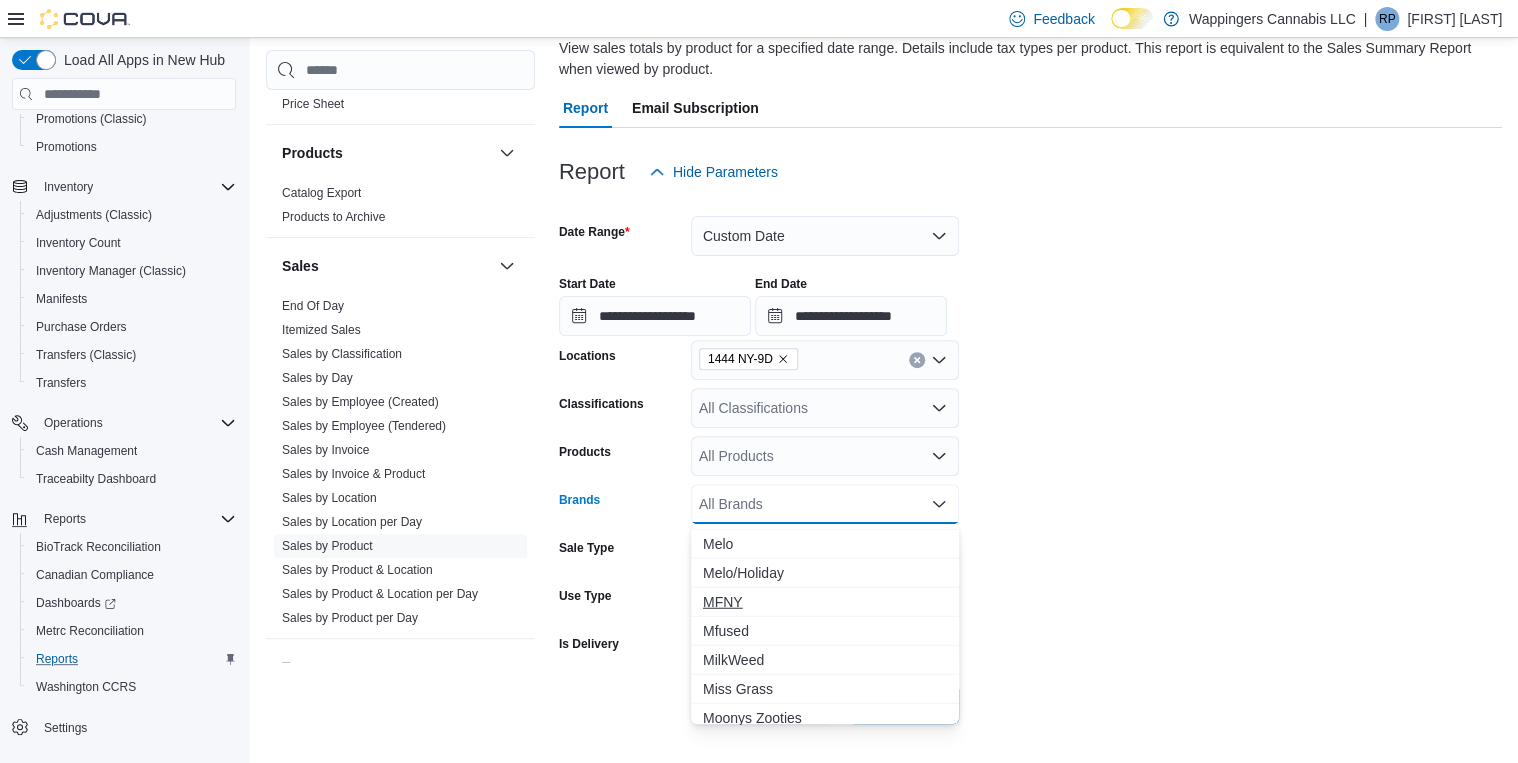 click on "MFNY" at bounding box center (825, 602) 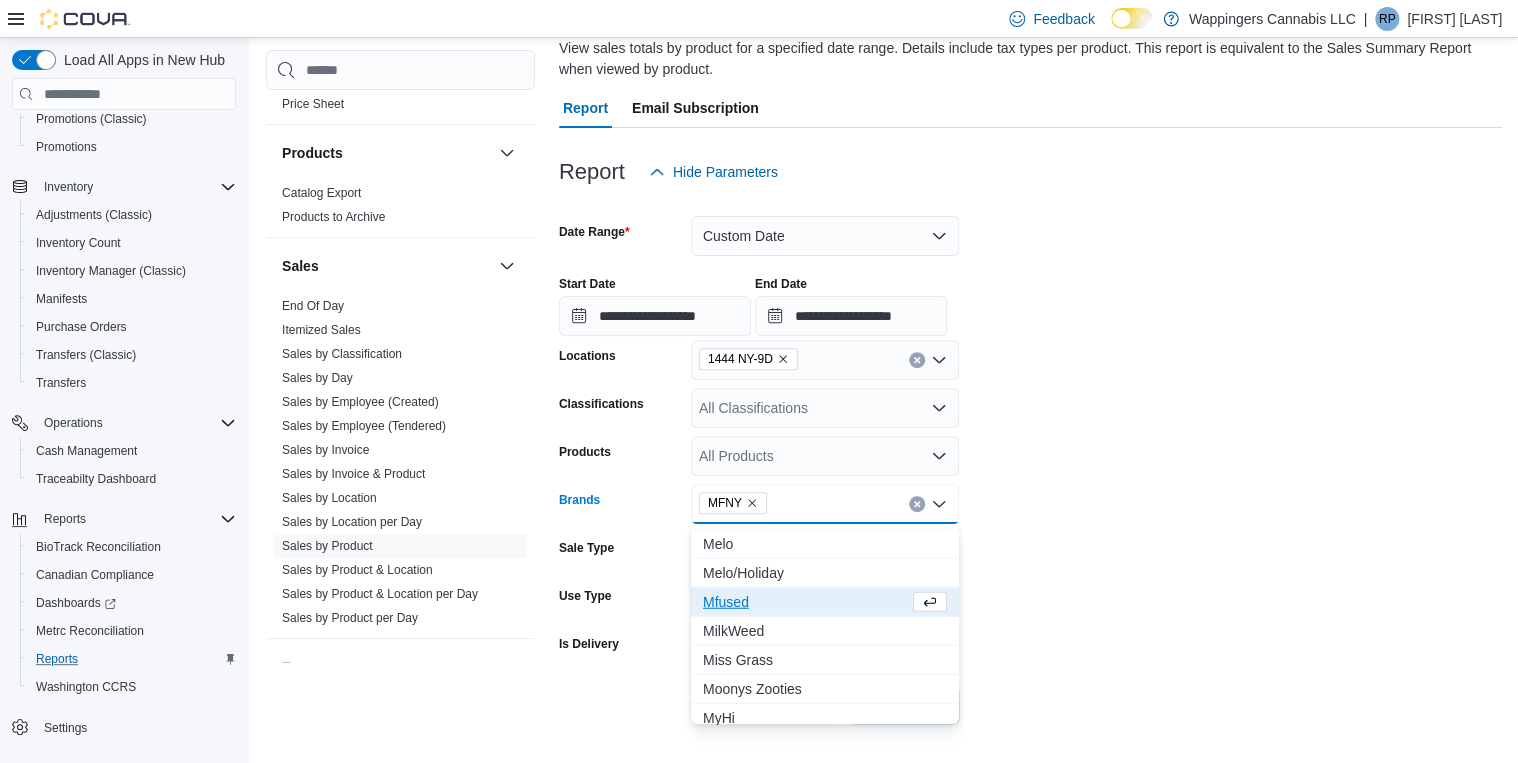 click on "**********" at bounding box center (1030, 458) 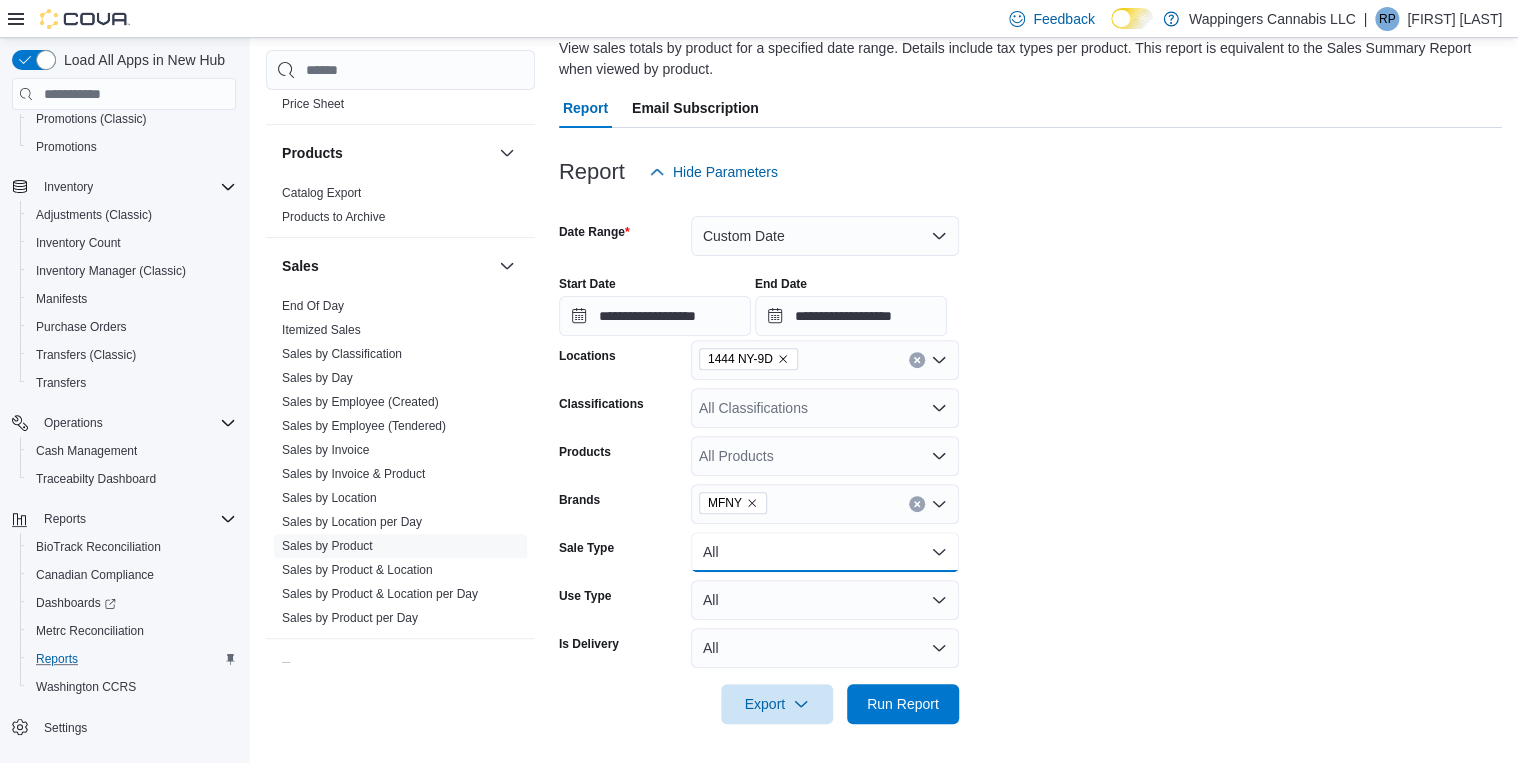 click on "All" at bounding box center (825, 552) 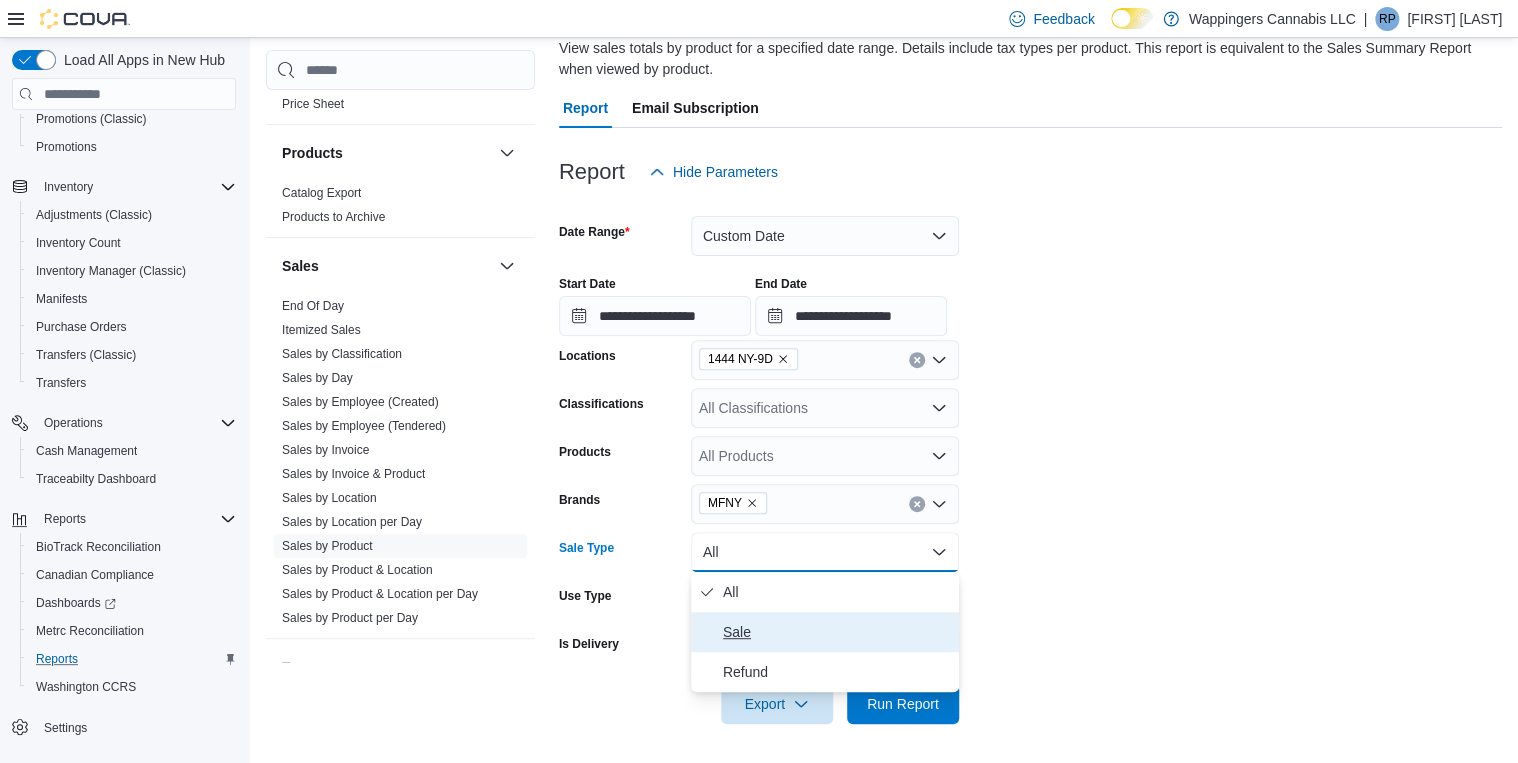click on "Sale" at bounding box center [825, 632] 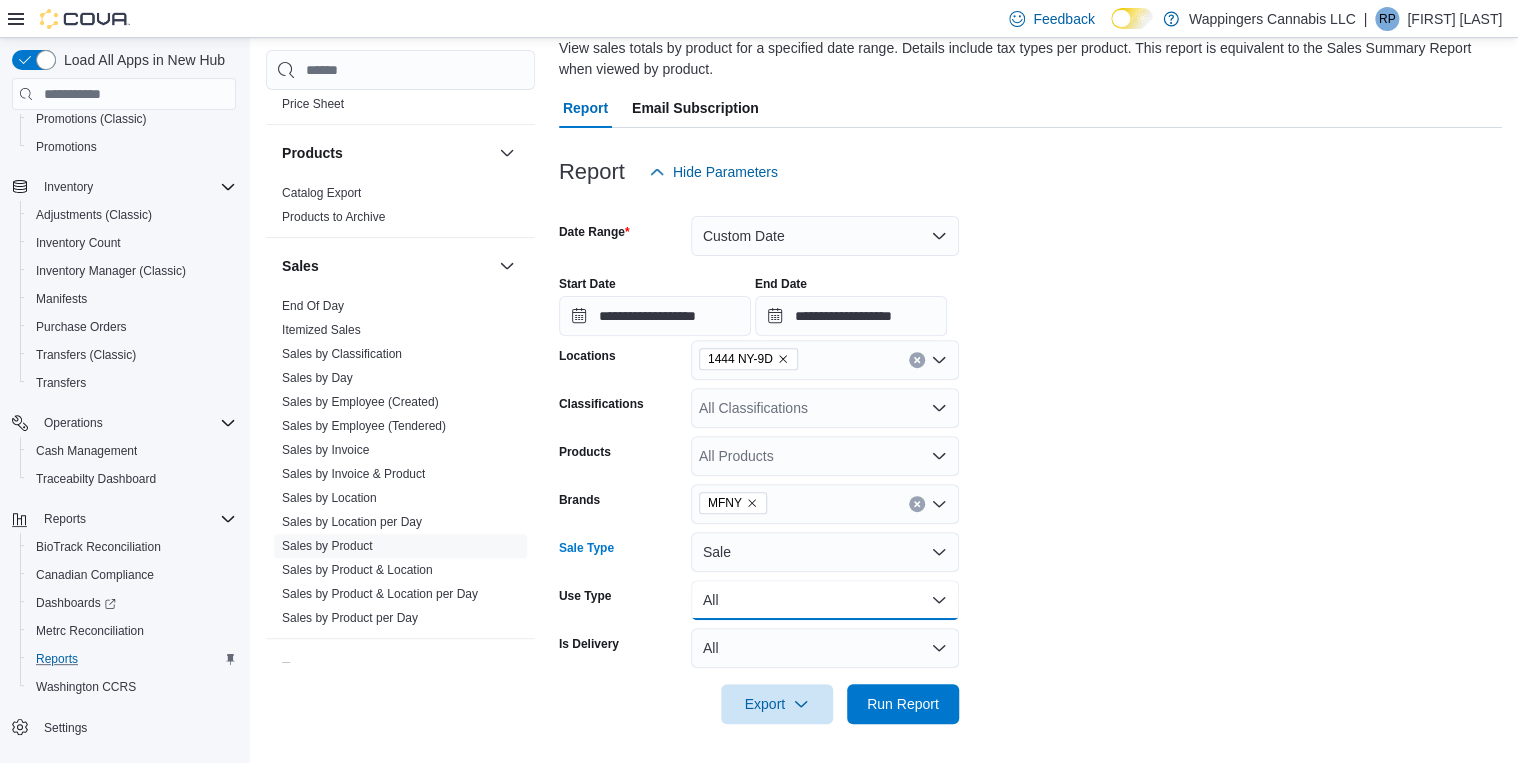 click on "All" at bounding box center [825, 600] 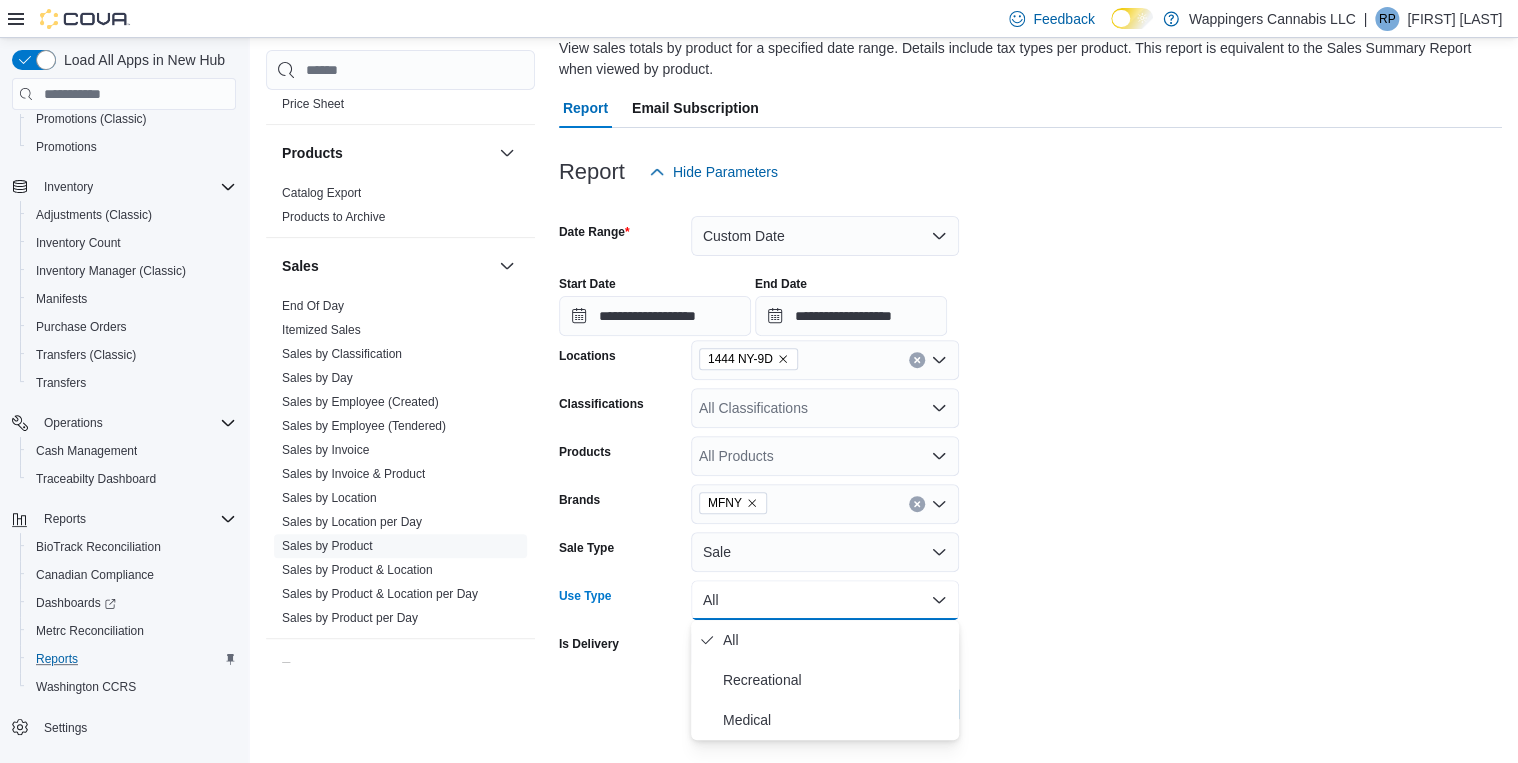 click on "**********" at bounding box center [1030, 458] 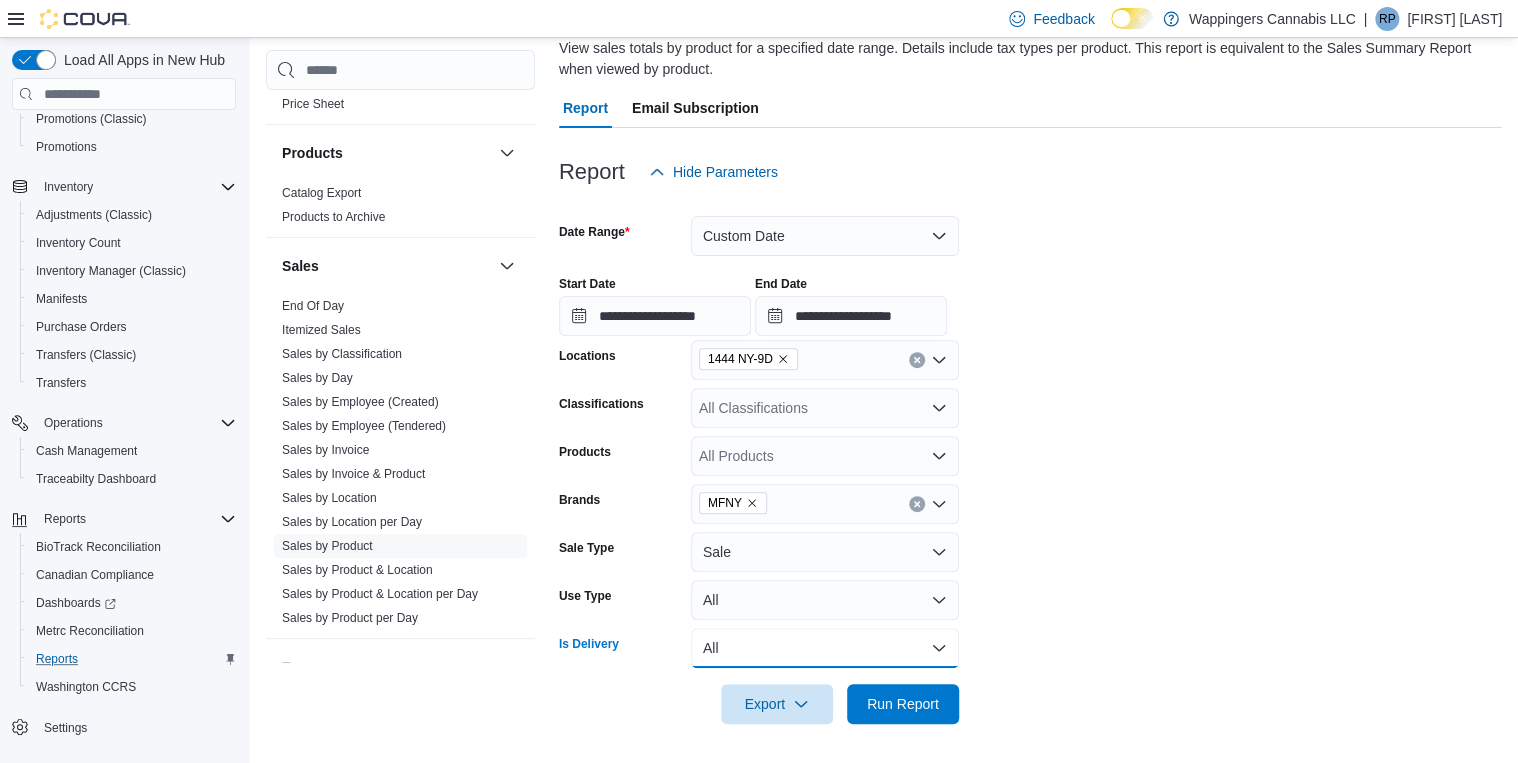 click on "All" at bounding box center [825, 648] 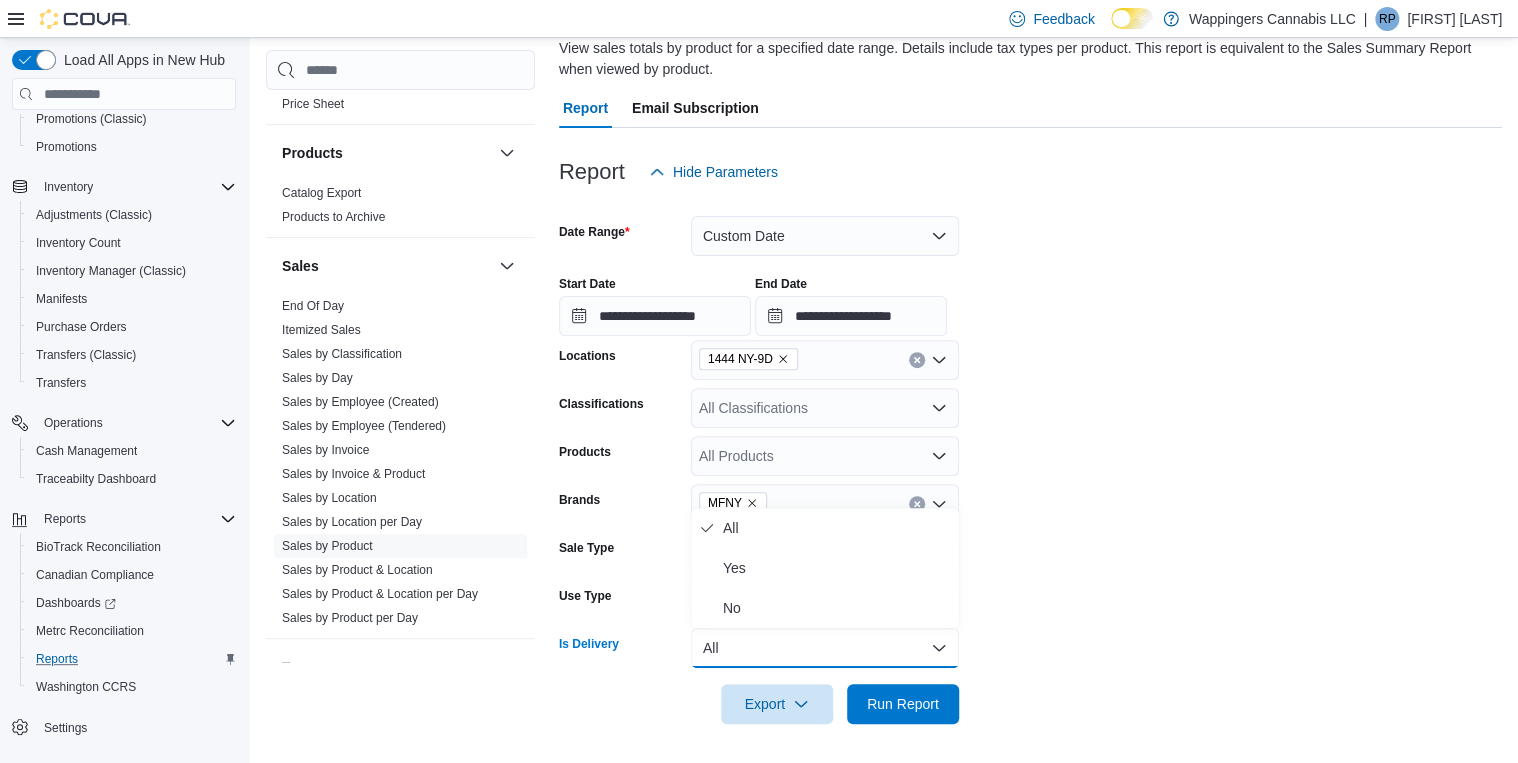 click on "**********" at bounding box center (1030, 458) 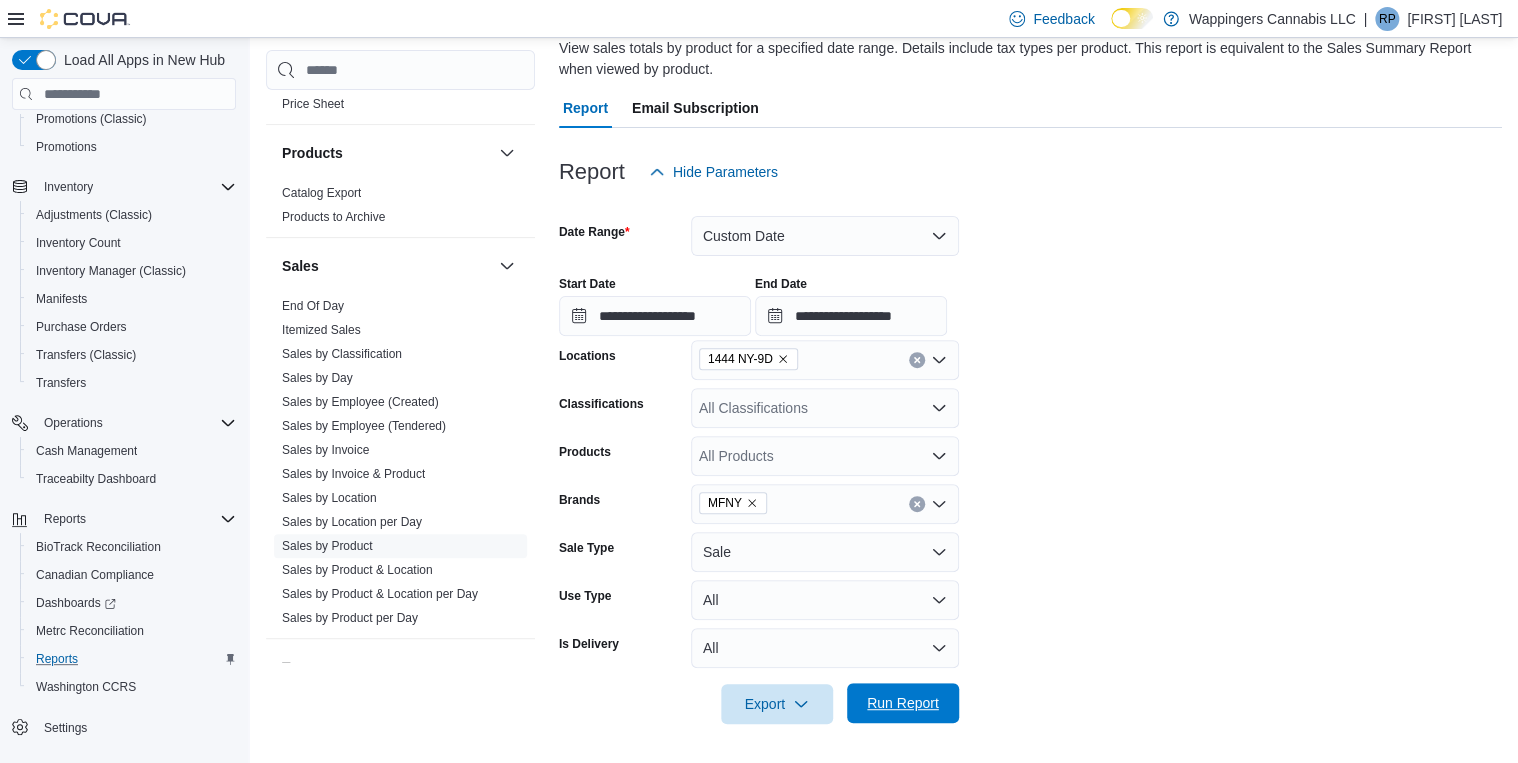 click on "Run Report" at bounding box center [903, 703] 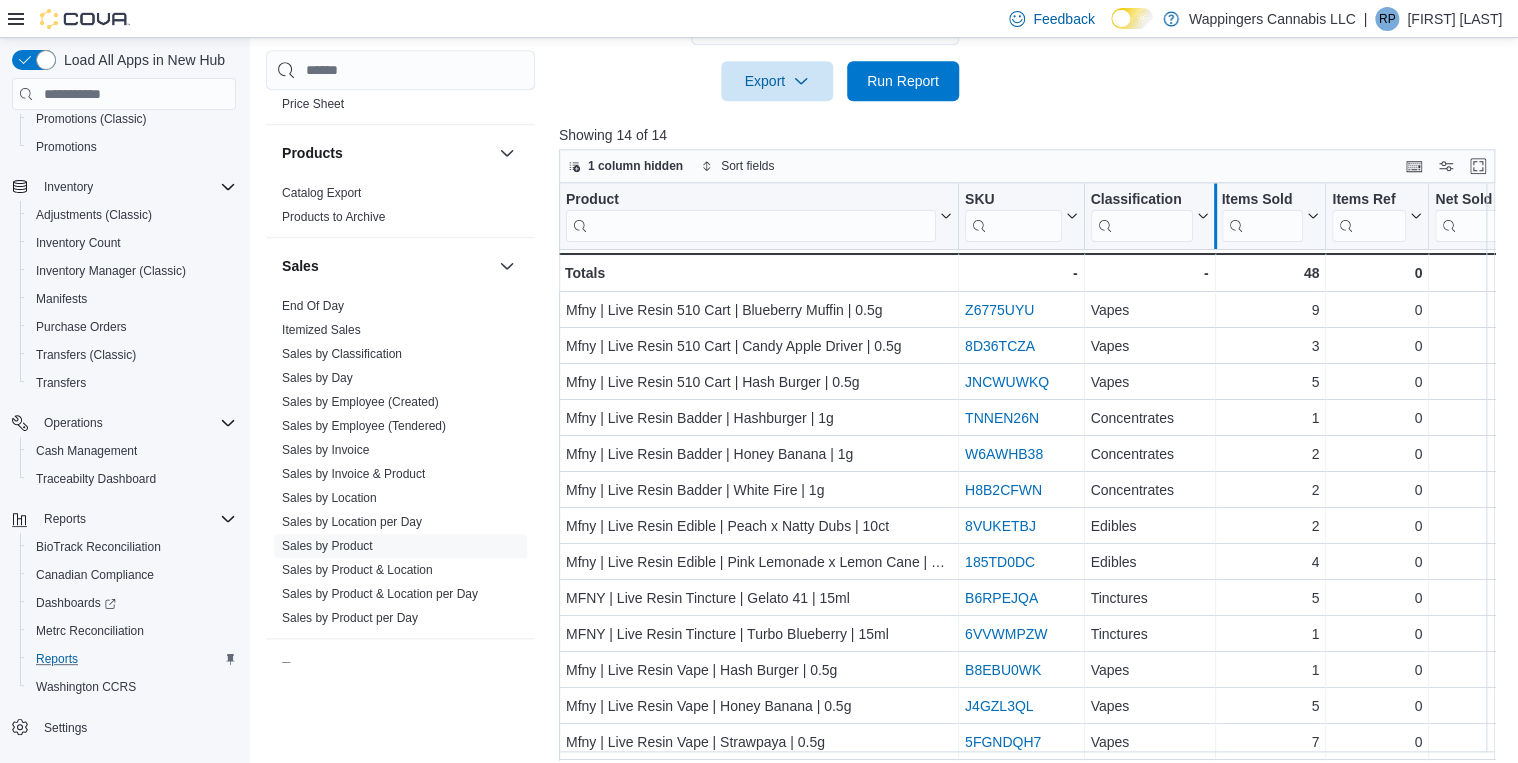 scroll, scrollTop: 788, scrollLeft: 0, axis: vertical 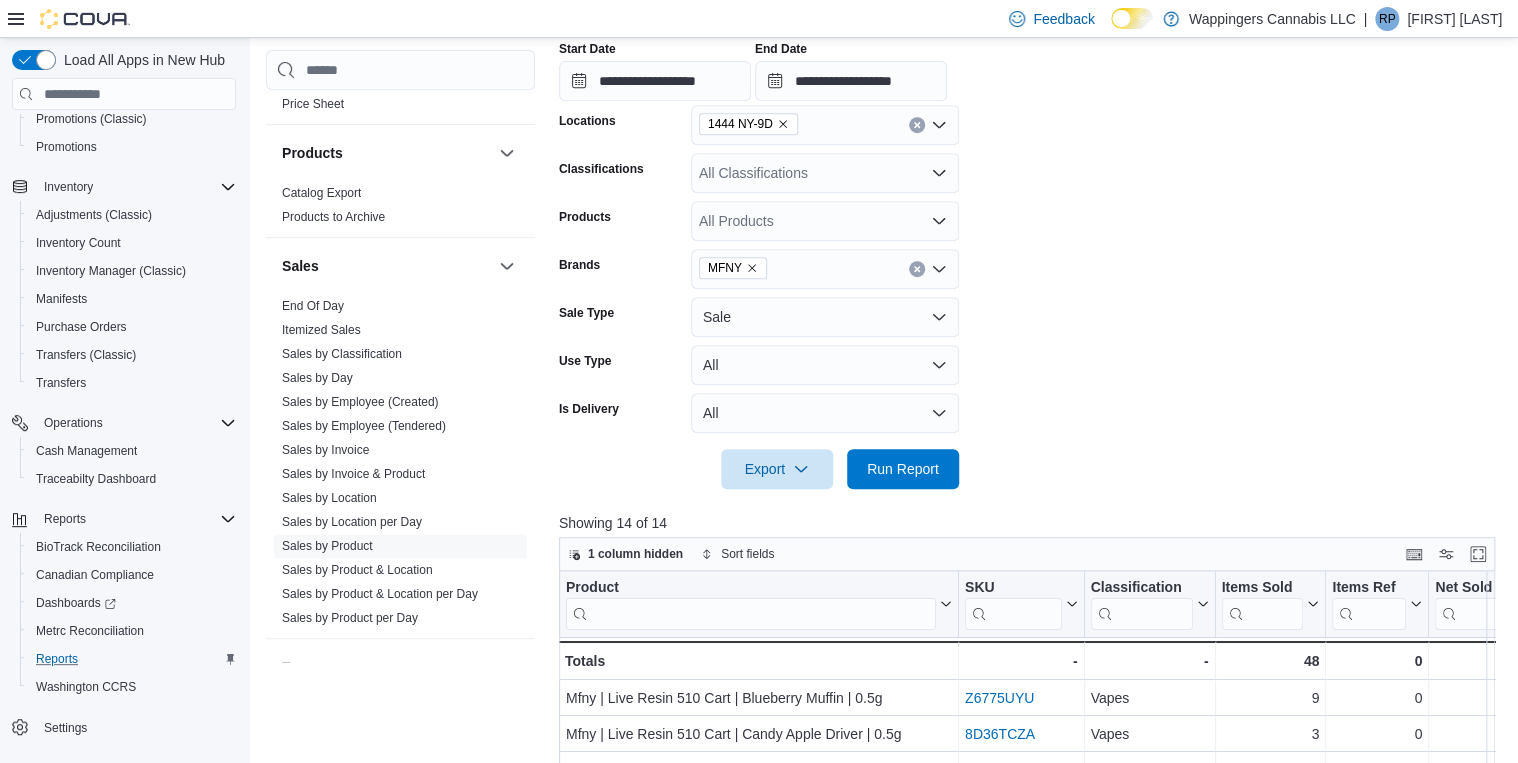 click 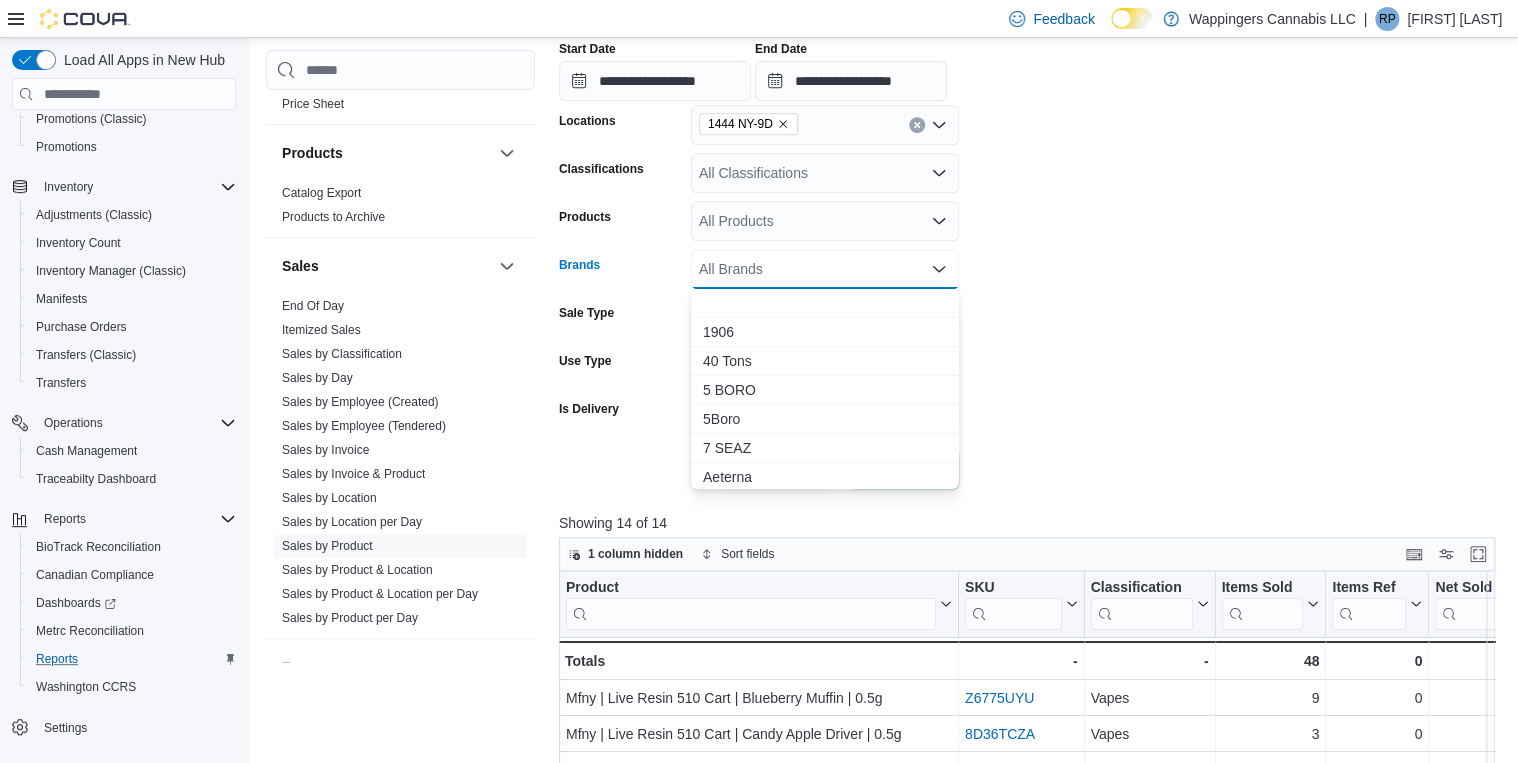 click on "All Brands" at bounding box center [825, 269] 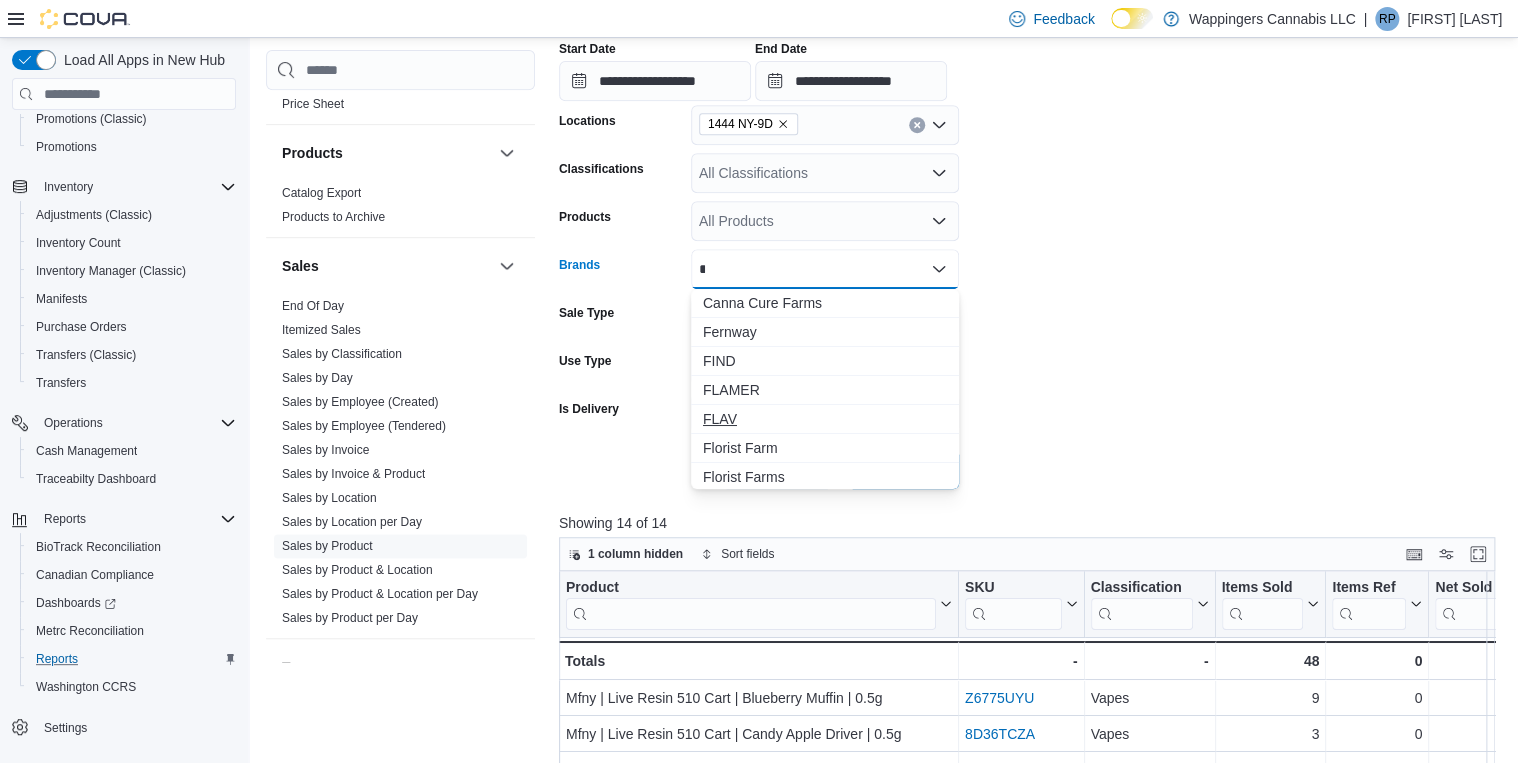type on "*" 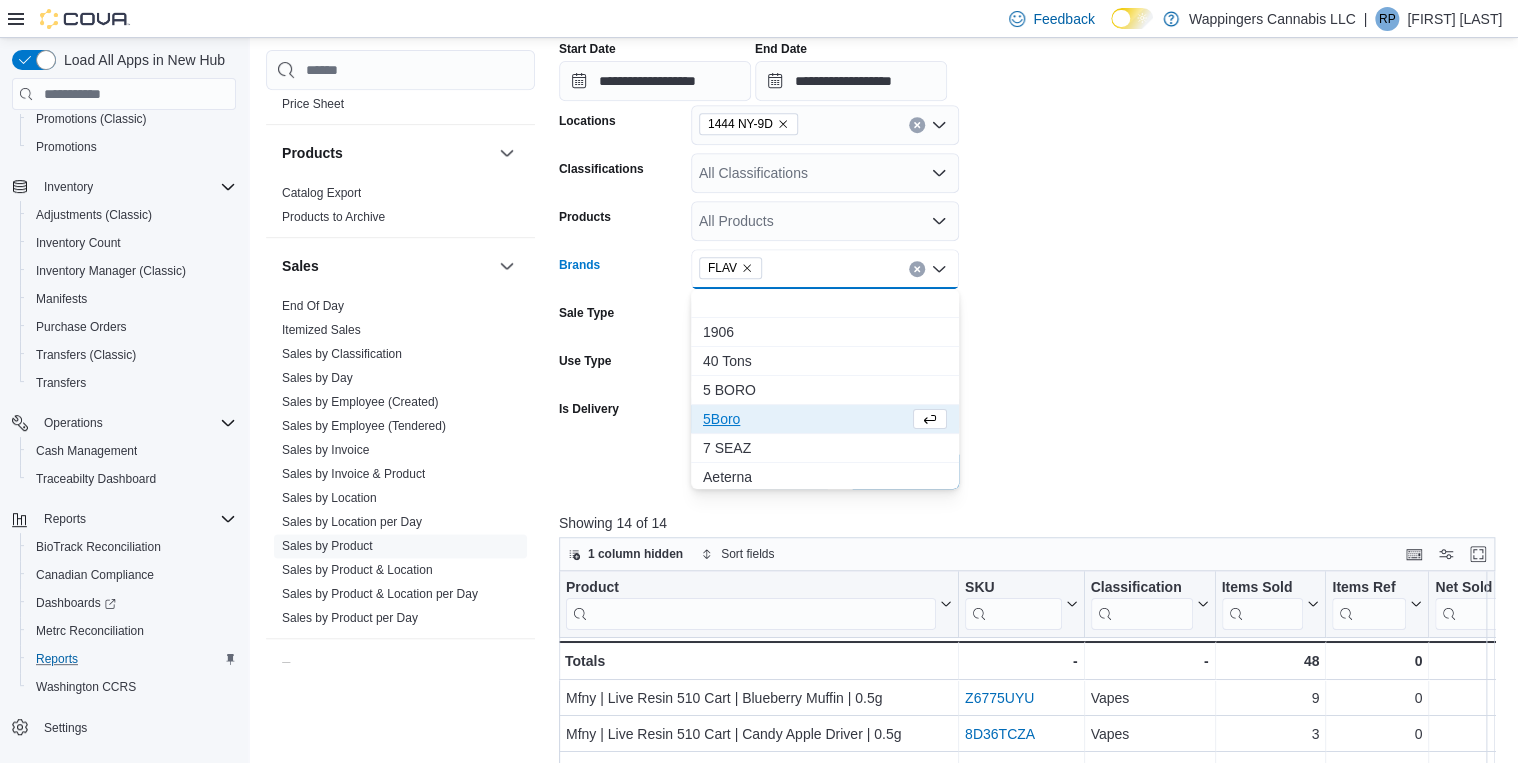click on "**********" at bounding box center [1031, 223] 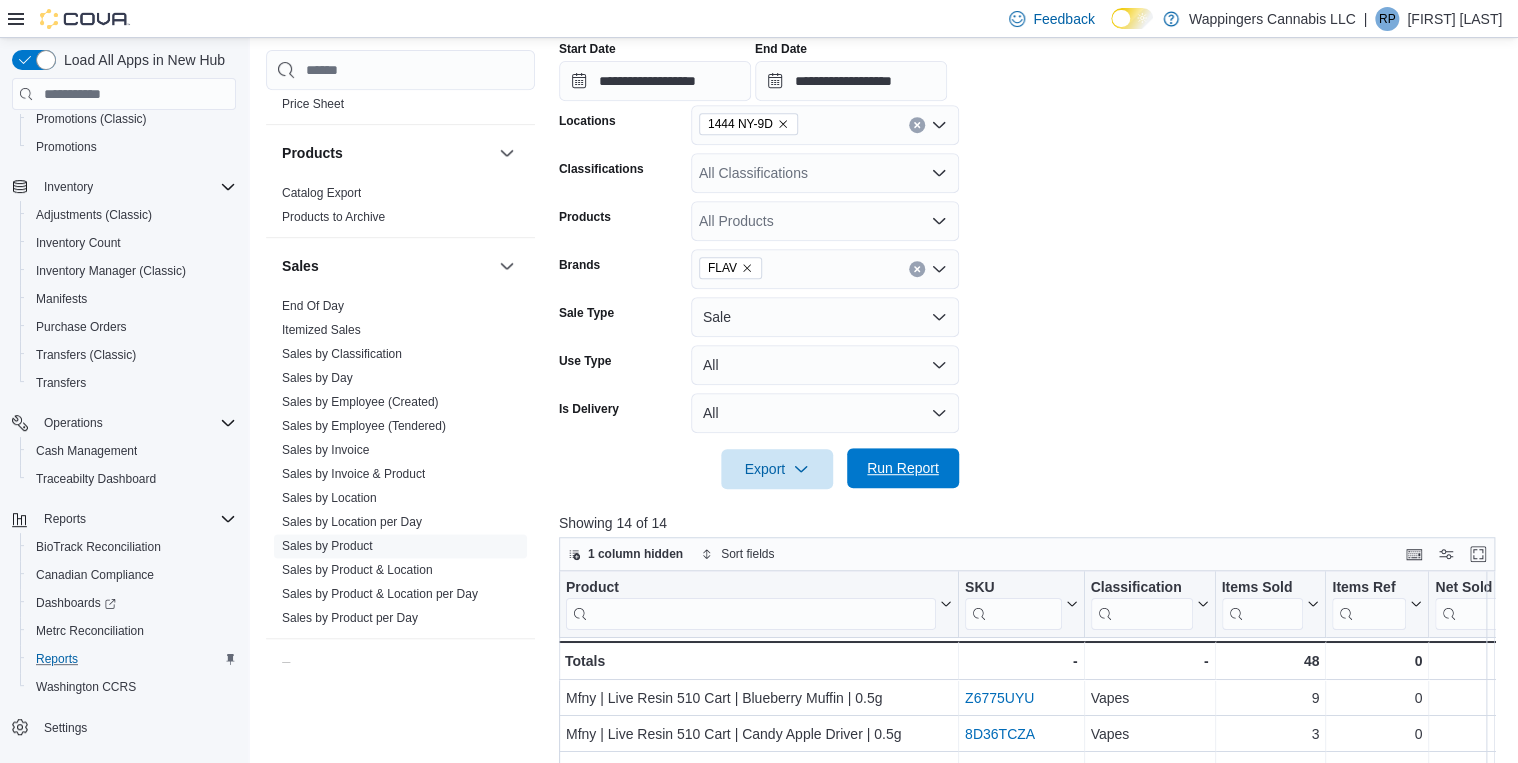 click on "Run Report" at bounding box center (903, 468) 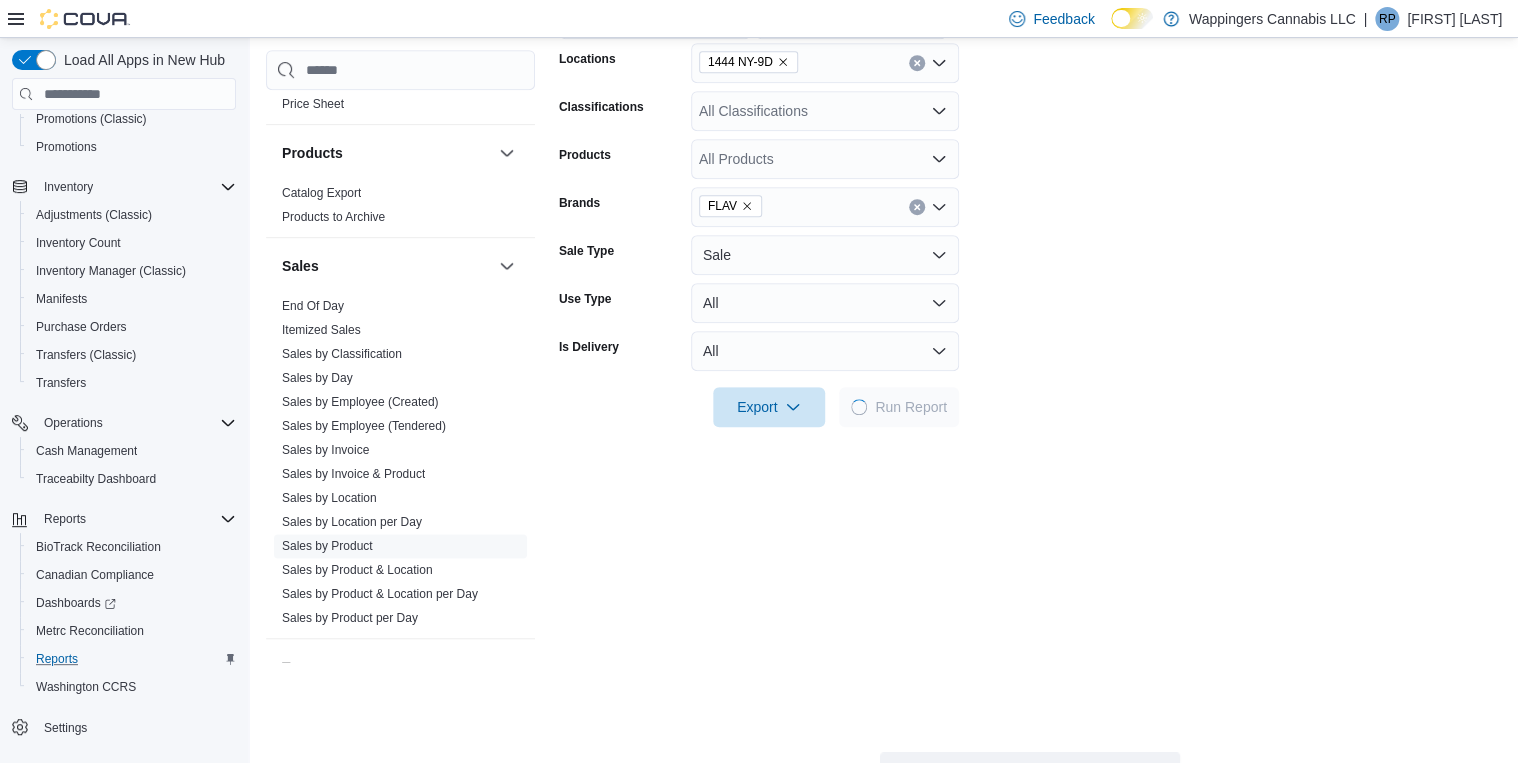 scroll, scrollTop: 788, scrollLeft: 0, axis: vertical 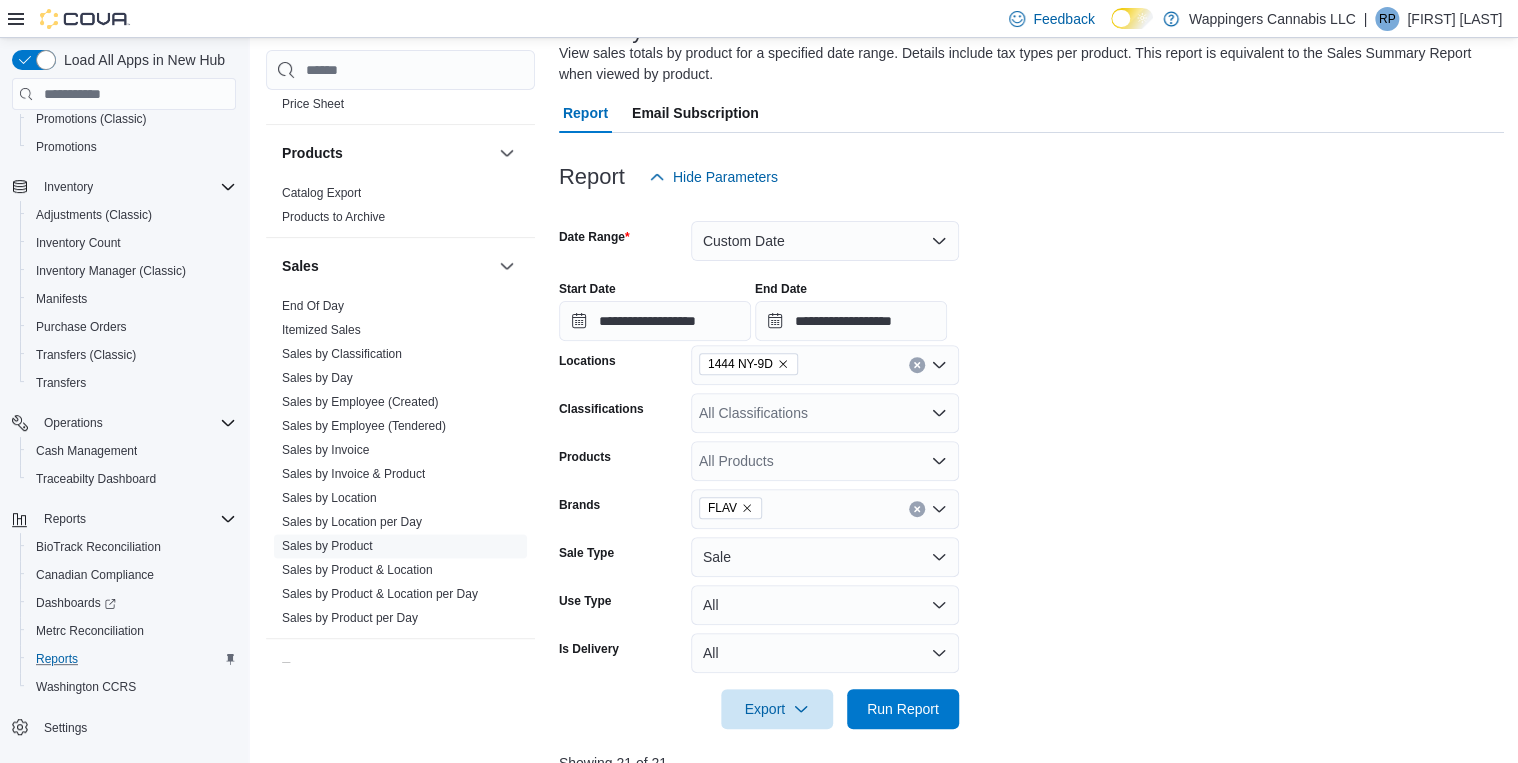 click 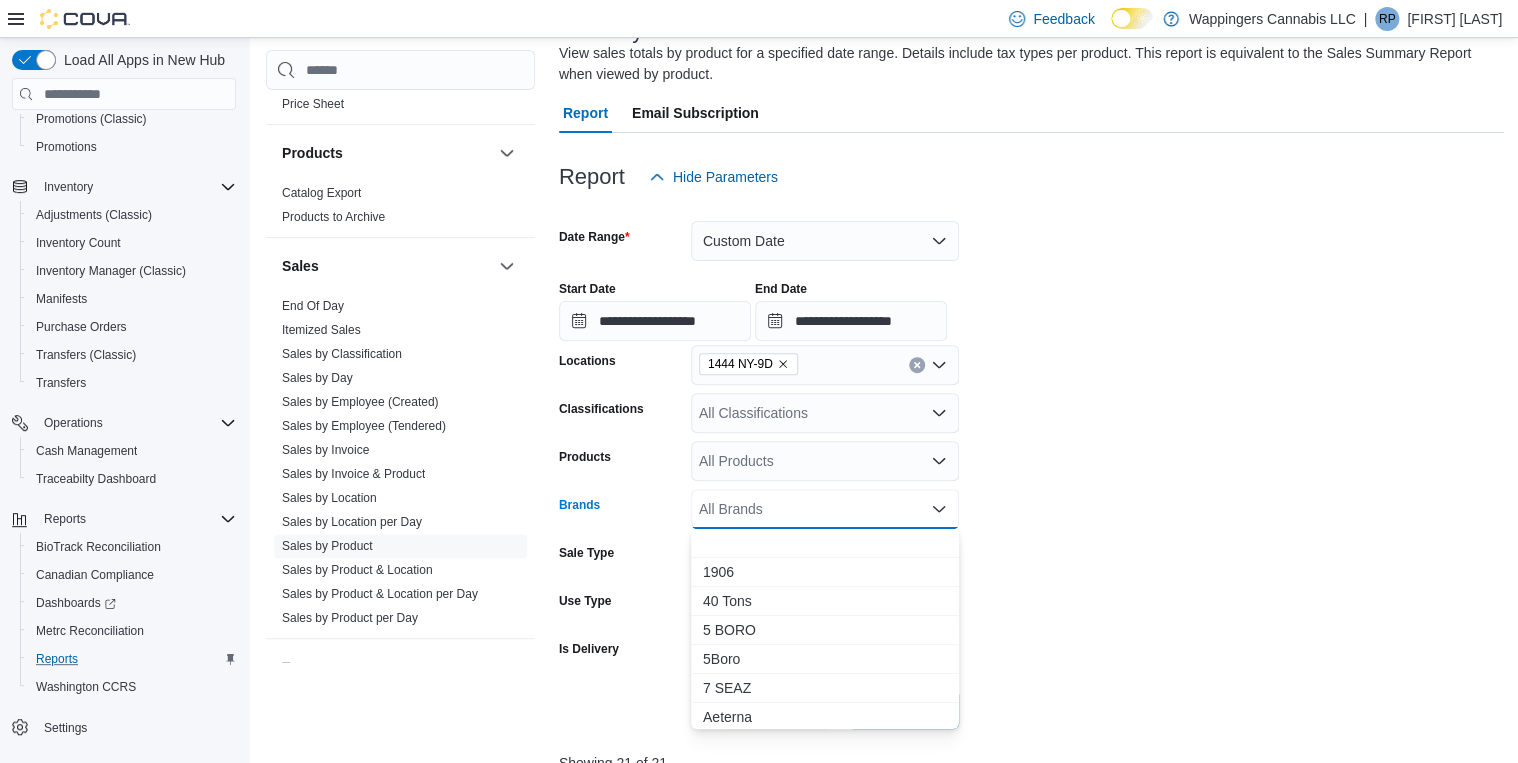 click on "All Brands" at bounding box center [825, 509] 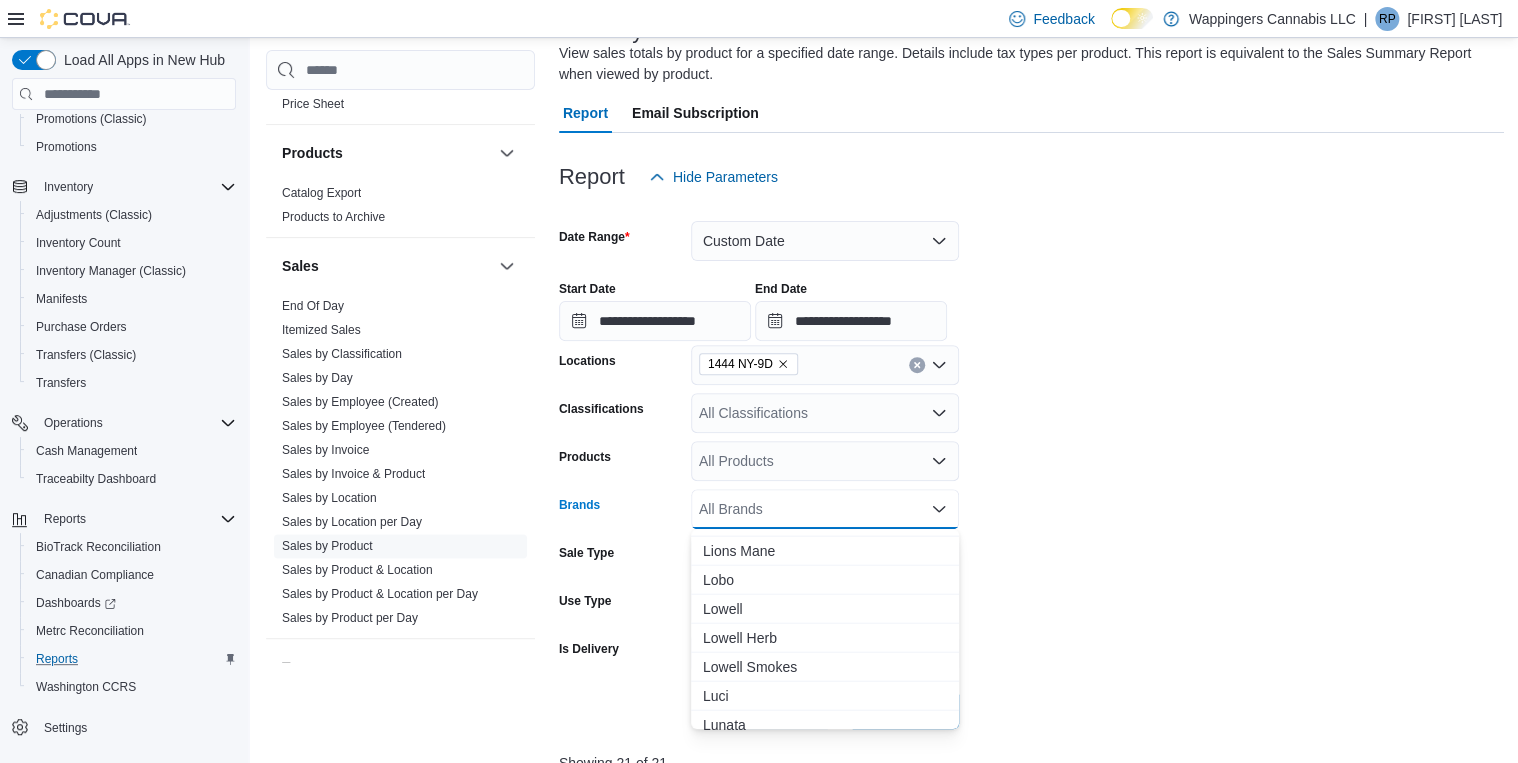 scroll, scrollTop: 2480, scrollLeft: 0, axis: vertical 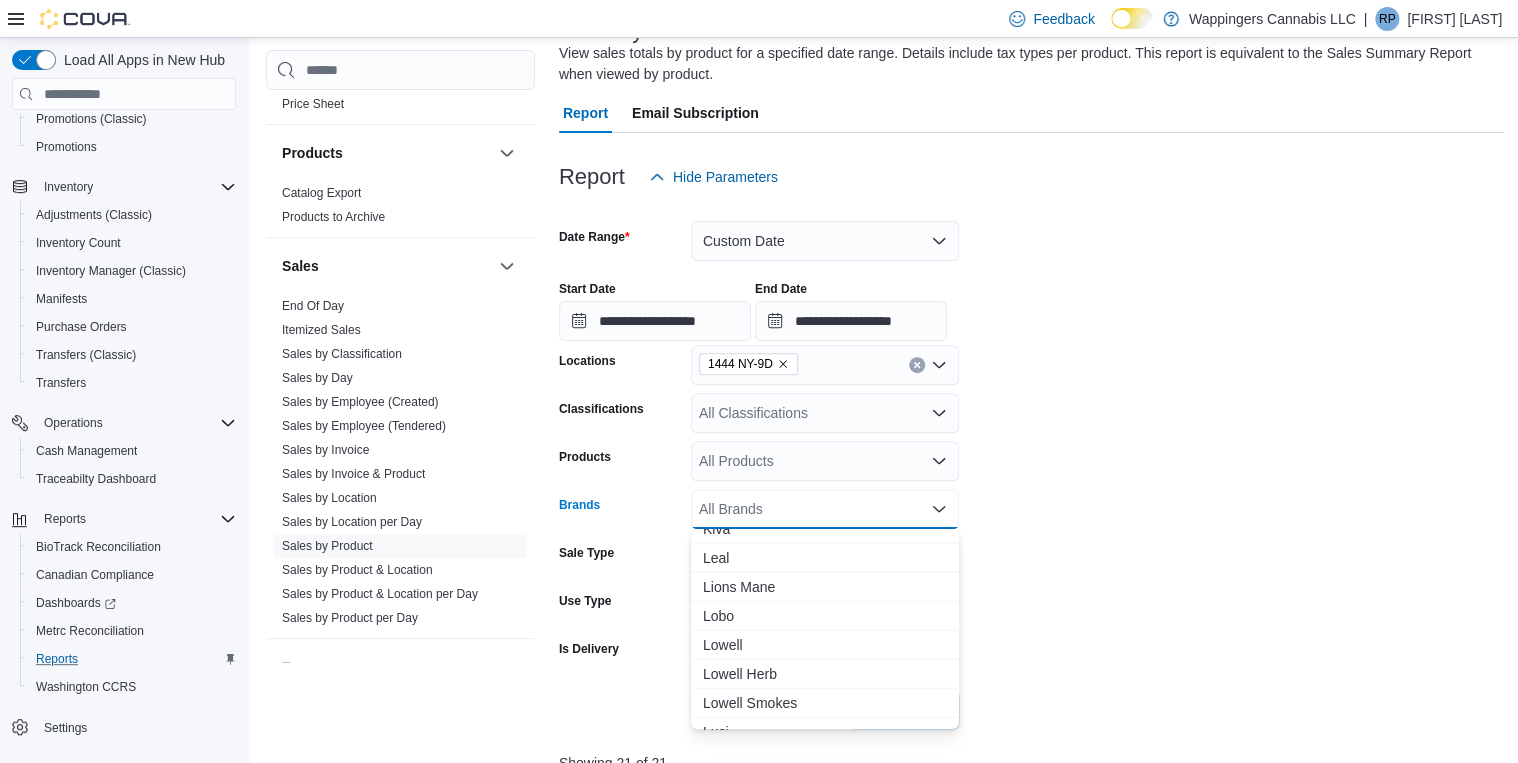click on "**********" at bounding box center [1031, 463] 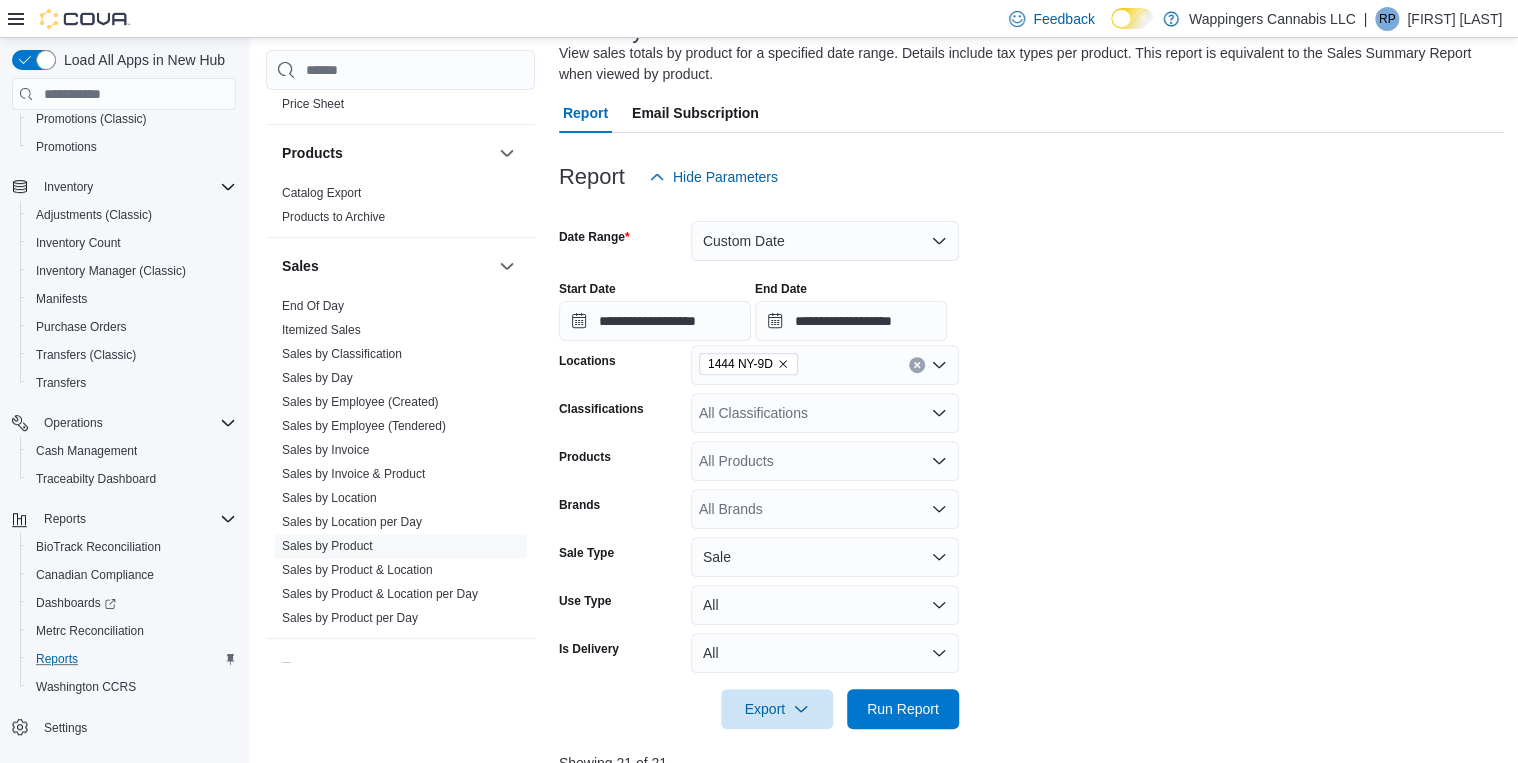 click on "All Classifications" at bounding box center (825, 413) 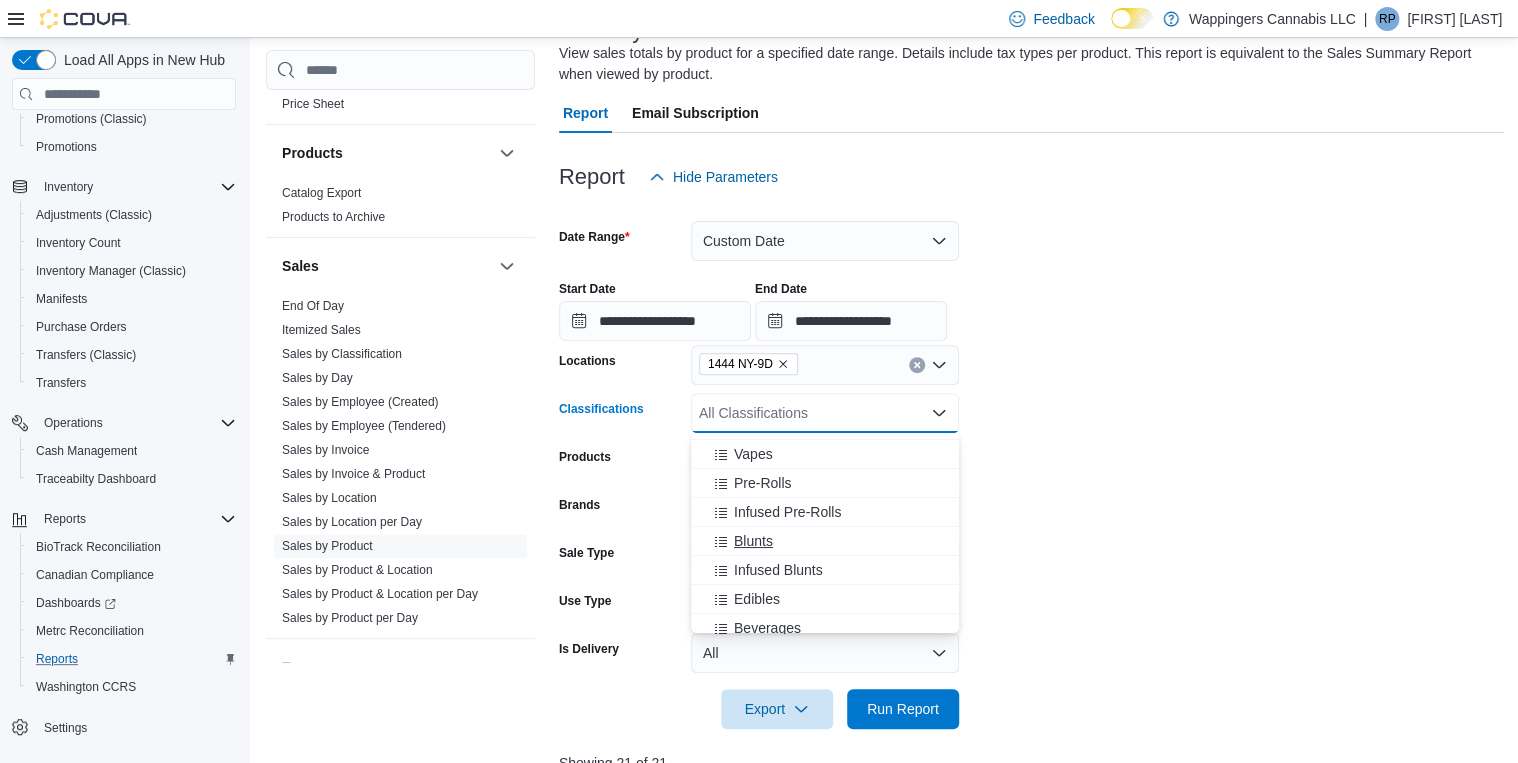 scroll, scrollTop: 160, scrollLeft: 0, axis: vertical 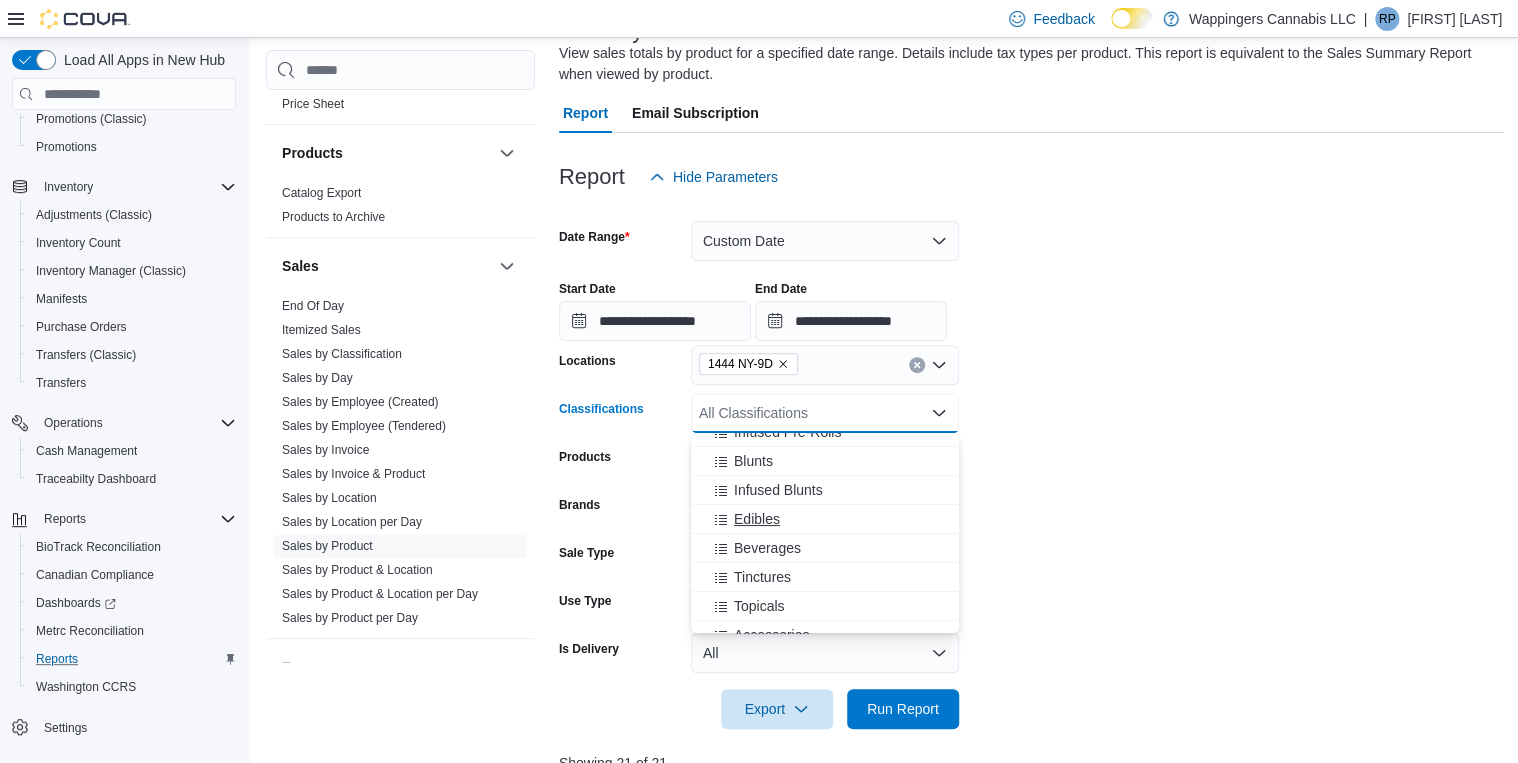 click on "Edibles" at bounding box center [757, 519] 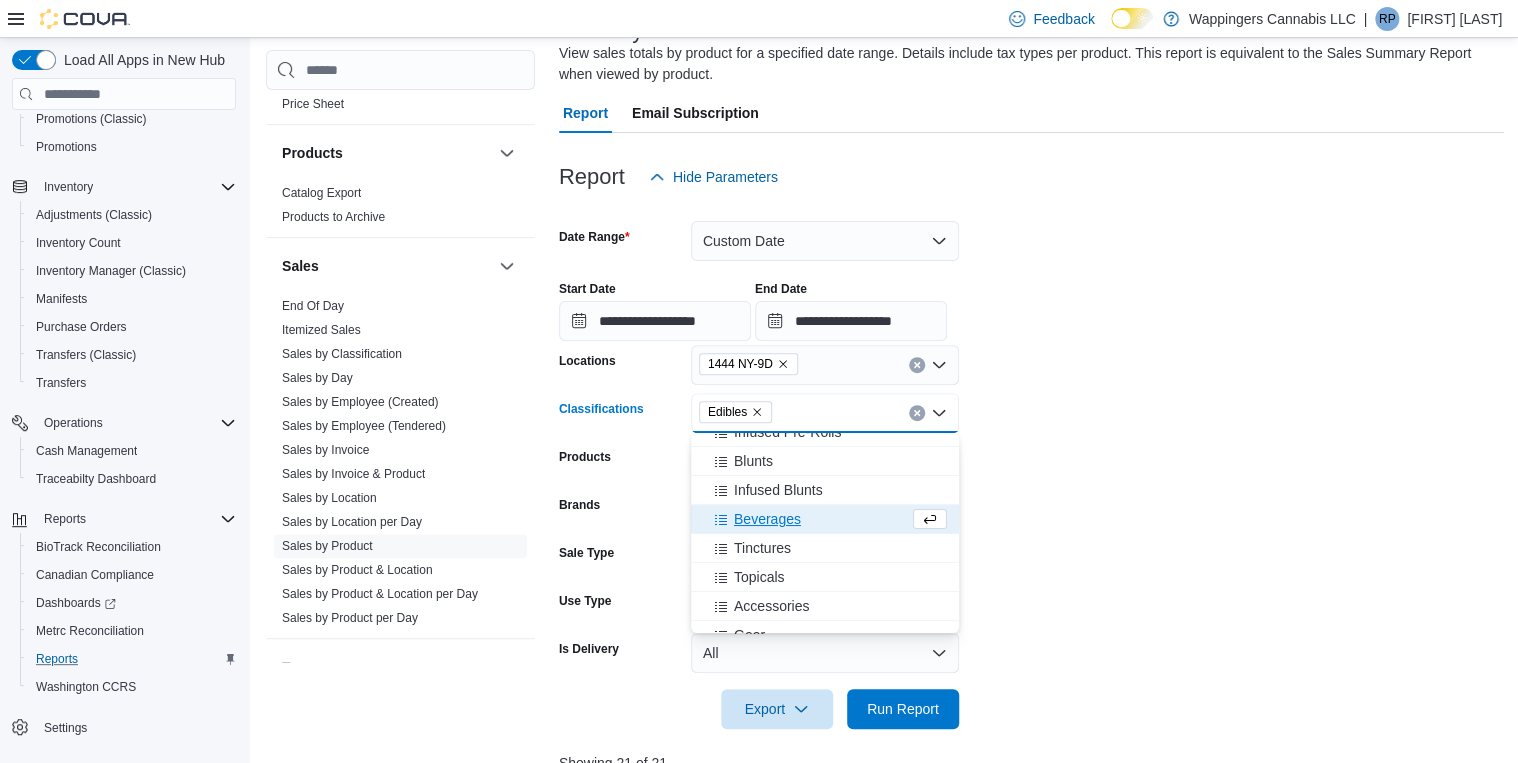 click on "**********" at bounding box center (1031, 463) 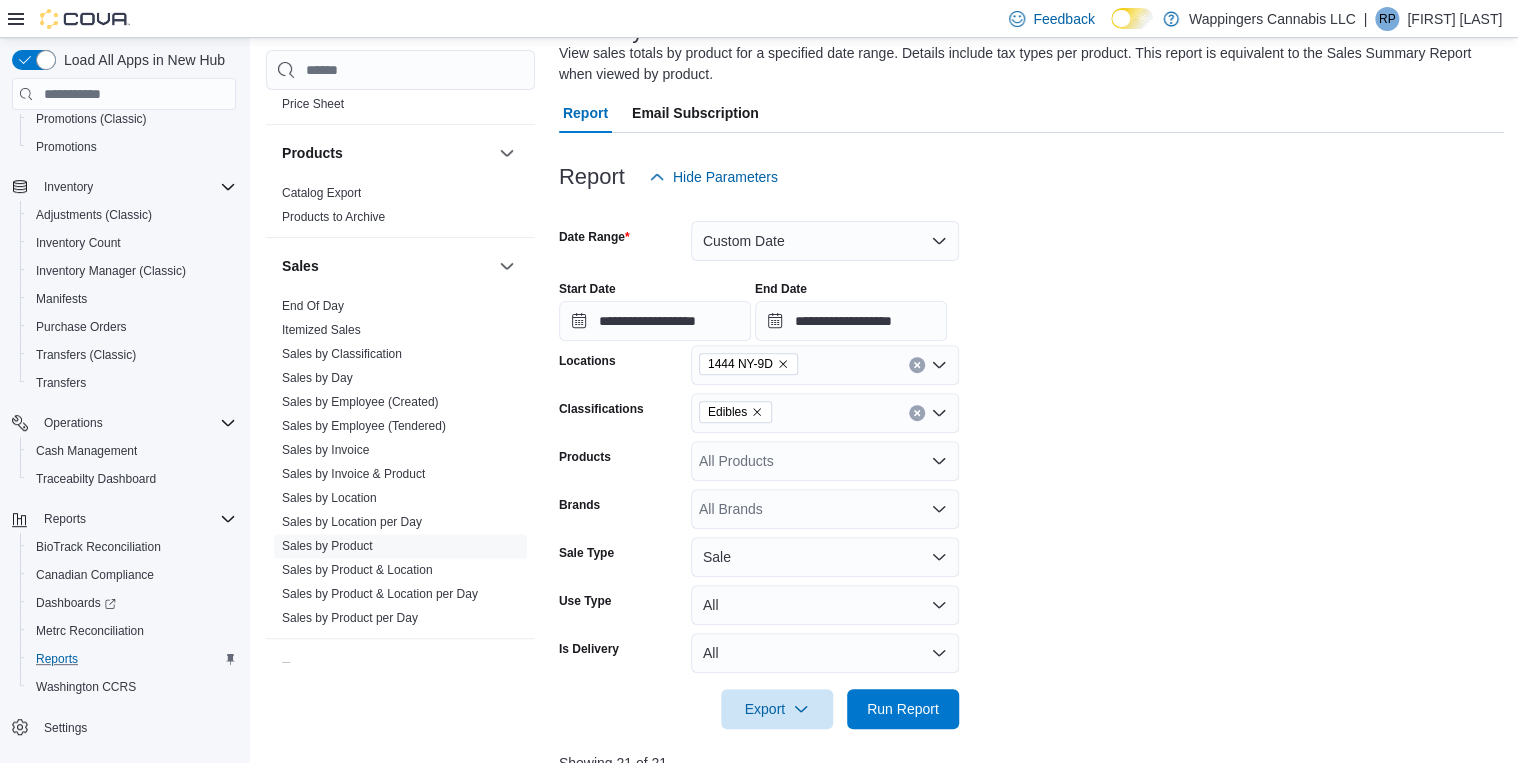 click on "All Products" at bounding box center (825, 461) 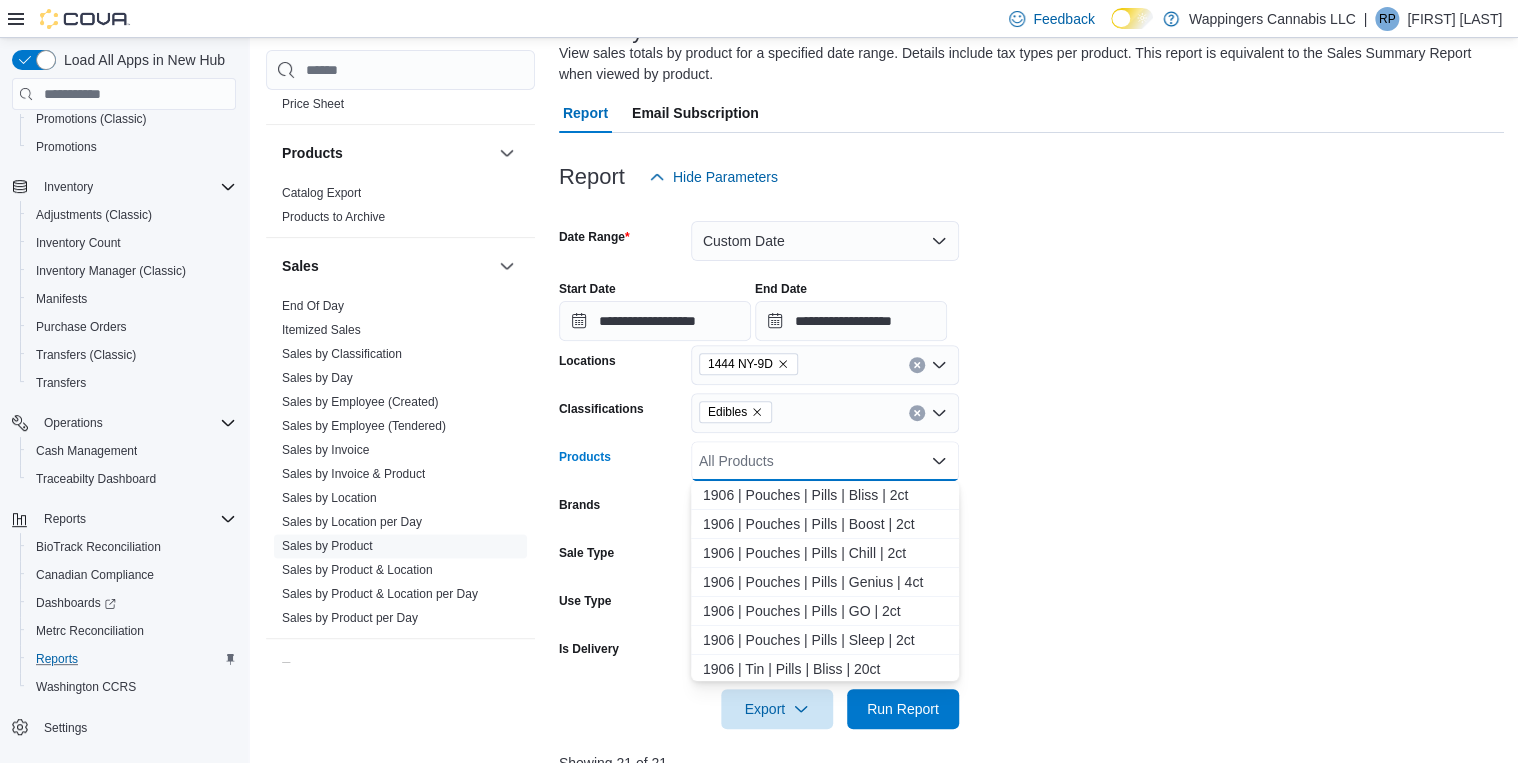 click on "**********" at bounding box center [1031, 463] 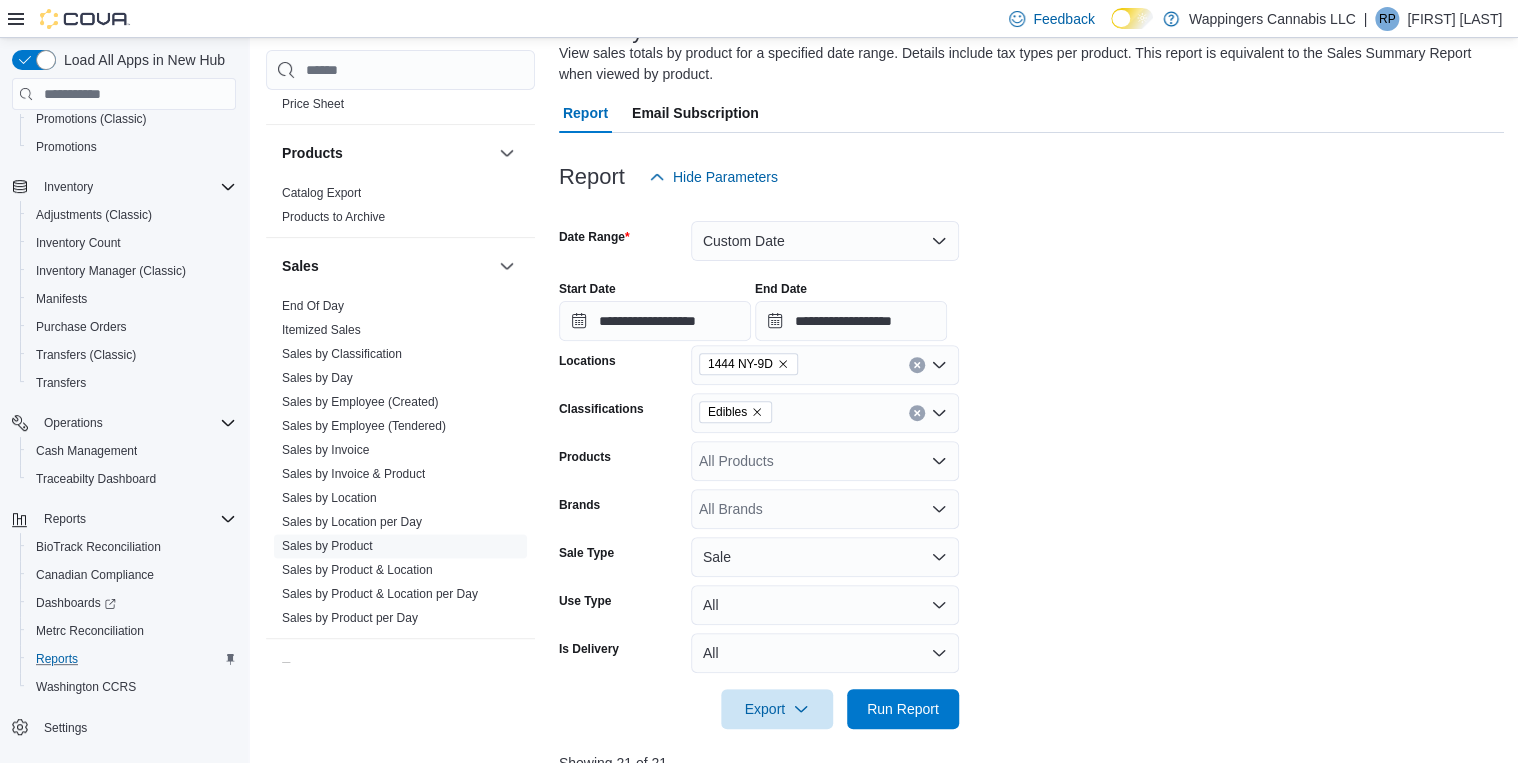 click on "All Brands" at bounding box center [825, 509] 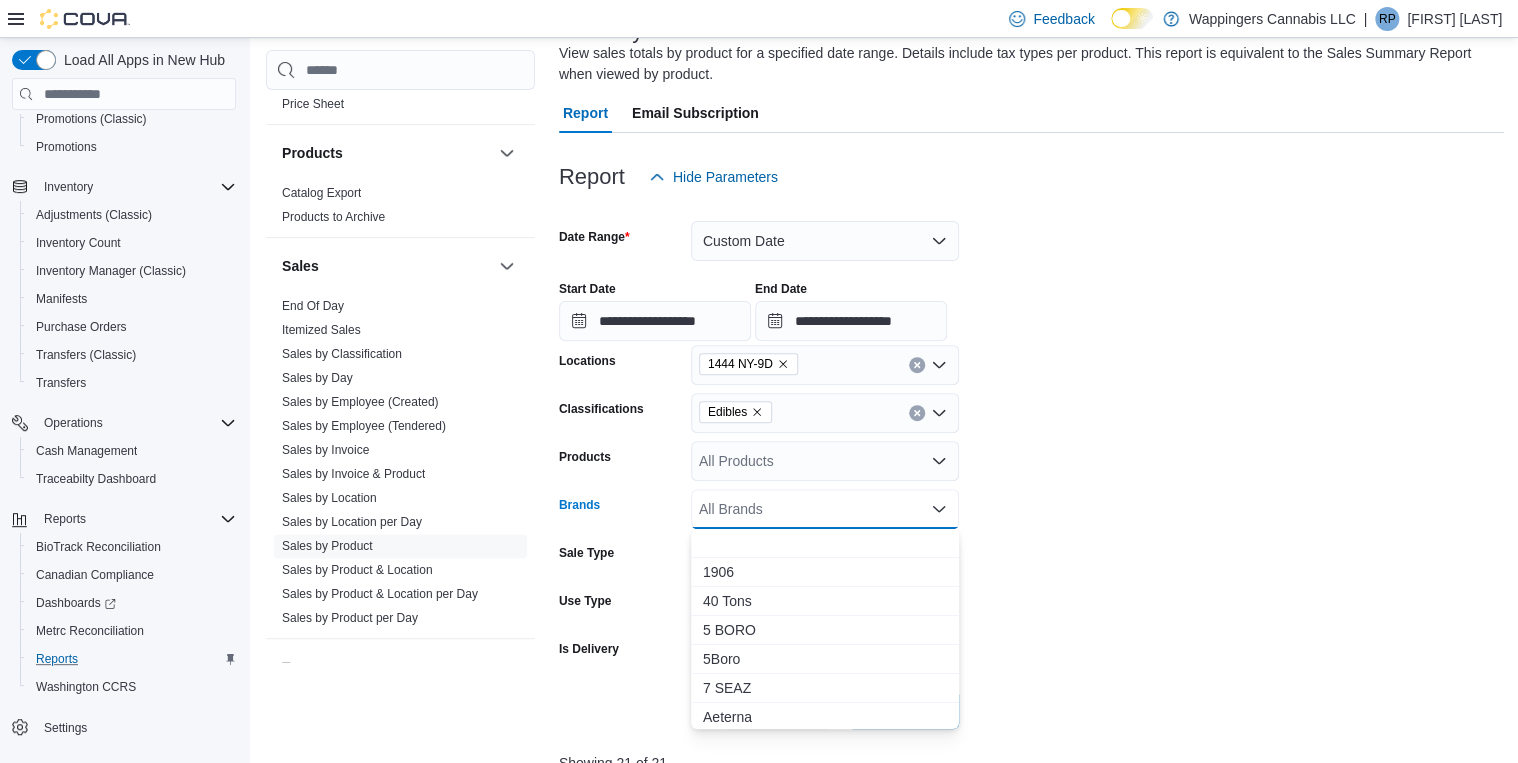 click on "**********" at bounding box center [1031, 463] 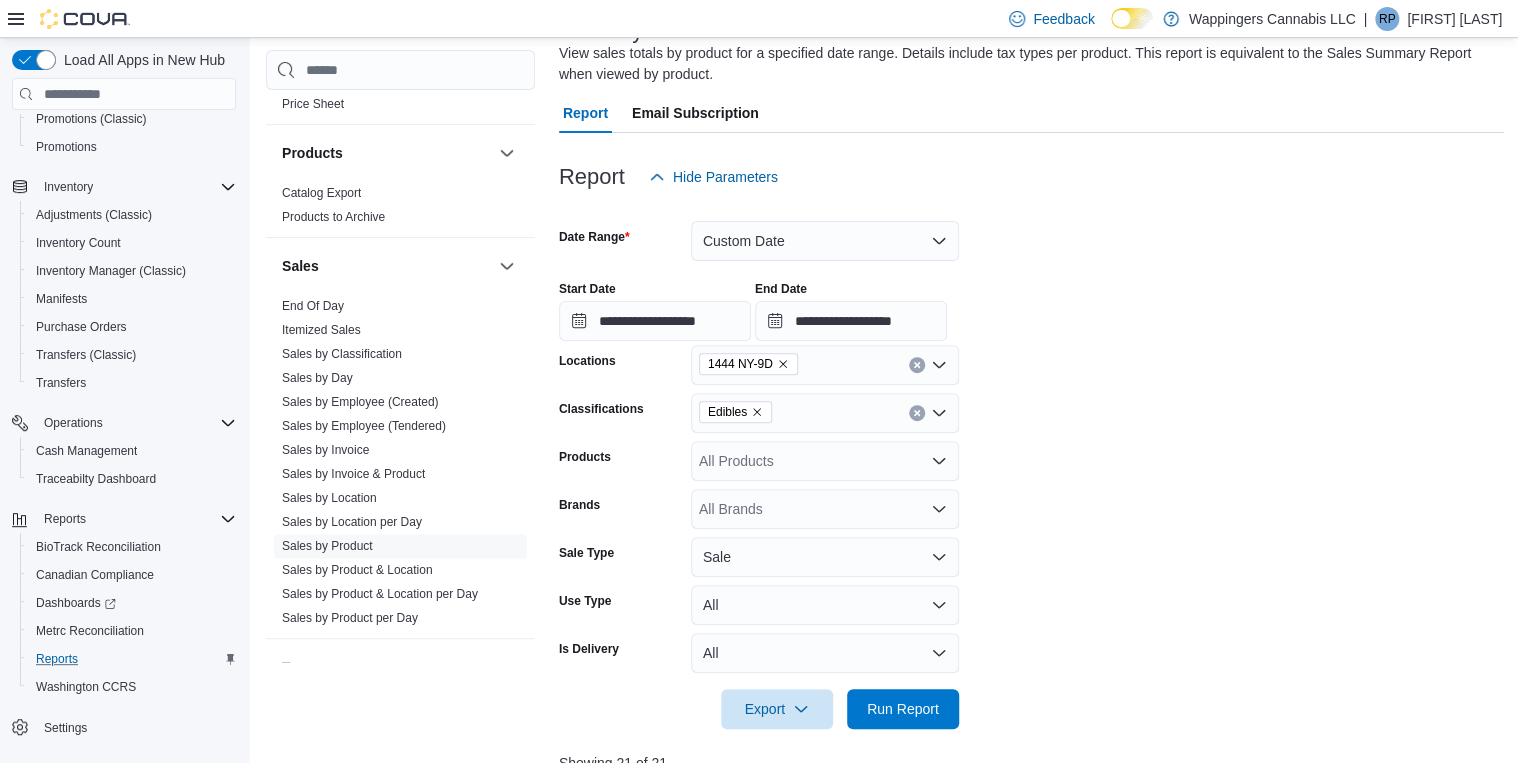 click on "All Brands" at bounding box center [825, 509] 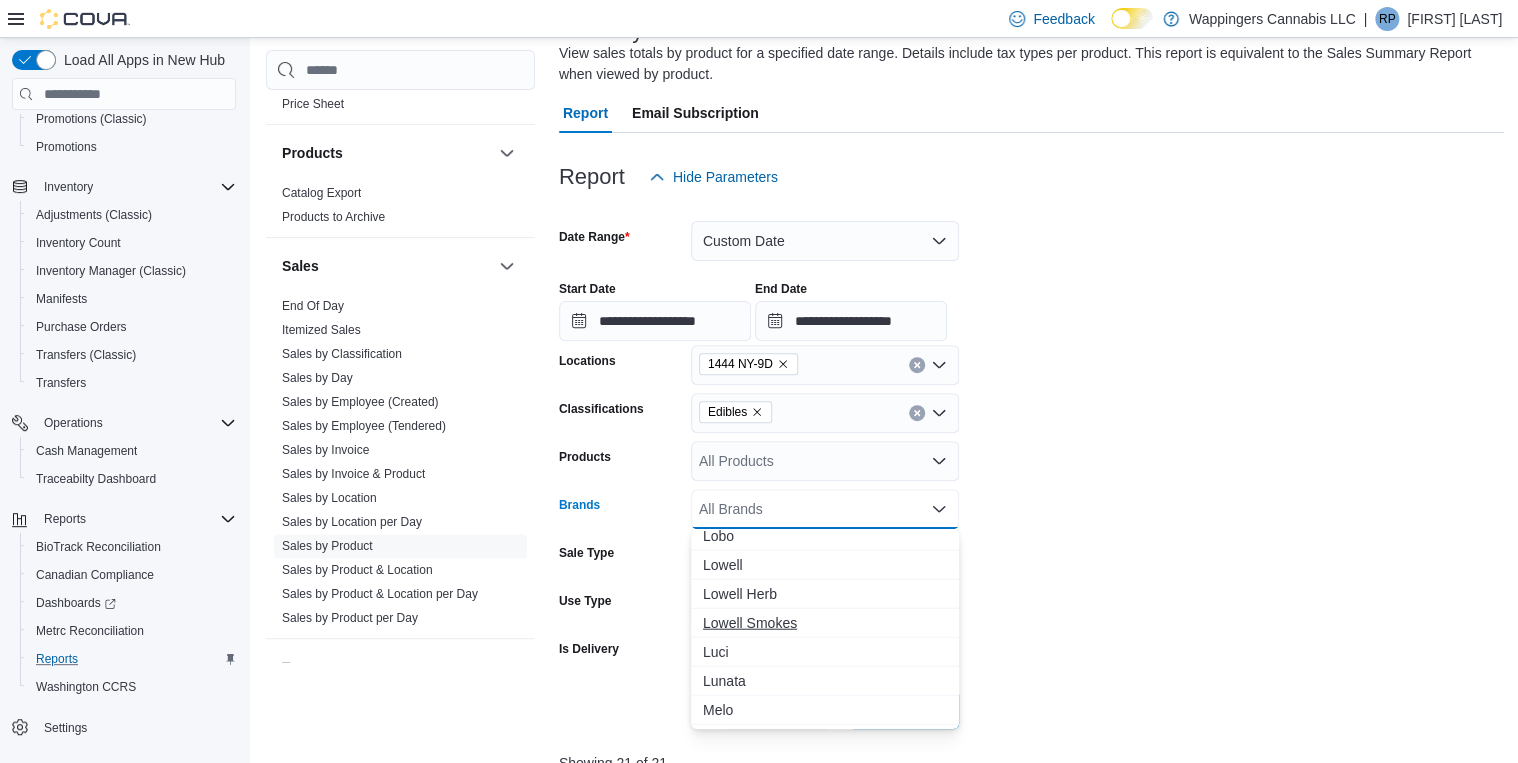 scroll, scrollTop: 2640, scrollLeft: 0, axis: vertical 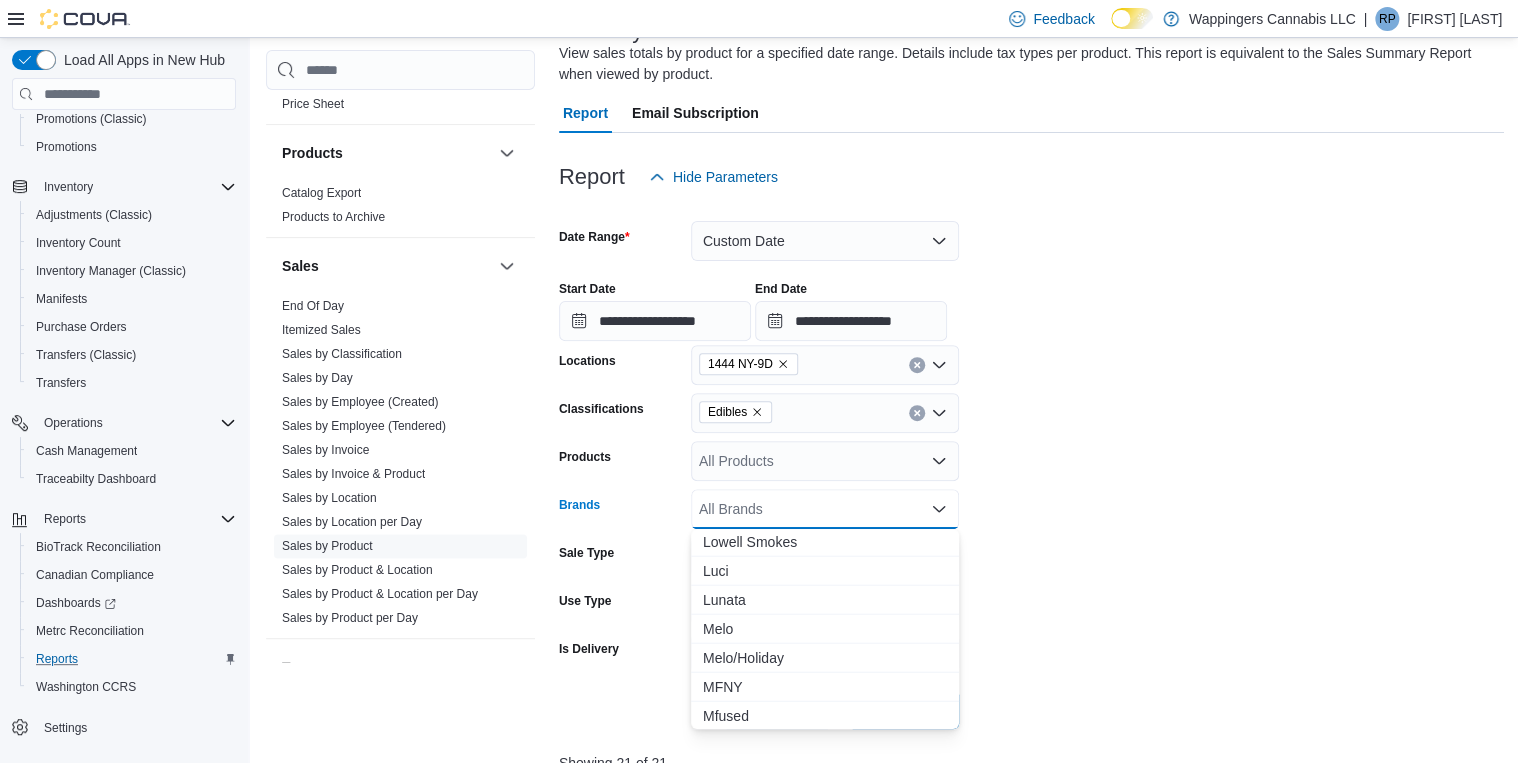 click on "**********" at bounding box center (1031, 463) 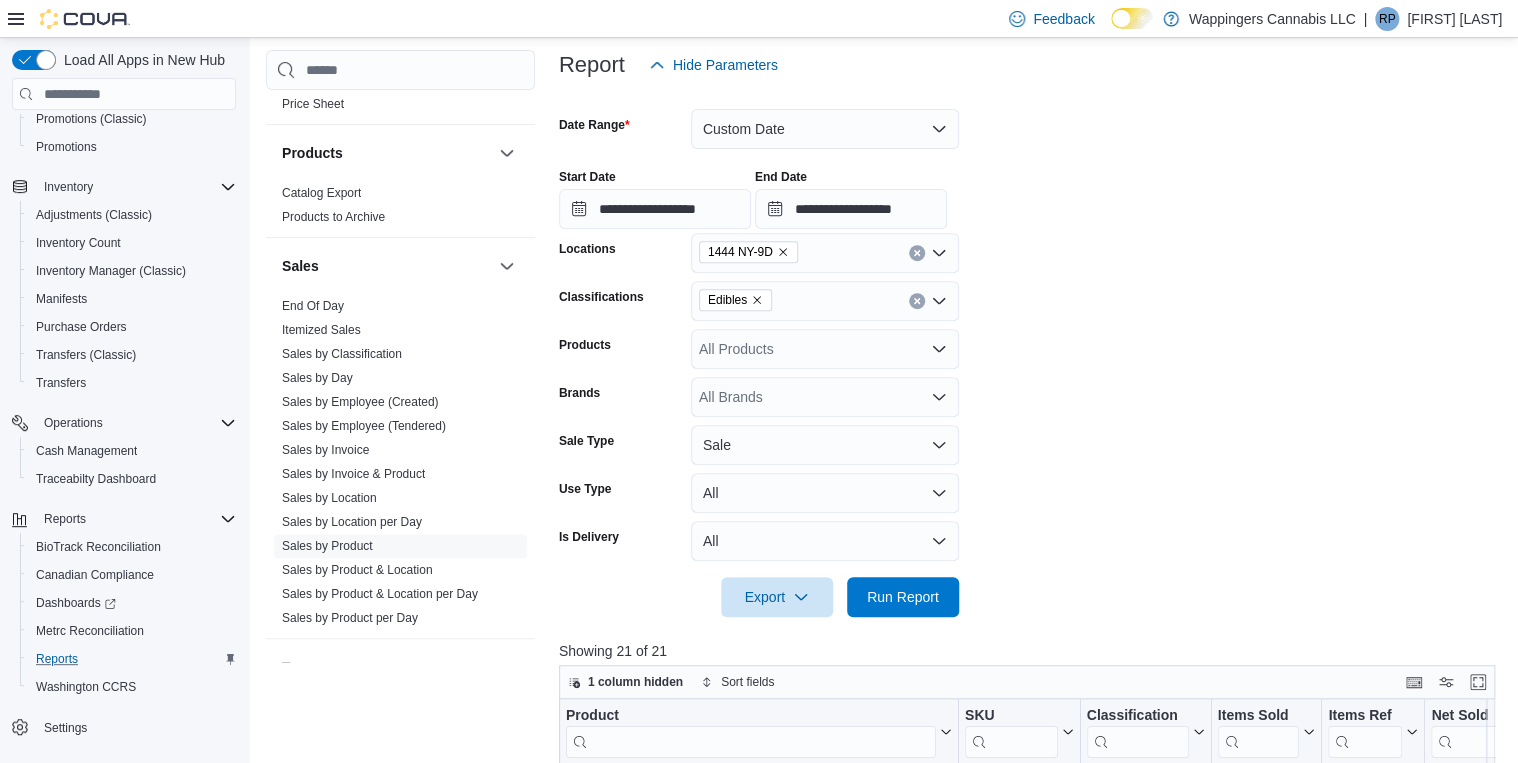 scroll, scrollTop: 308, scrollLeft: 0, axis: vertical 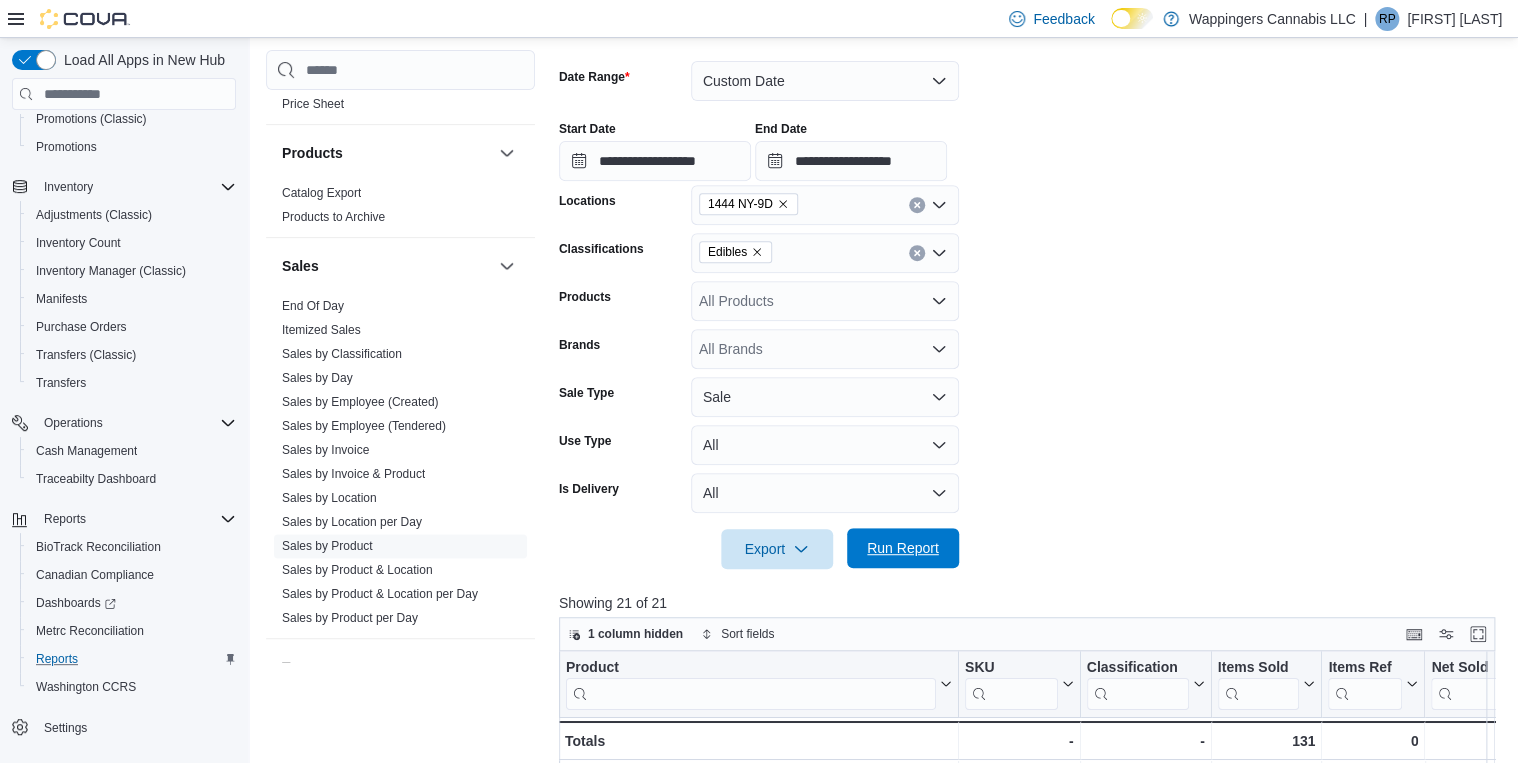 click on "Run Report" at bounding box center (903, 548) 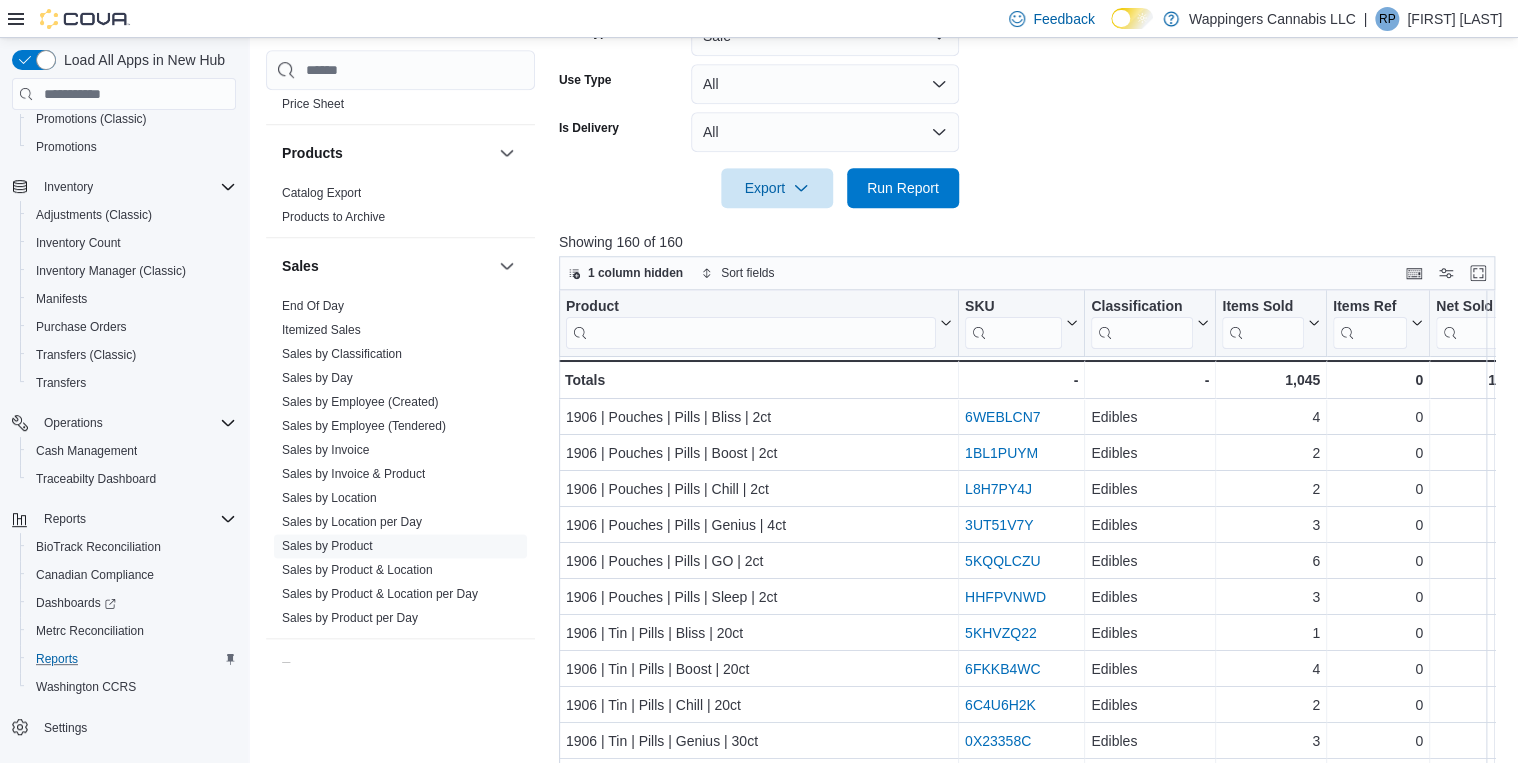 scroll, scrollTop: 708, scrollLeft: 0, axis: vertical 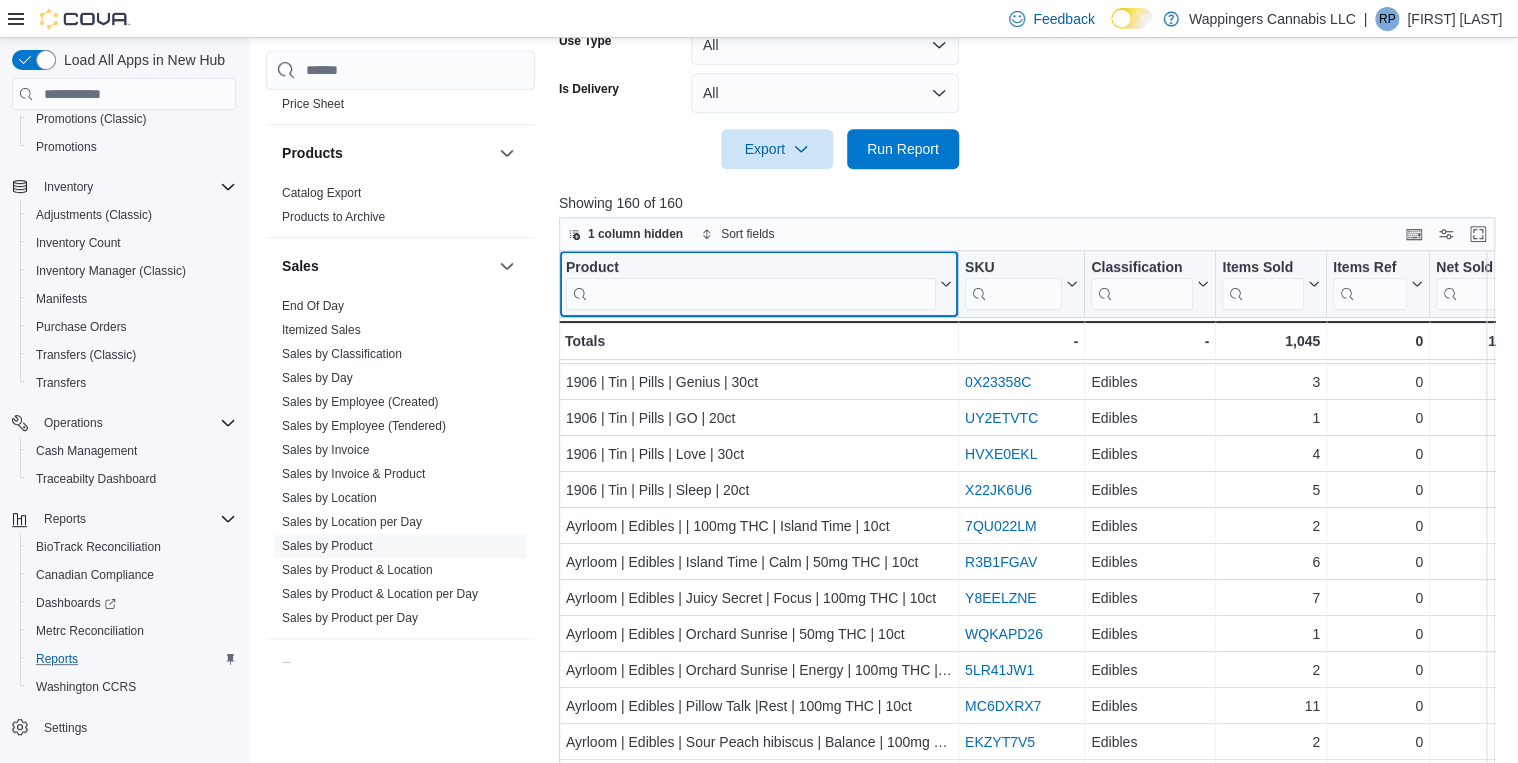 click at bounding box center (751, 294) 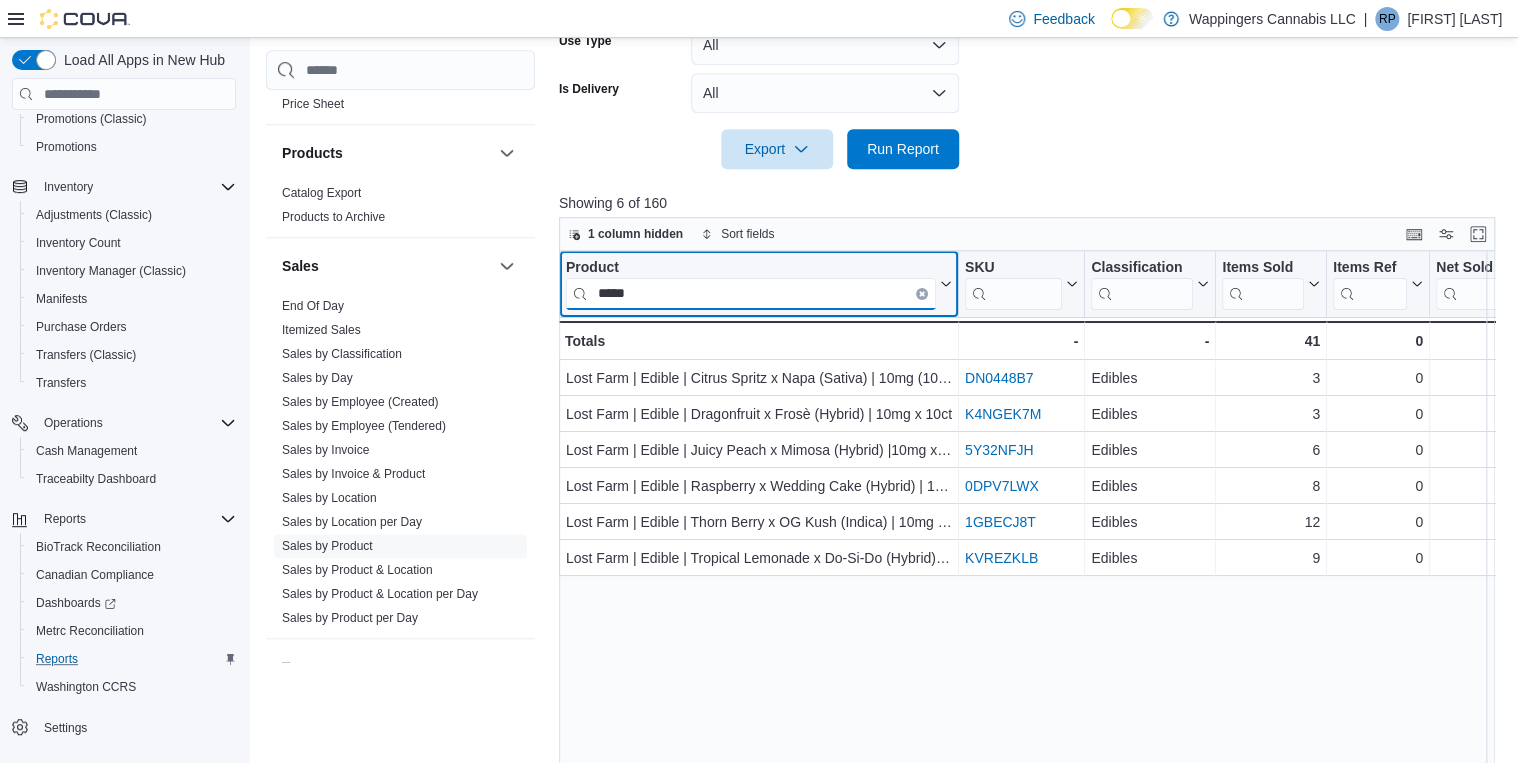 scroll, scrollTop: 0, scrollLeft: 0, axis: both 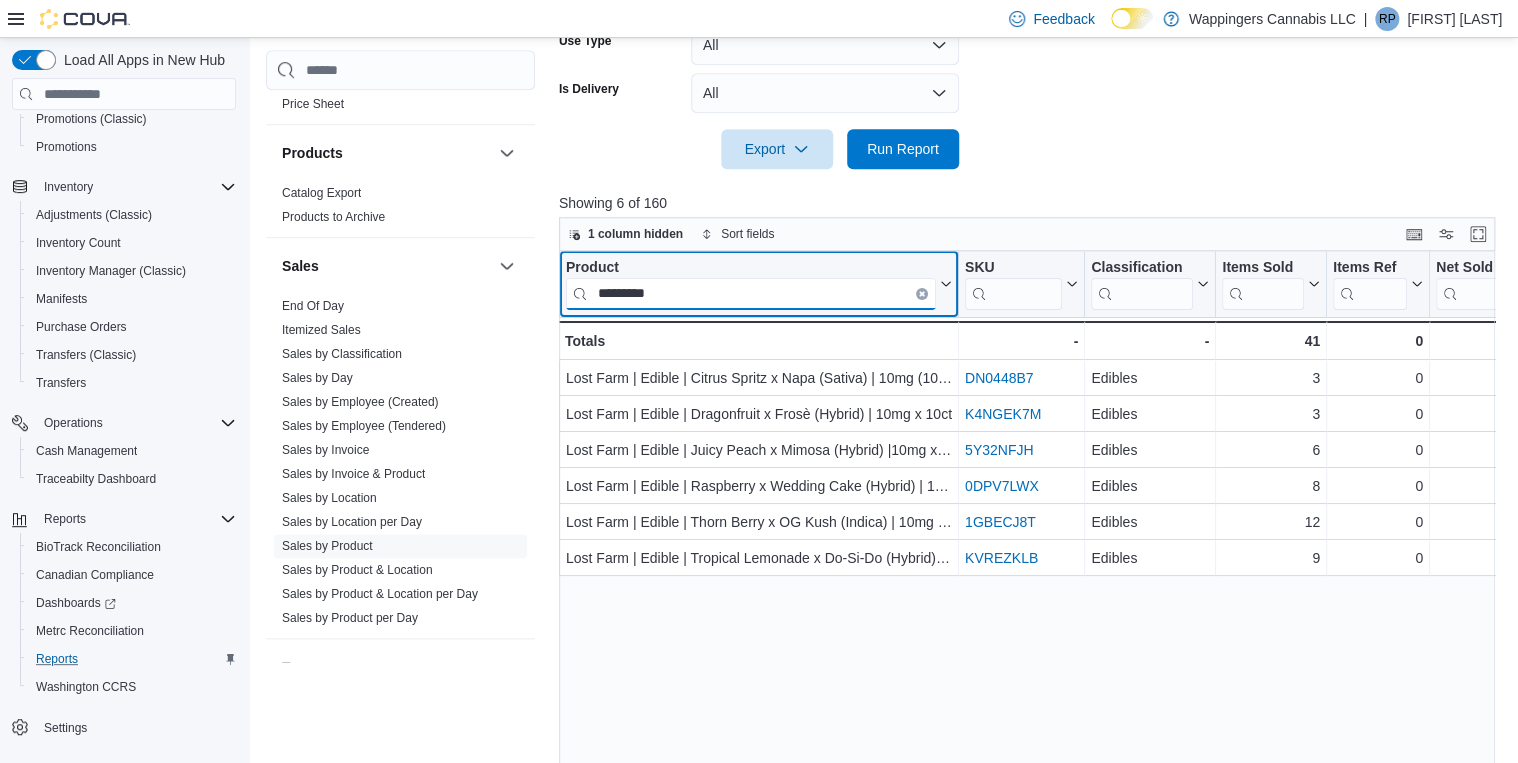 type on "*********" 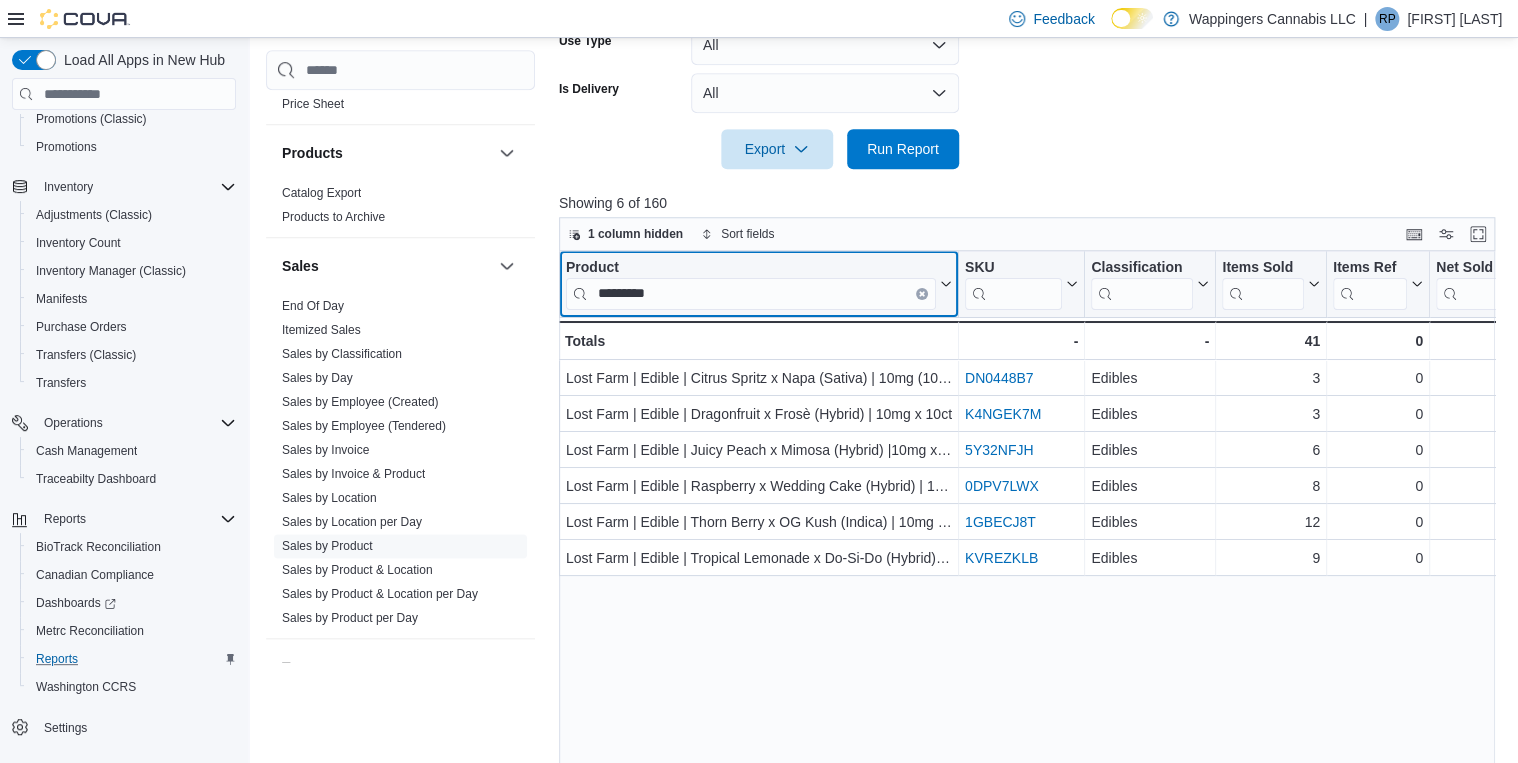 click 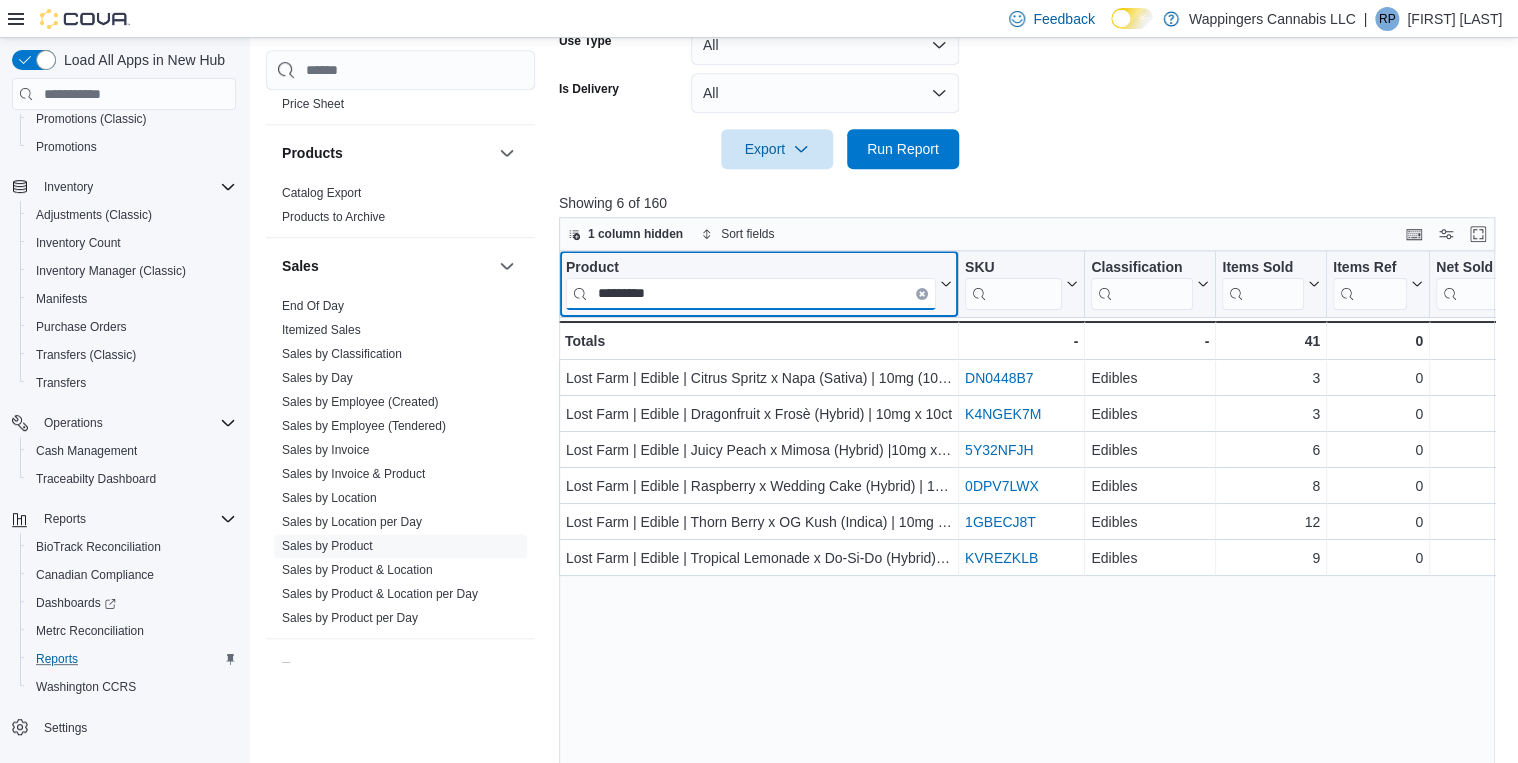 type 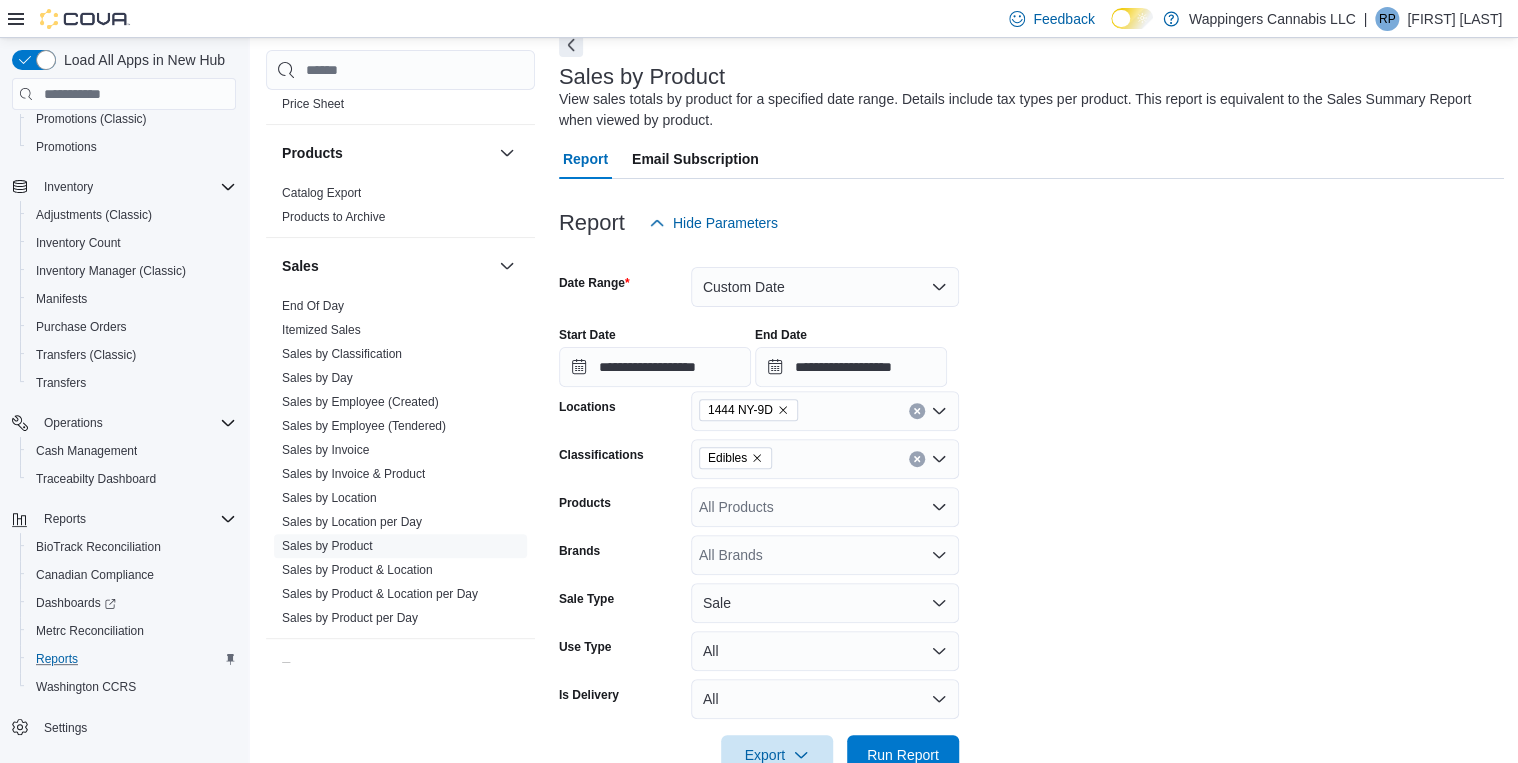 scroll, scrollTop: 0, scrollLeft: 0, axis: both 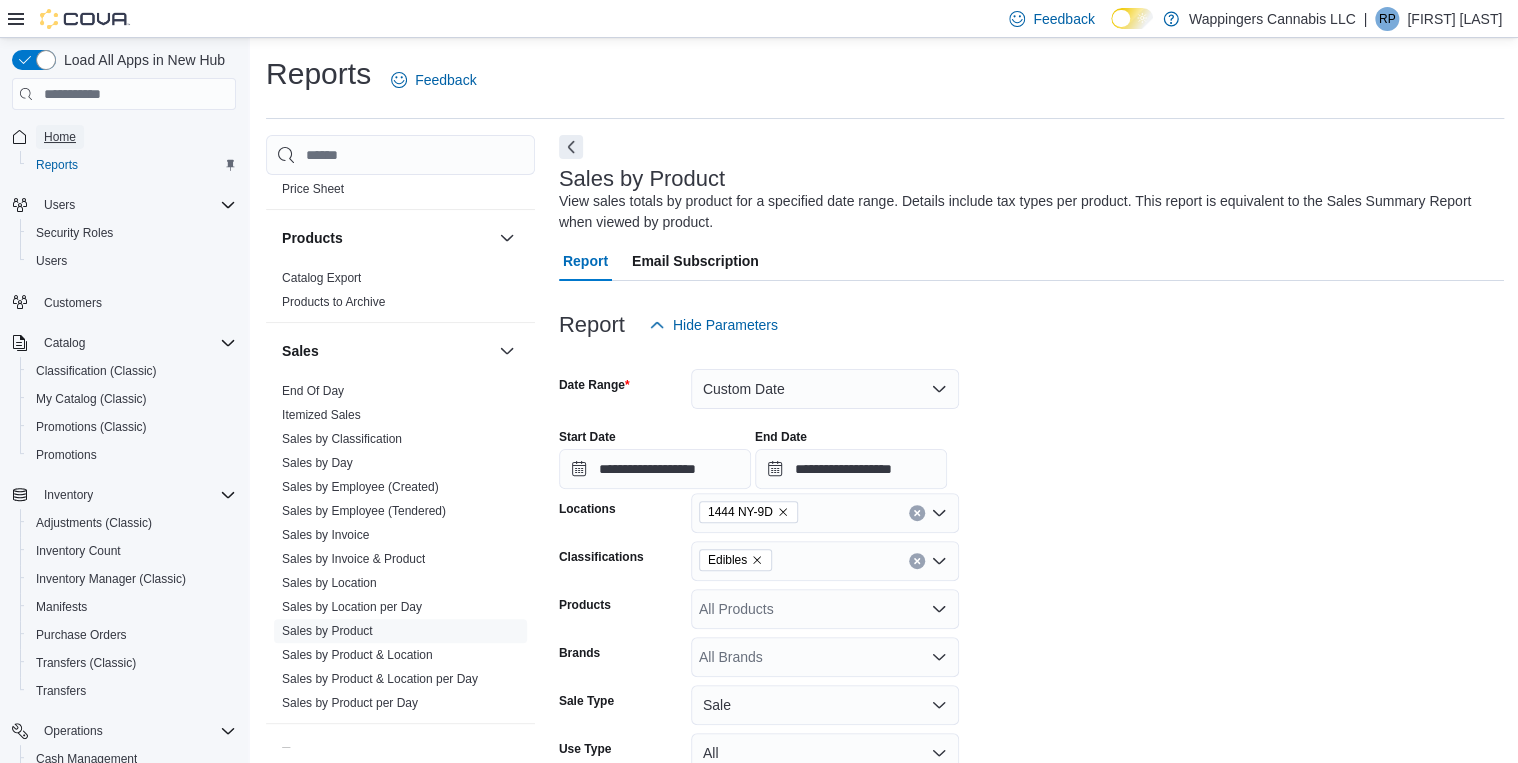 click on "Home" at bounding box center [60, 137] 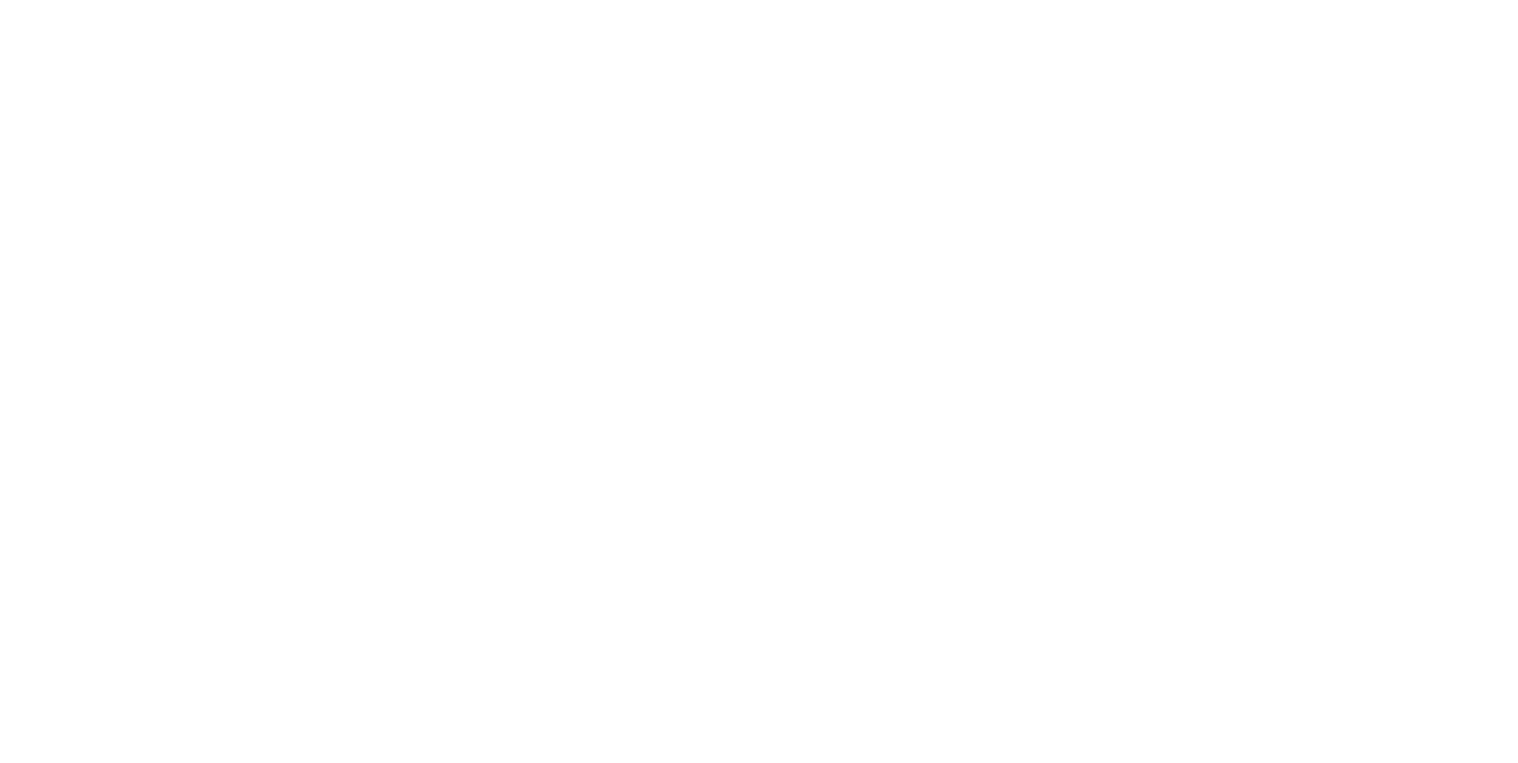 scroll, scrollTop: 0, scrollLeft: 0, axis: both 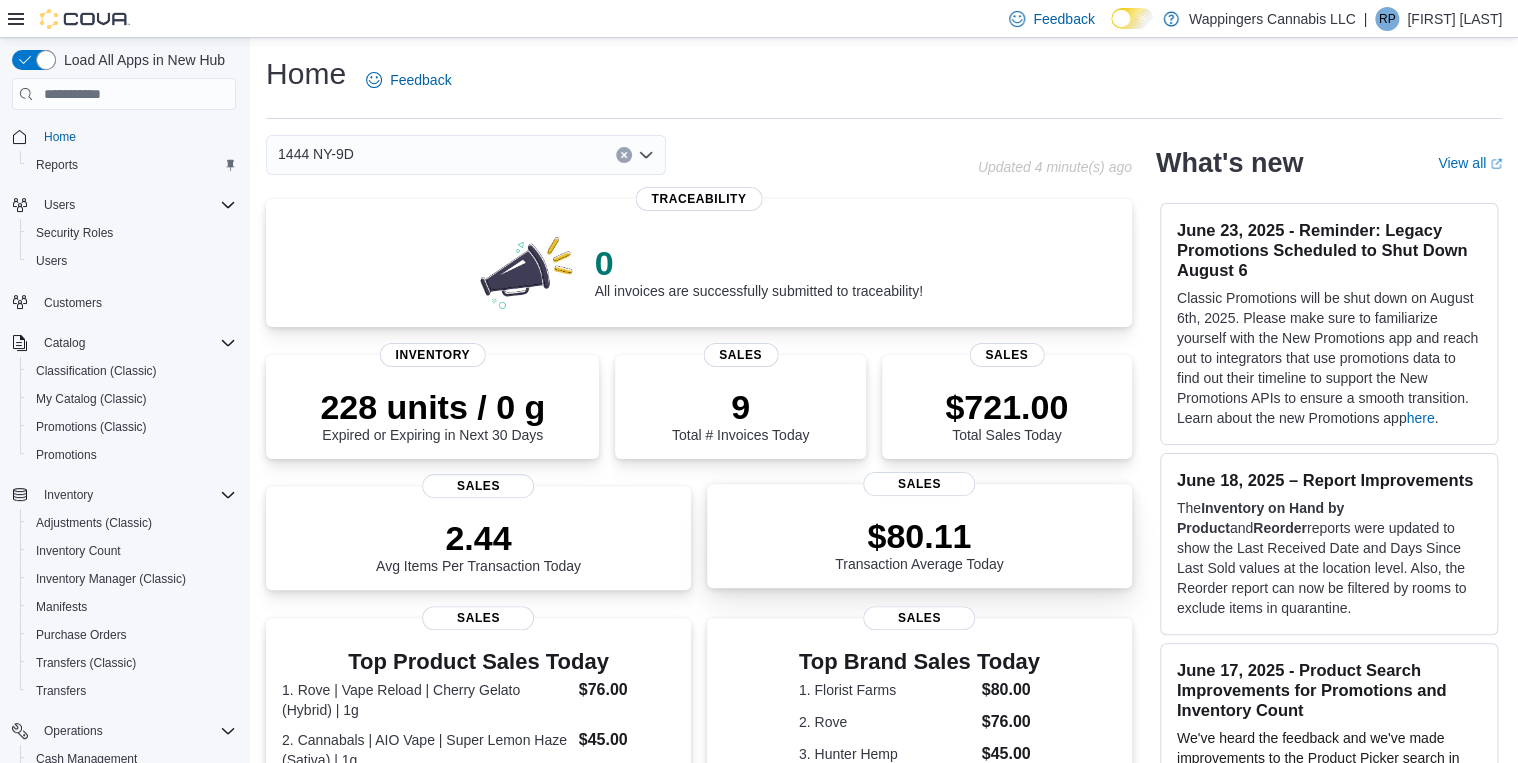 click on "Home Feedback 1444 NY-9D Updated 4 minute(s) ago 0 All invoices are successfully submitted to traceability! Traceability 228 units / 0 g Expired or Expiring in Next 30 Days Inventory 9 Total # Invoices Today Sales $721.00 Total Sales Today Sales 2.44 Avg Items Per Transaction Today Sales $80.11 Transaction Average Today Sales Top Product Sales Today 1. Rove | Vape Reload | Cherry Gelato (Hybrid) | 1g $76.00 2. Cannabals | AIO Vape | Super Lemon Haze (Sativa) | 1g $45.00 3. Jaunty | Vape 510 Cart | Headband (Hybrid) | 1g $45.00 4. Cannabals | AIO Vape | Mango (Sativa) | 1g $45.00 5. Mfny | Live Resin 510 Cart | Blueberry Muffin | 0.5g $45.00 Sales Top Brand Sales Today 1. Florist Farms $80.00 2. Rove $76.00 3. Hunter Hemp $45.00 4. Jaunty $45.00 5. MFNY $45.00 Sales Average Transactions per Hour Sales What's new View all (opens in a new tab or window) June 23, 2025 - Reminder: Legacy Promotions Scheduled to Shut Down August 6 here . June 18, 2025 – Report Improvements The  Inventory on Hand by Product  and" at bounding box center (884, 703) 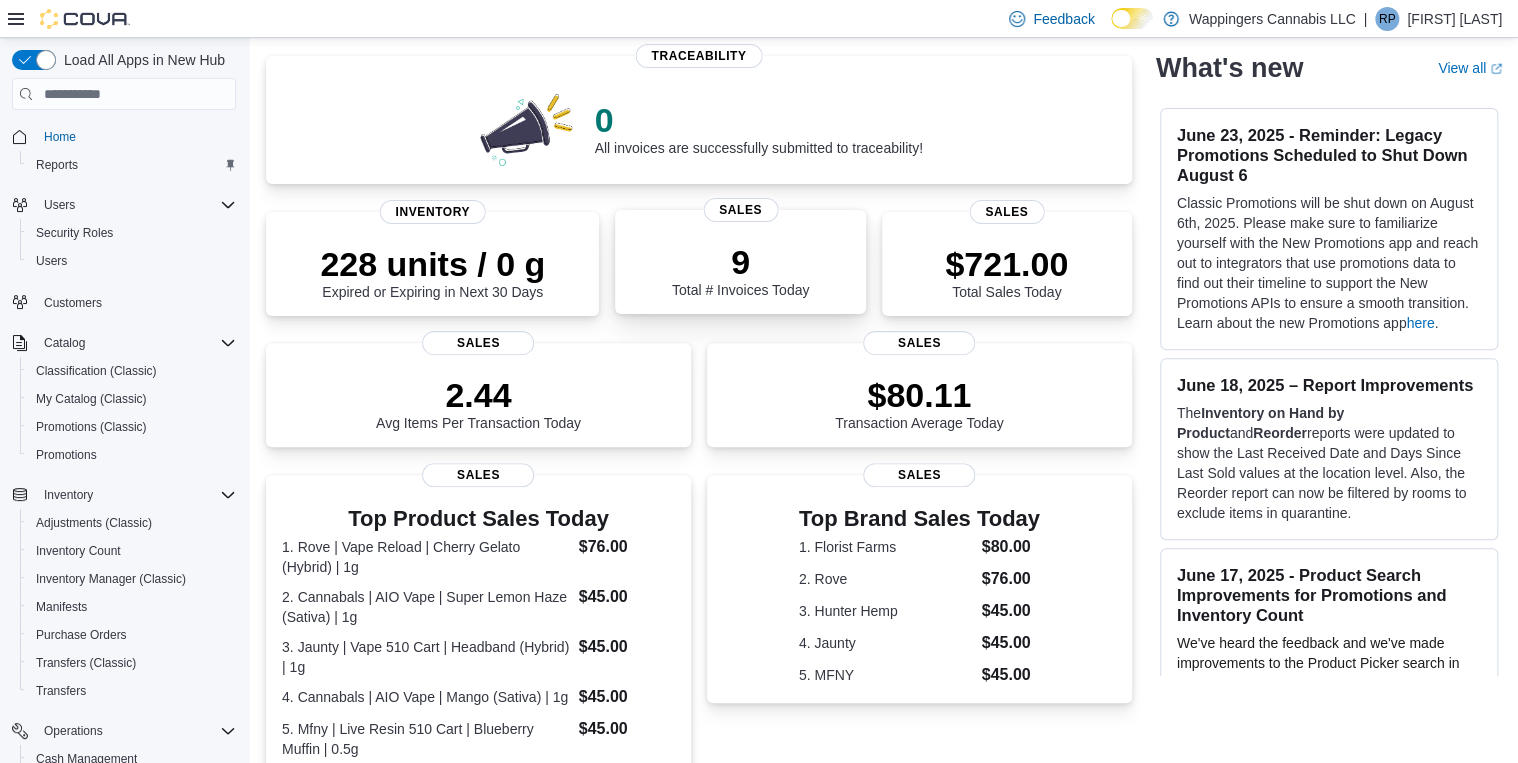scroll, scrollTop: 0, scrollLeft: 0, axis: both 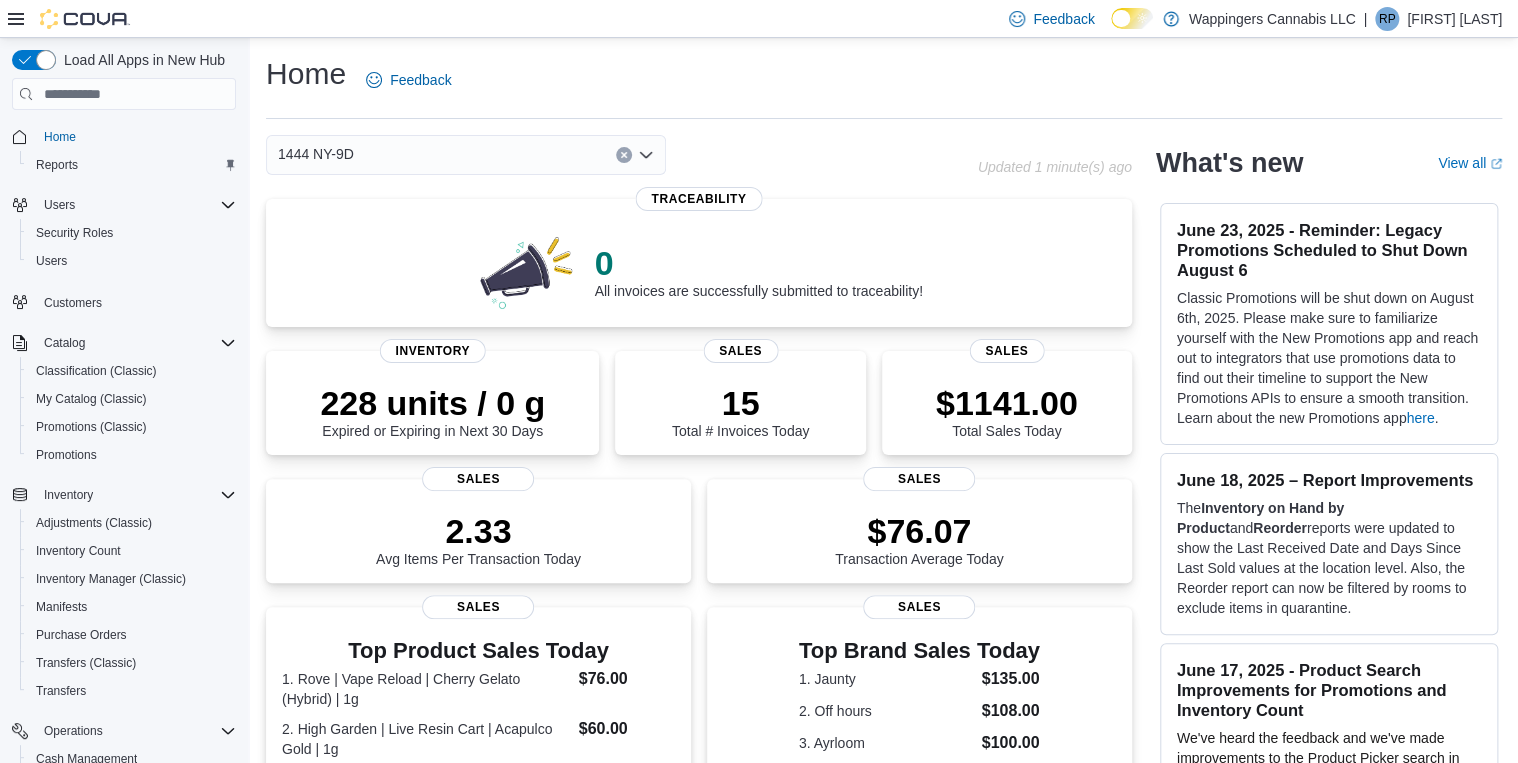 drag, startPoint x: 656, startPoint y: 80, endPoint x: 645, endPoint y: 89, distance: 14.21267 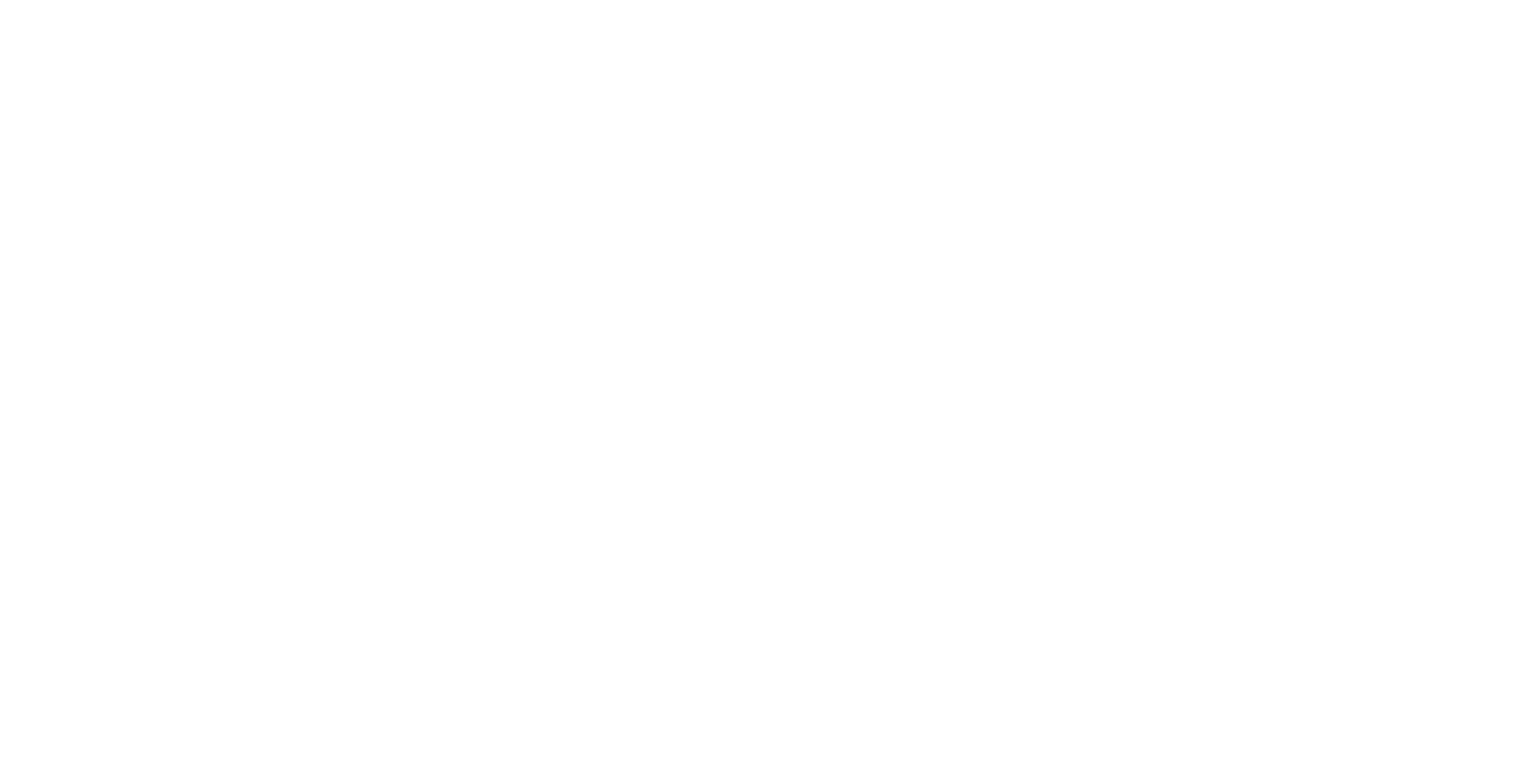 scroll, scrollTop: 0, scrollLeft: 0, axis: both 